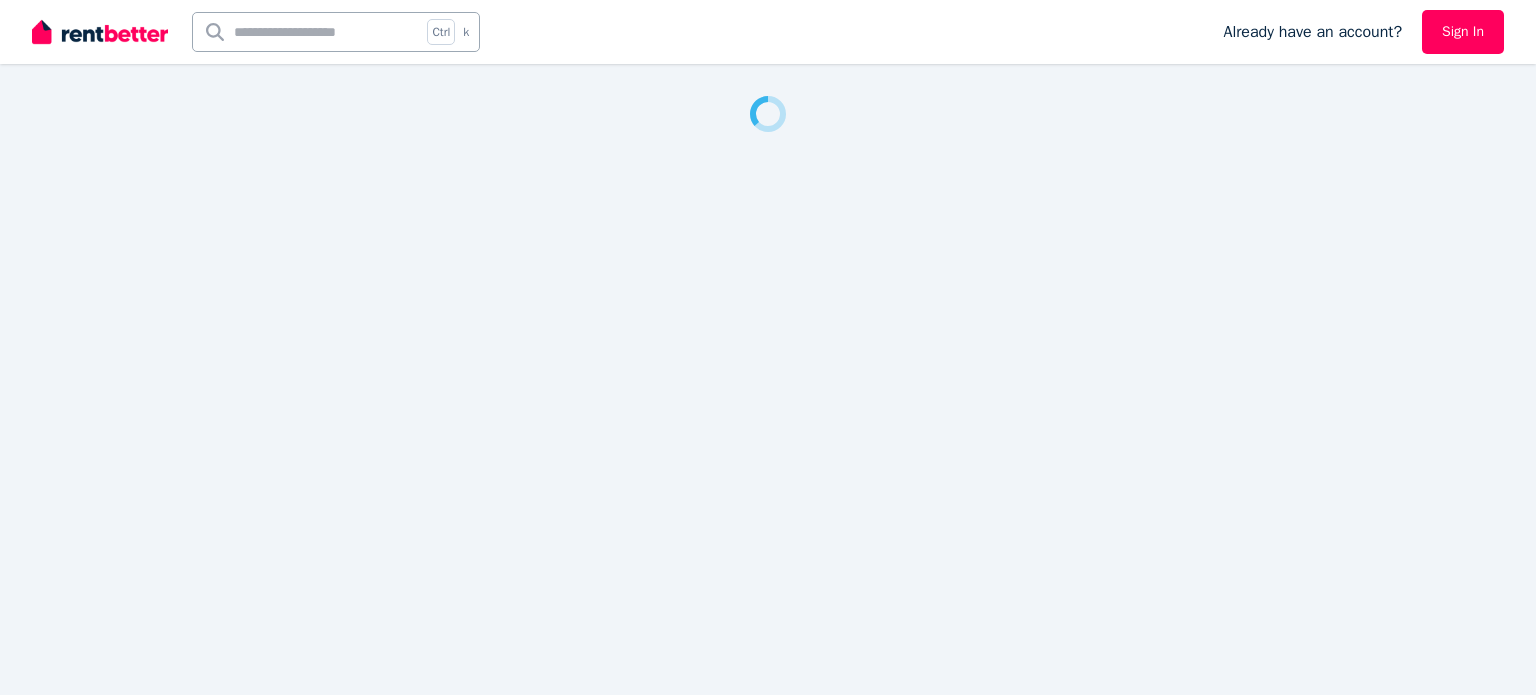 scroll, scrollTop: 0, scrollLeft: 0, axis: both 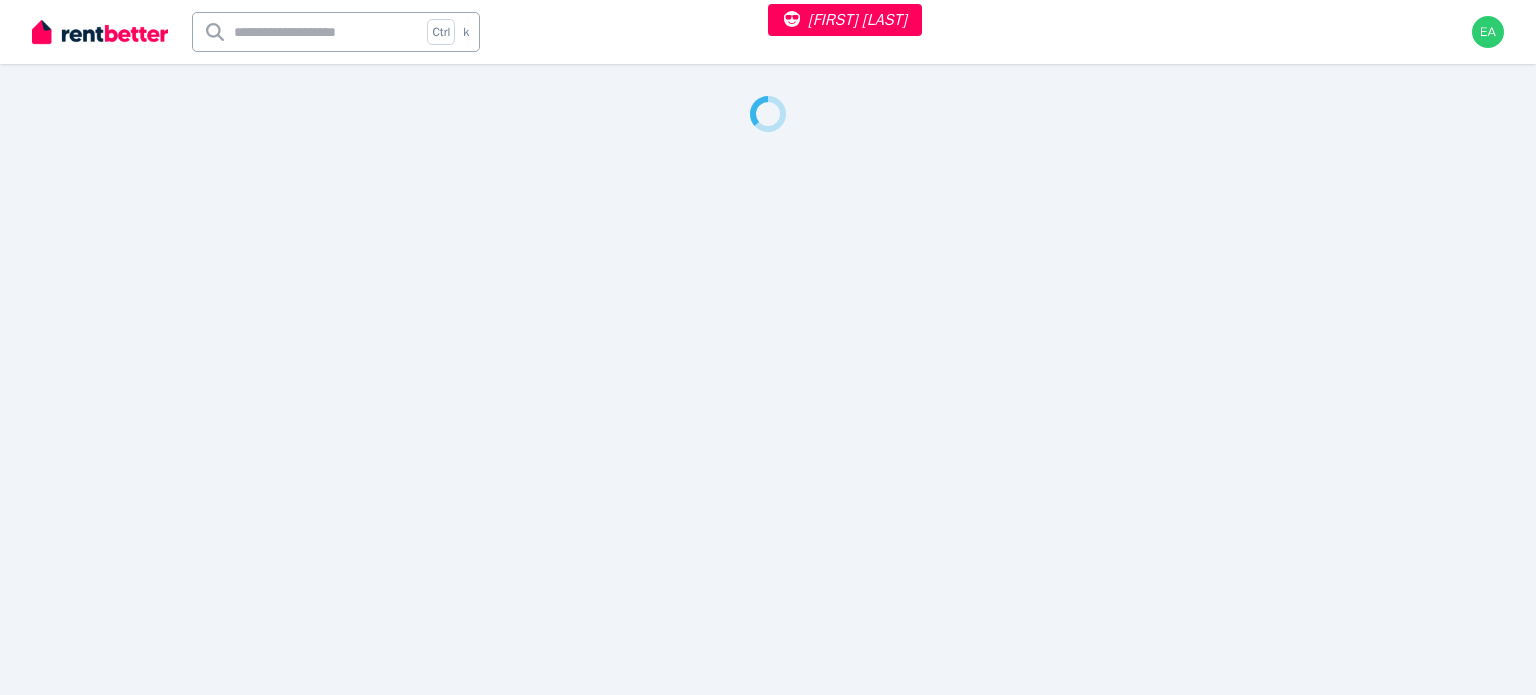 select on "***" 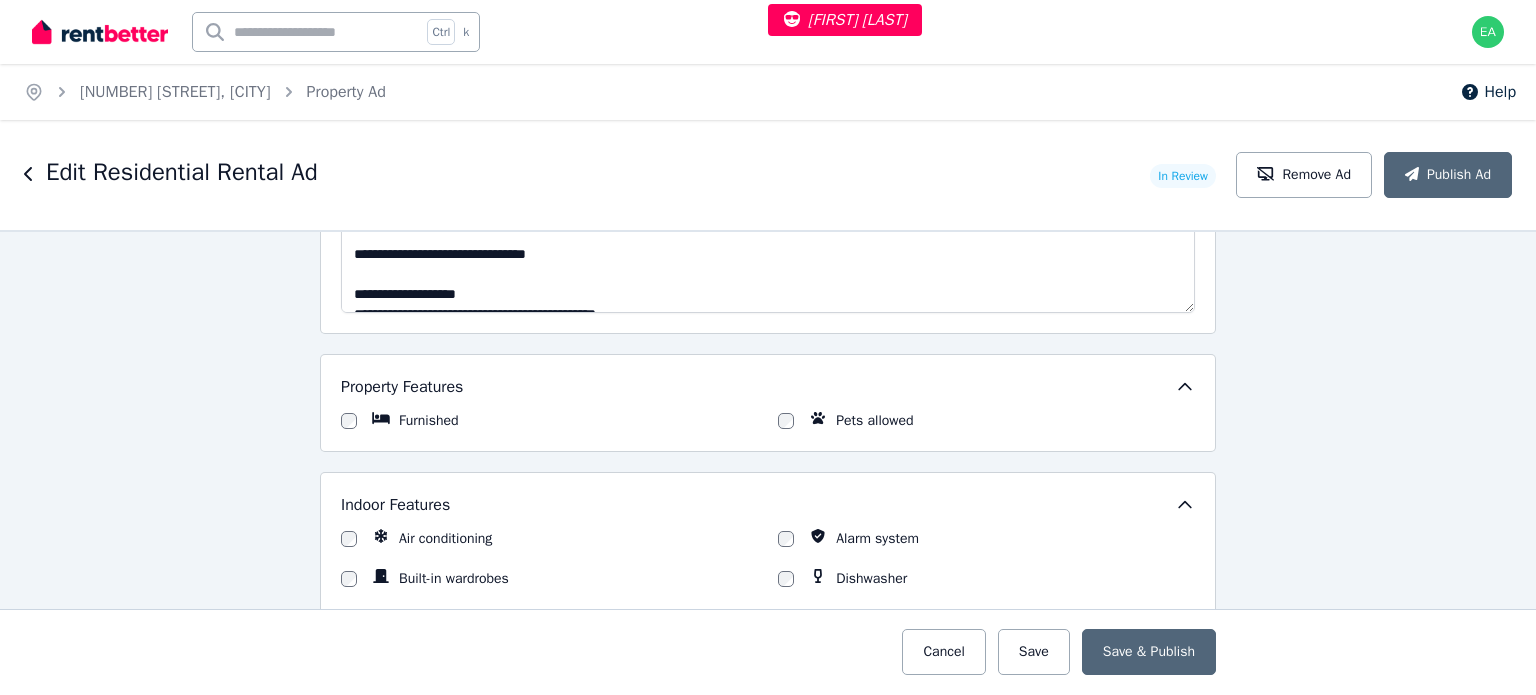 scroll, scrollTop: 1400, scrollLeft: 0, axis: vertical 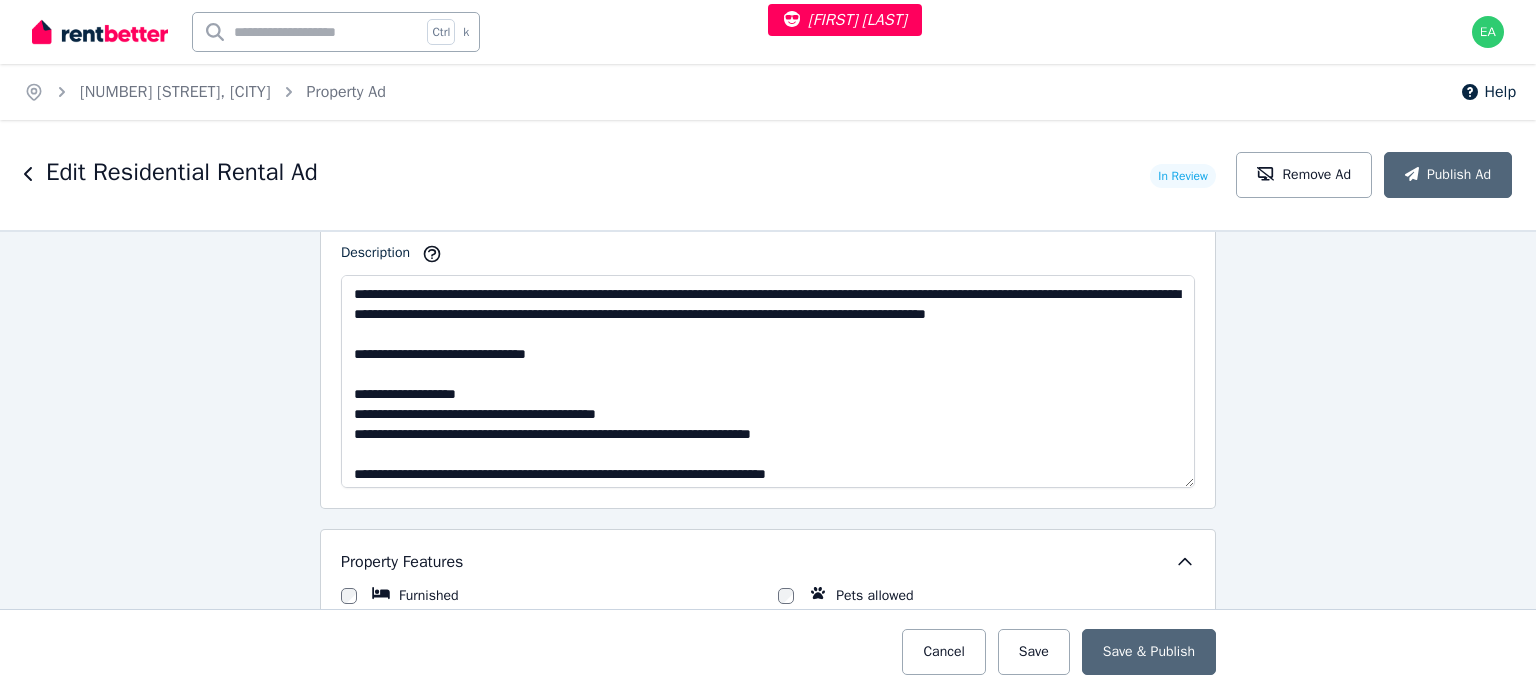 drag, startPoint x: 1182, startPoint y: 400, endPoint x: 1179, endPoint y: 511, distance: 111.040535 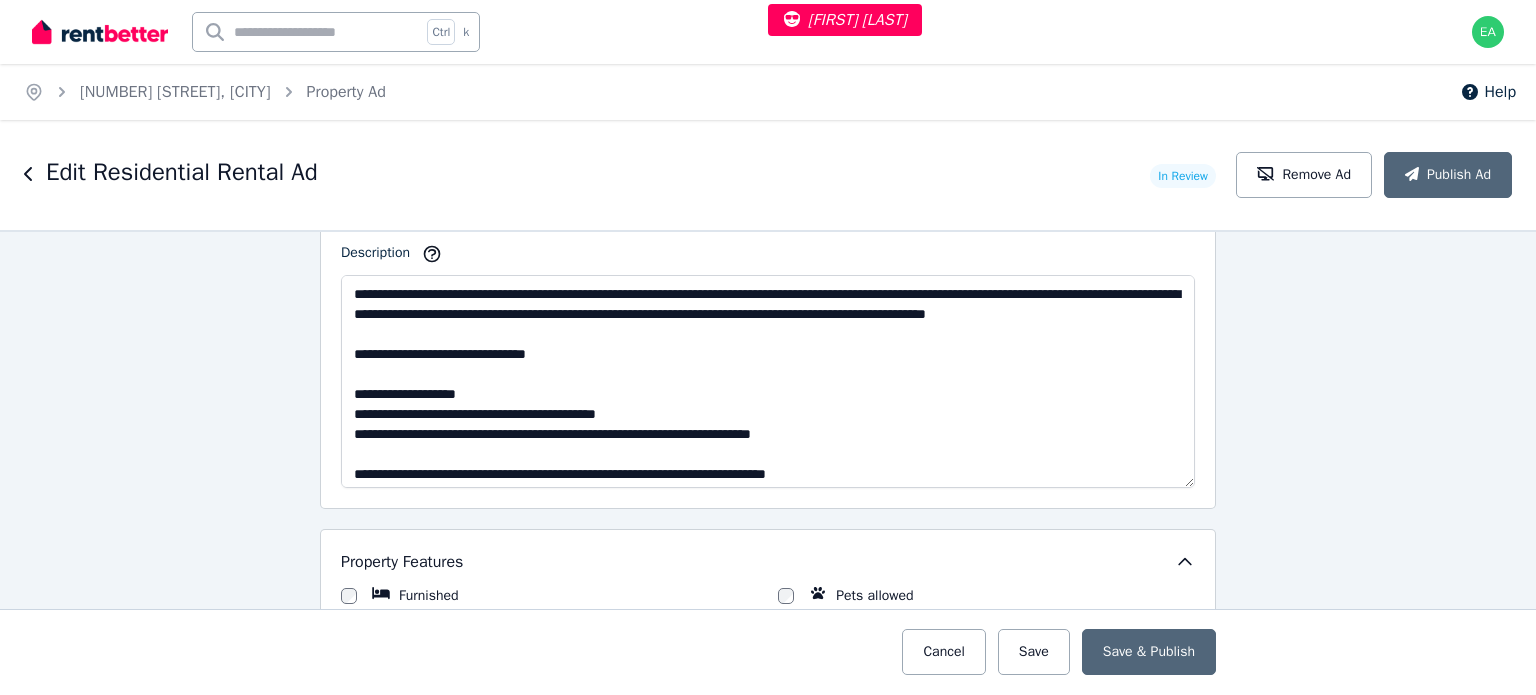 click on "**********" at bounding box center [768, 381] 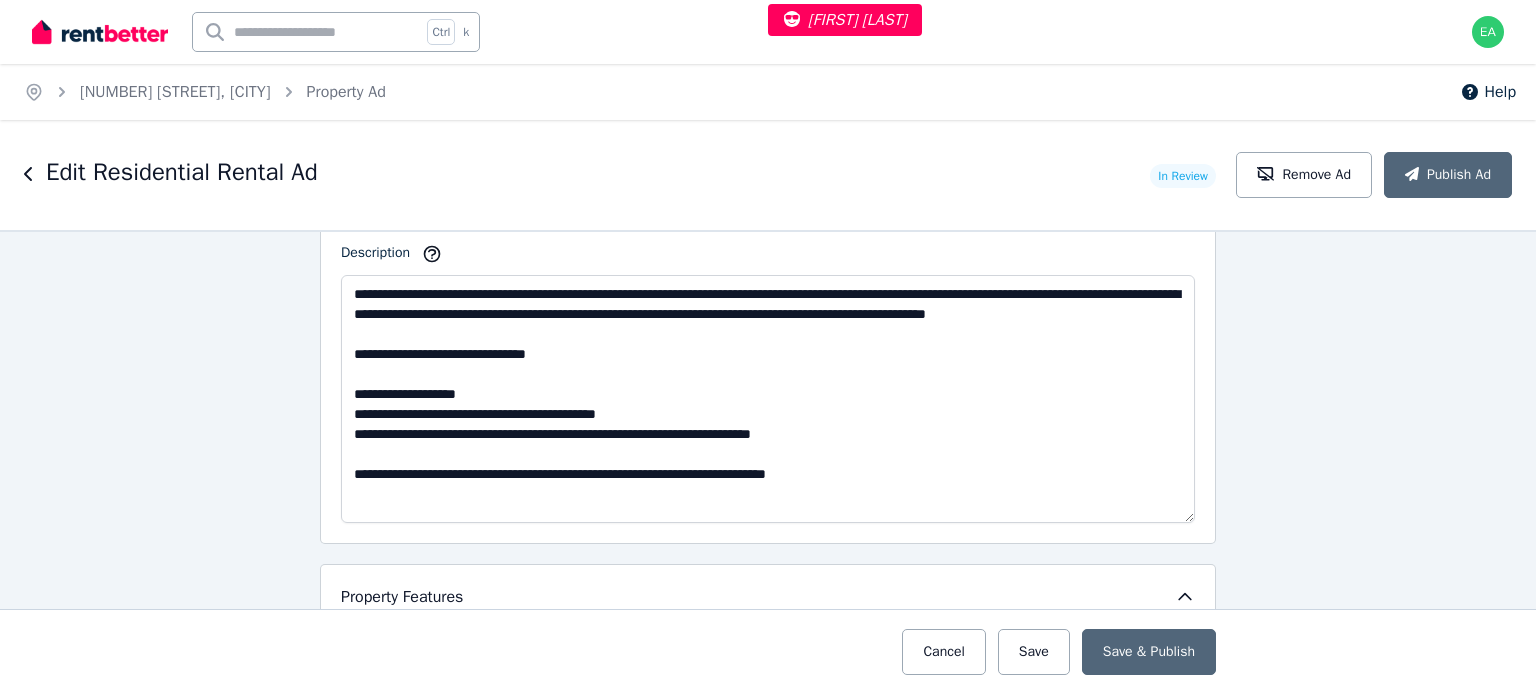 scroll, scrollTop: 1500, scrollLeft: 0, axis: vertical 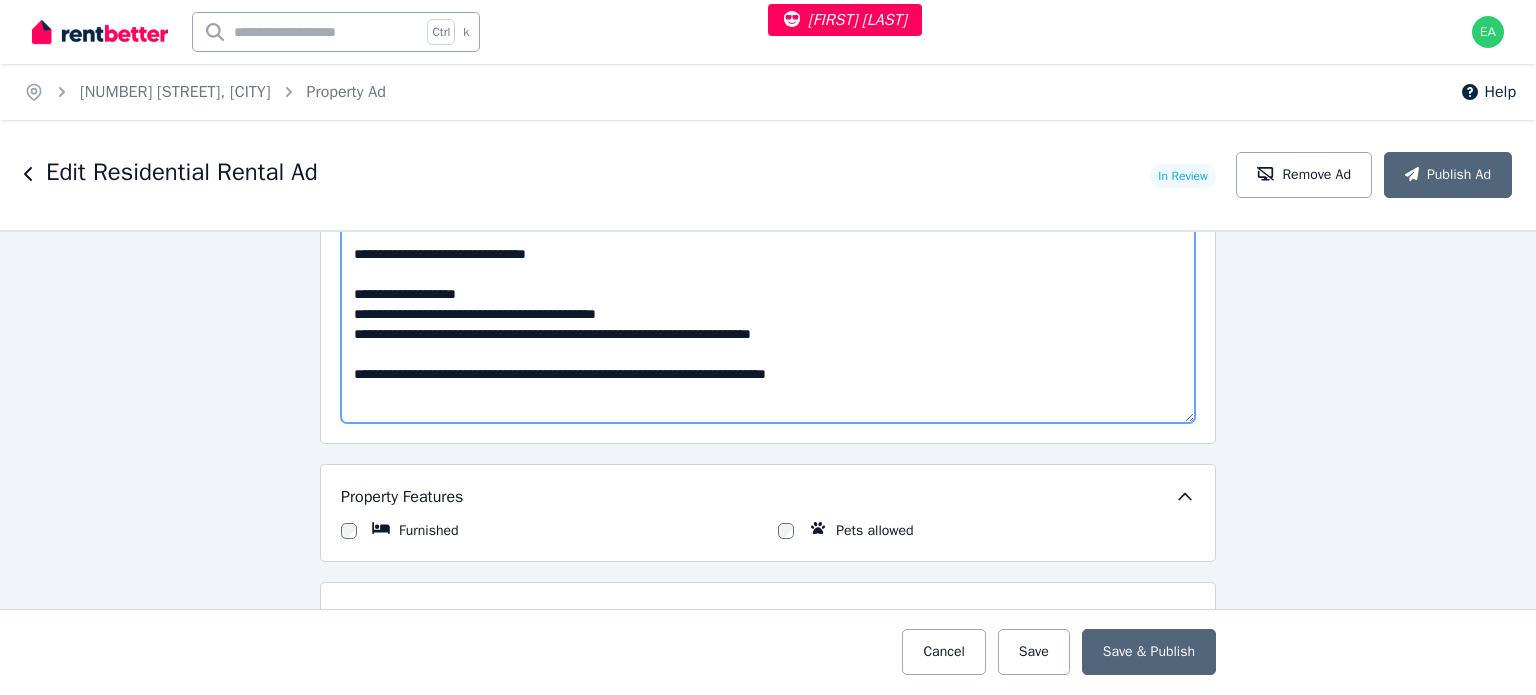 drag, startPoint x: 636, startPoint y: 392, endPoint x: 894, endPoint y: 402, distance: 258.19373 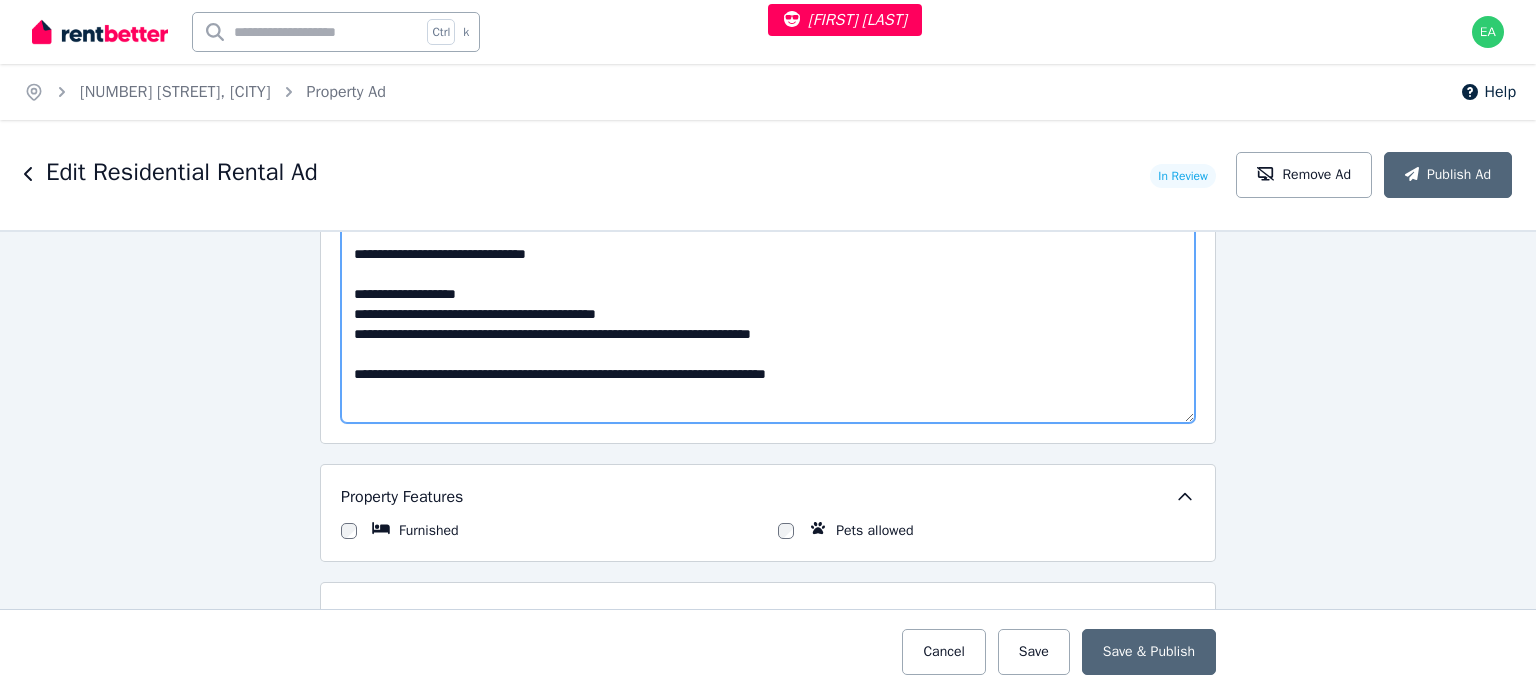 click on "**********" at bounding box center (768, 299) 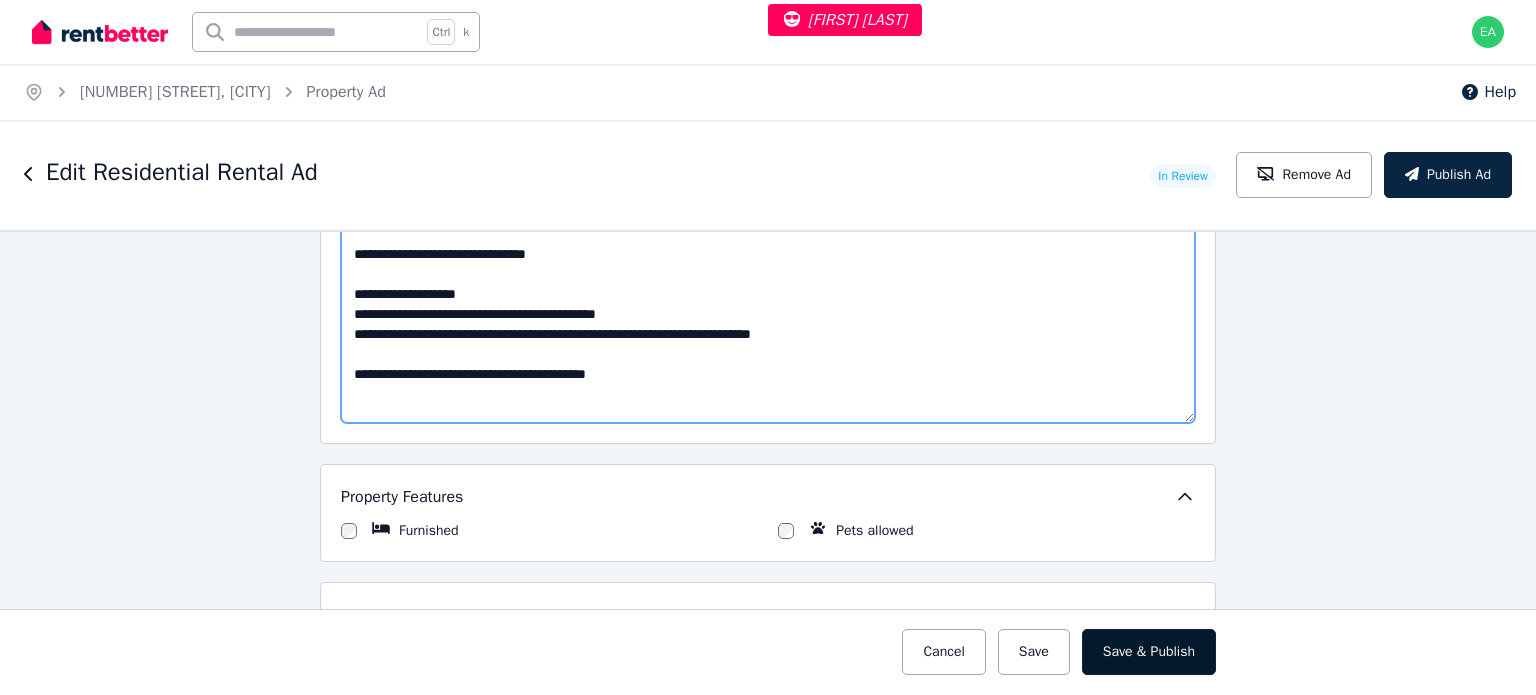 type on "**********" 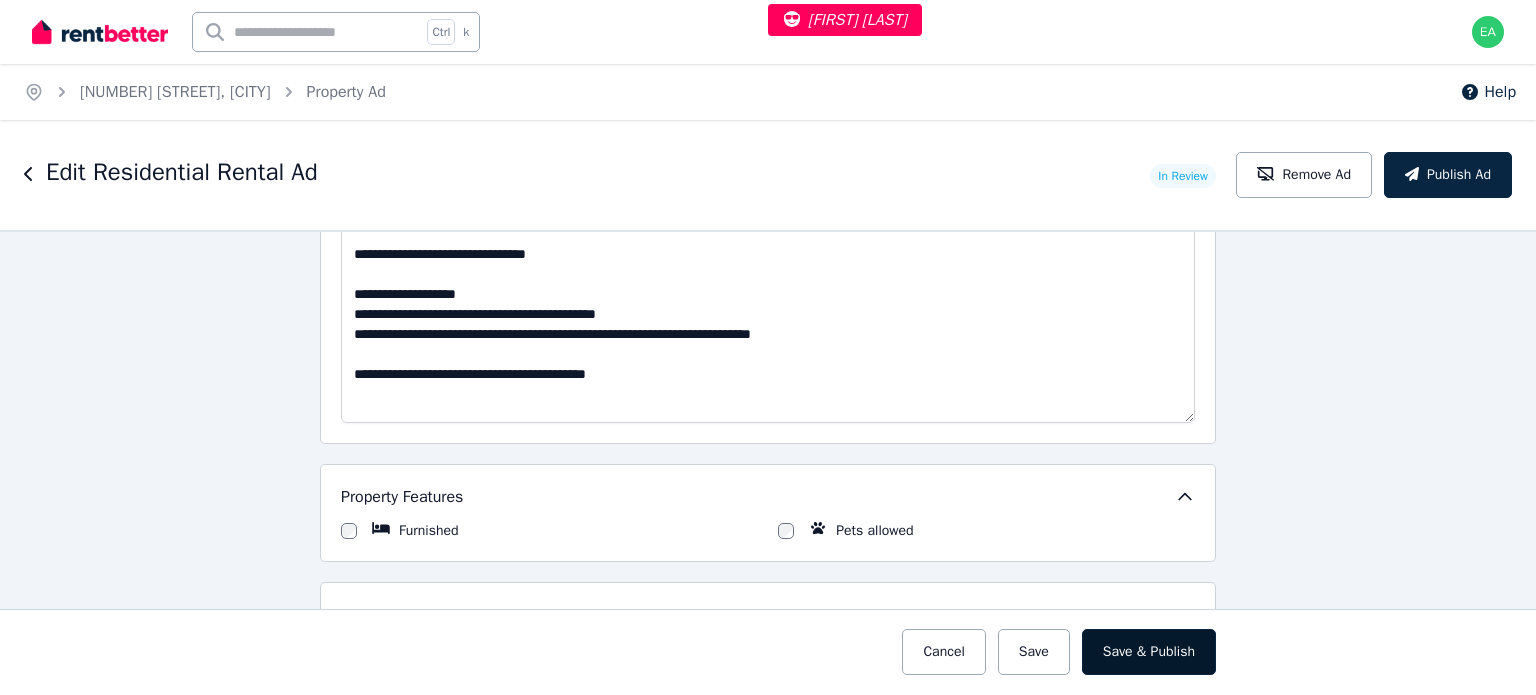 click on "Save & Publish" at bounding box center (1149, 652) 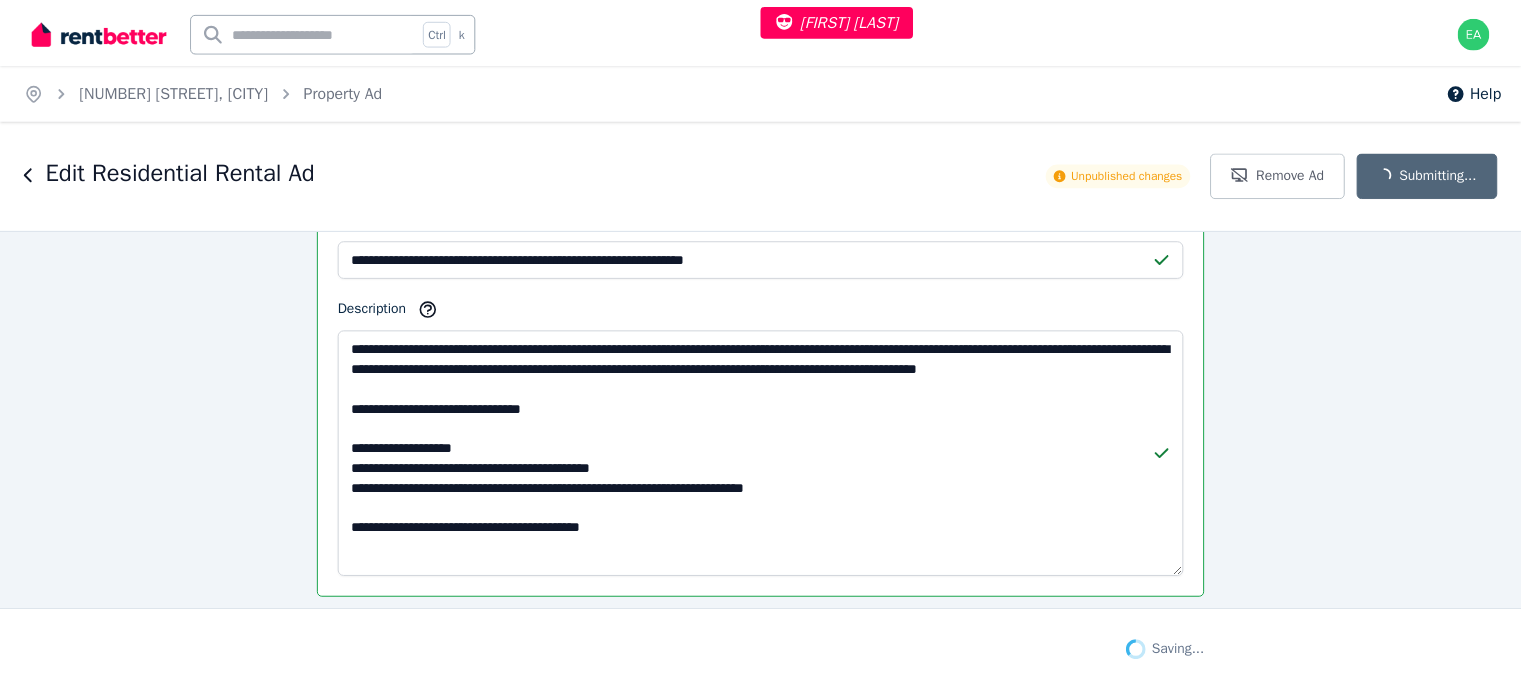 scroll, scrollTop: 1656, scrollLeft: 0, axis: vertical 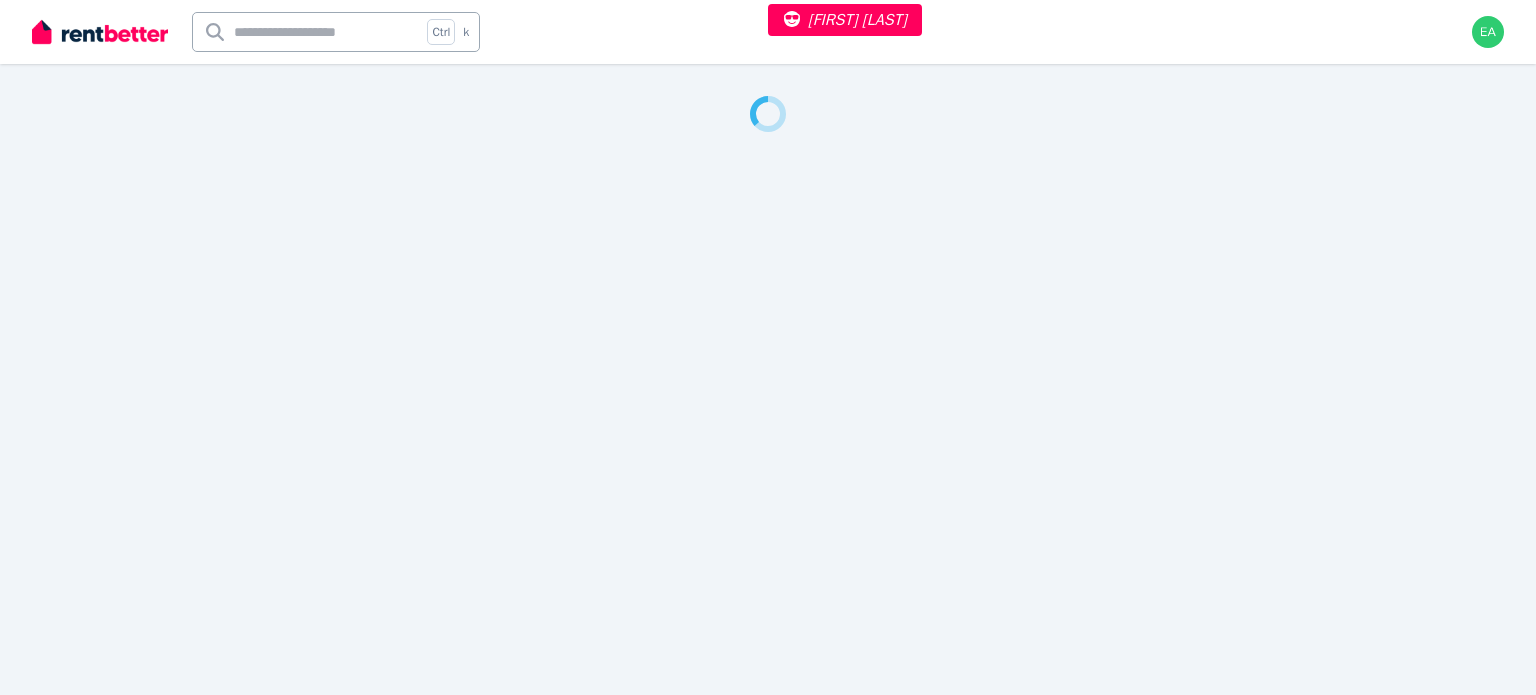 select on "***" 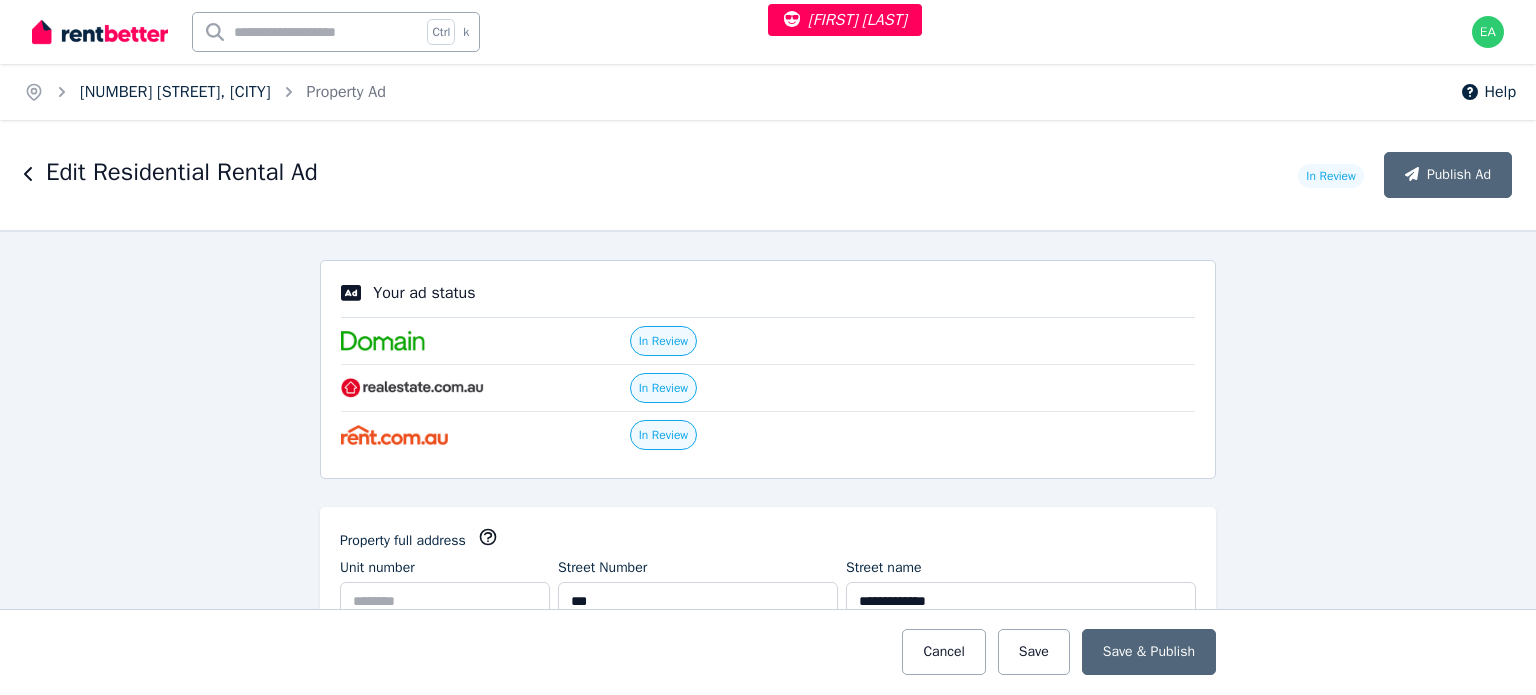 click on "117 Inverell Pkwy, Tarneit" at bounding box center [175, 92] 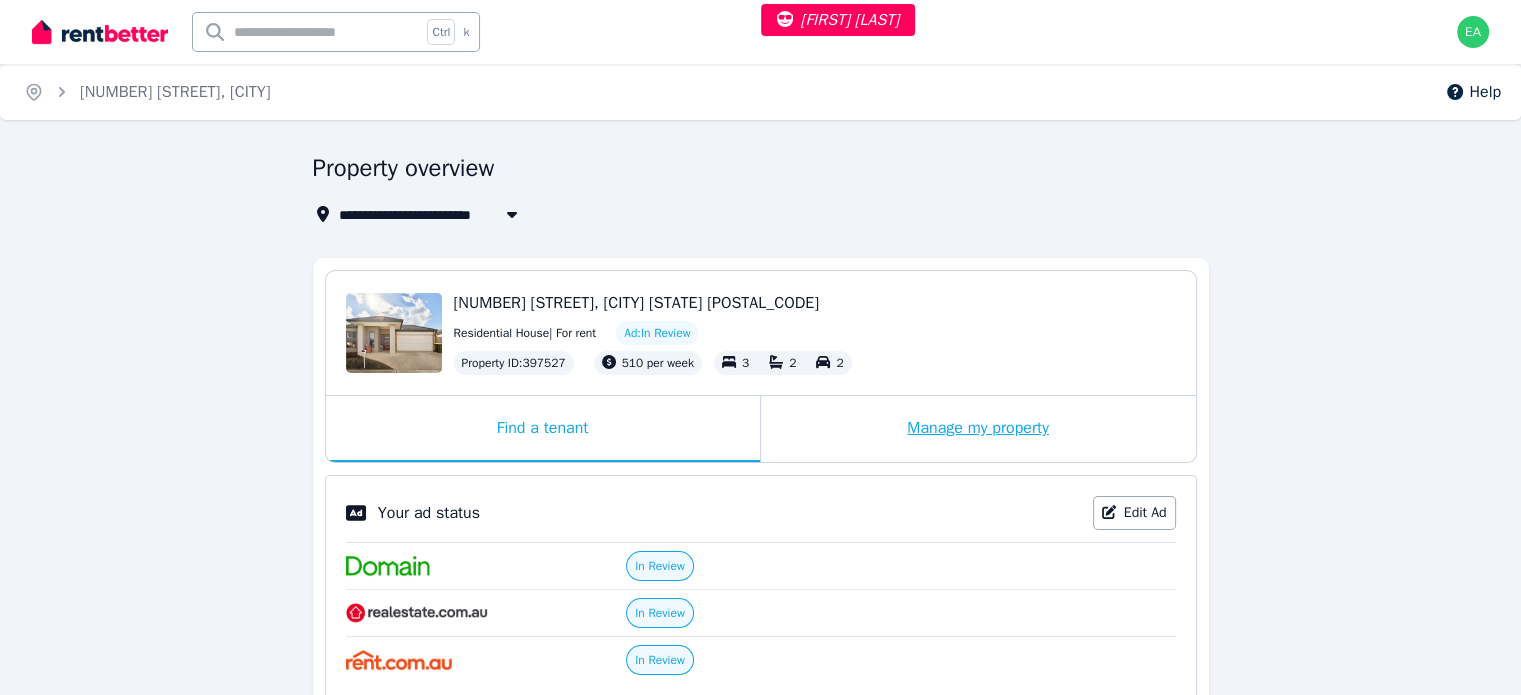 click on "Manage my property" at bounding box center (978, 429) 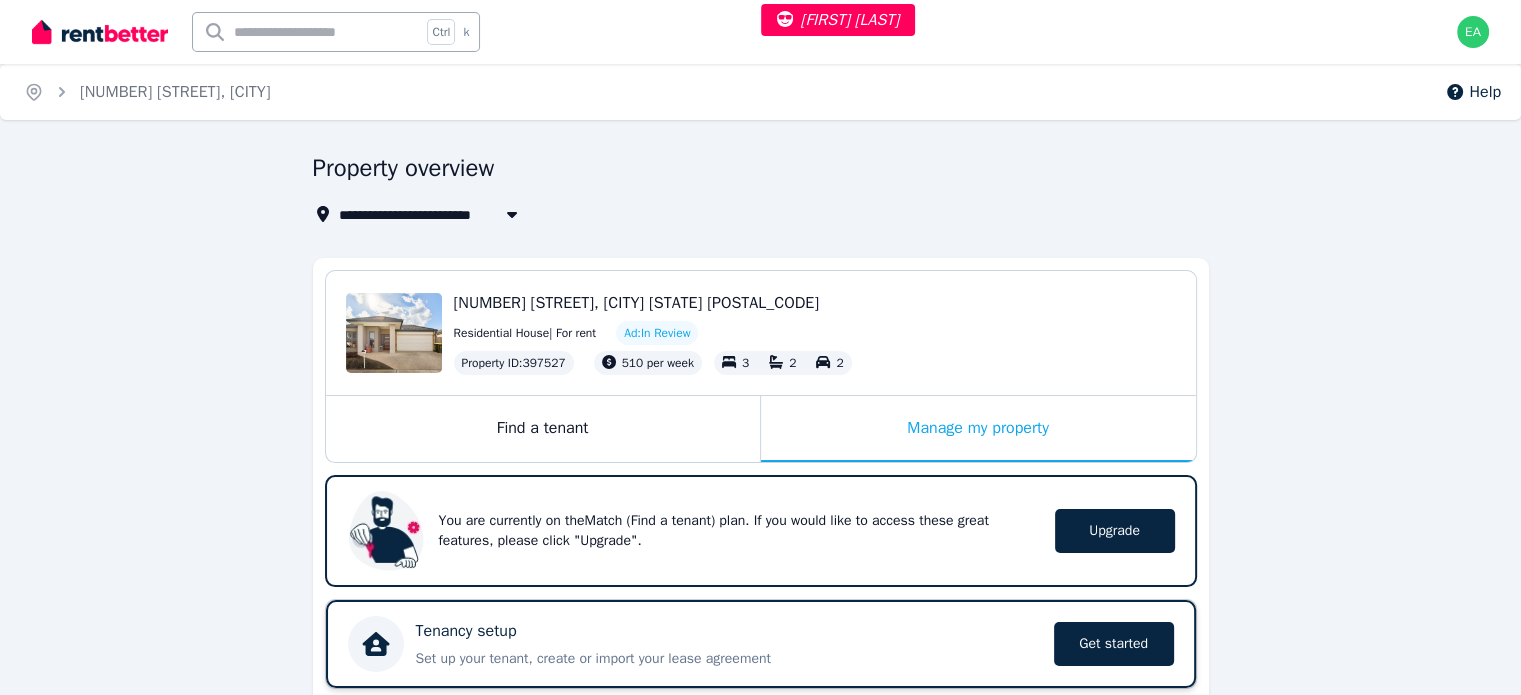 scroll, scrollTop: 500, scrollLeft: 0, axis: vertical 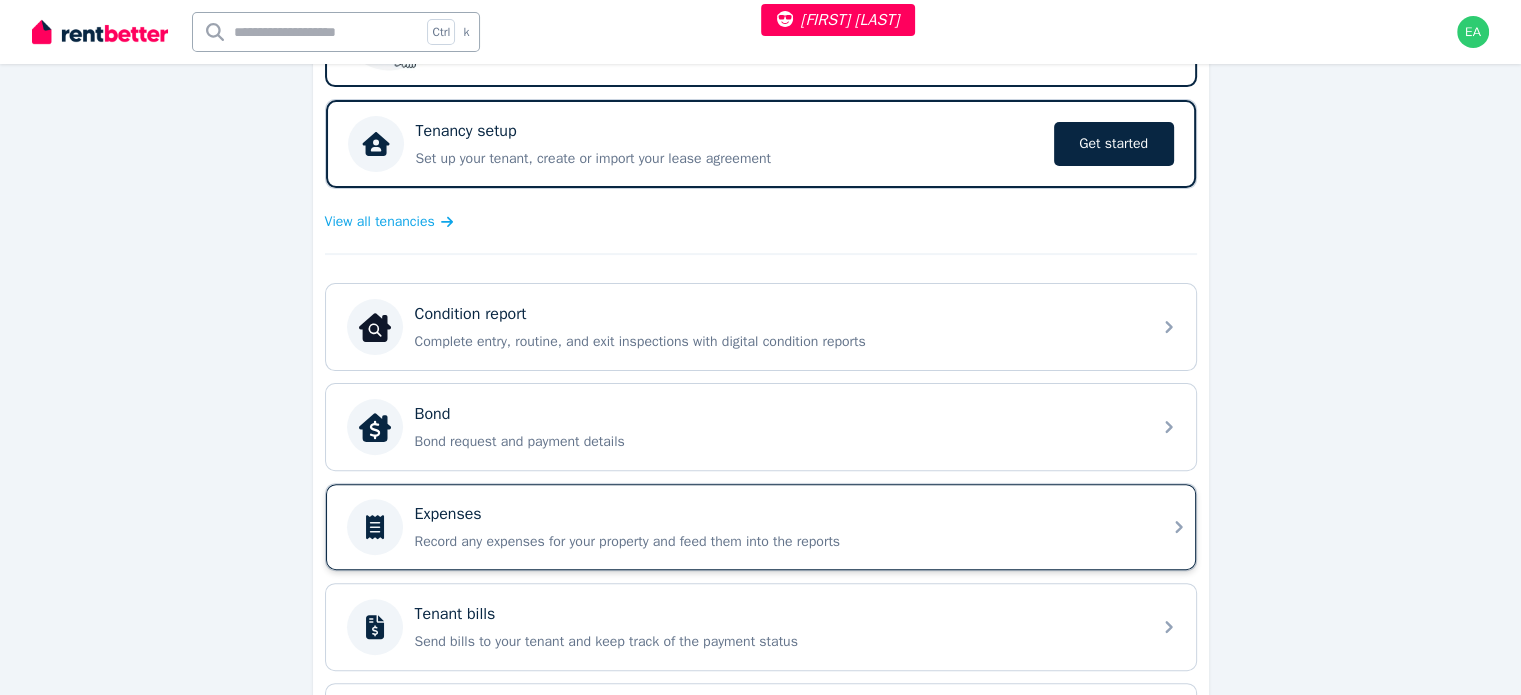 click on "Expenses" at bounding box center (777, 514) 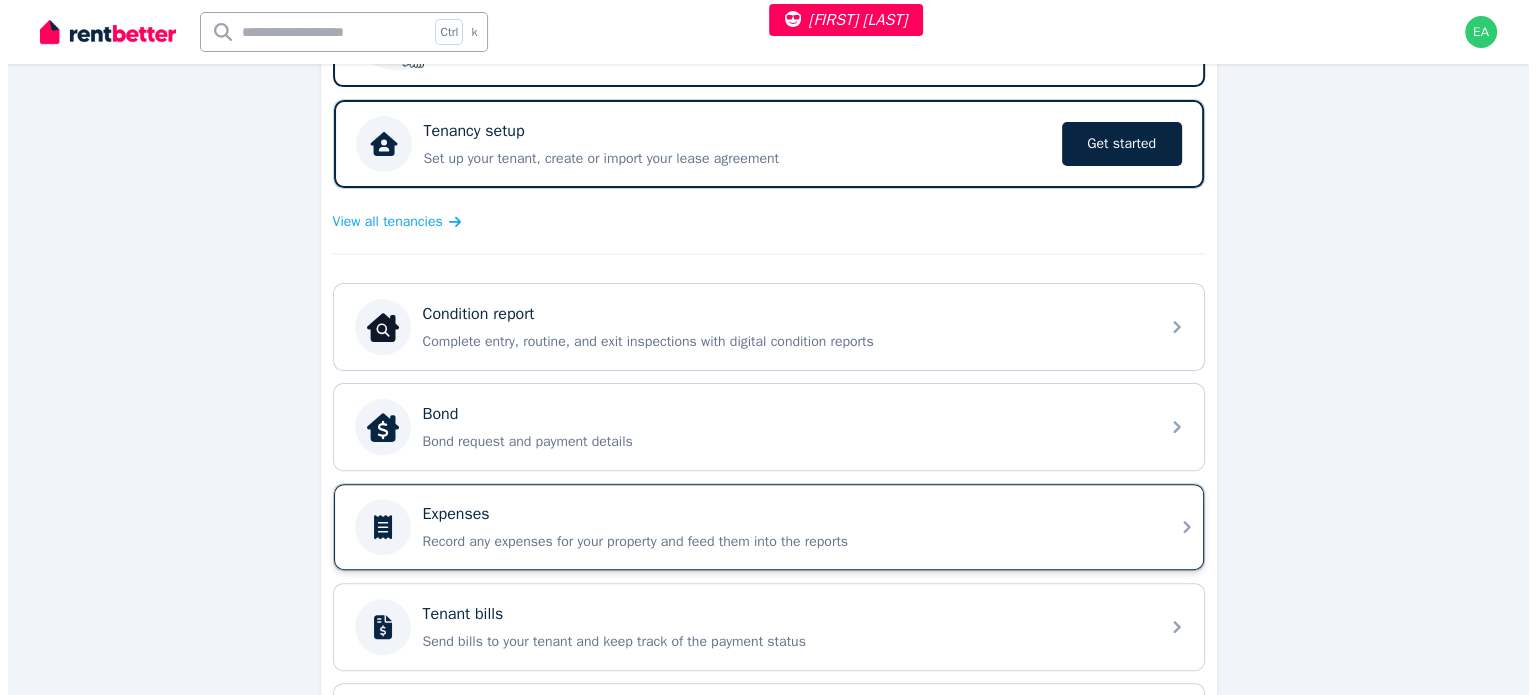 scroll, scrollTop: 0, scrollLeft: 0, axis: both 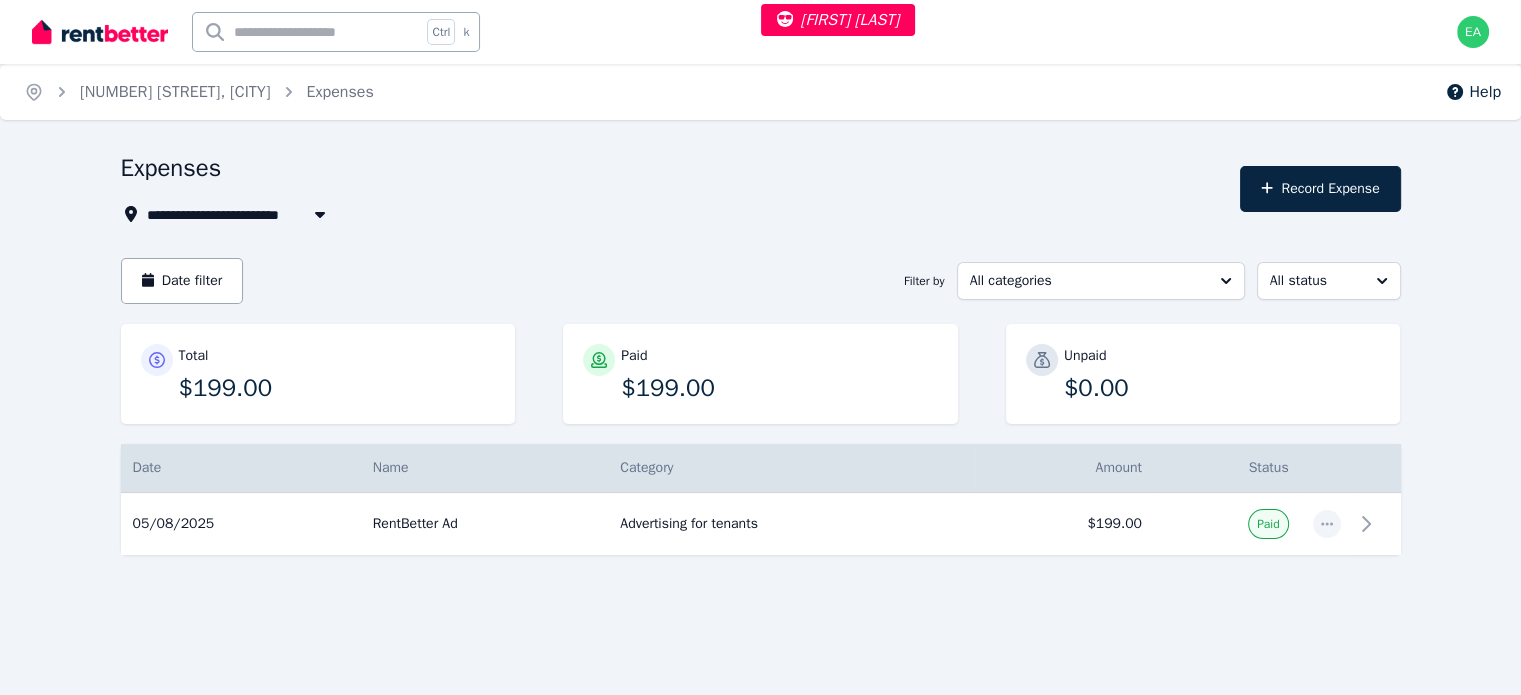 select on "***" 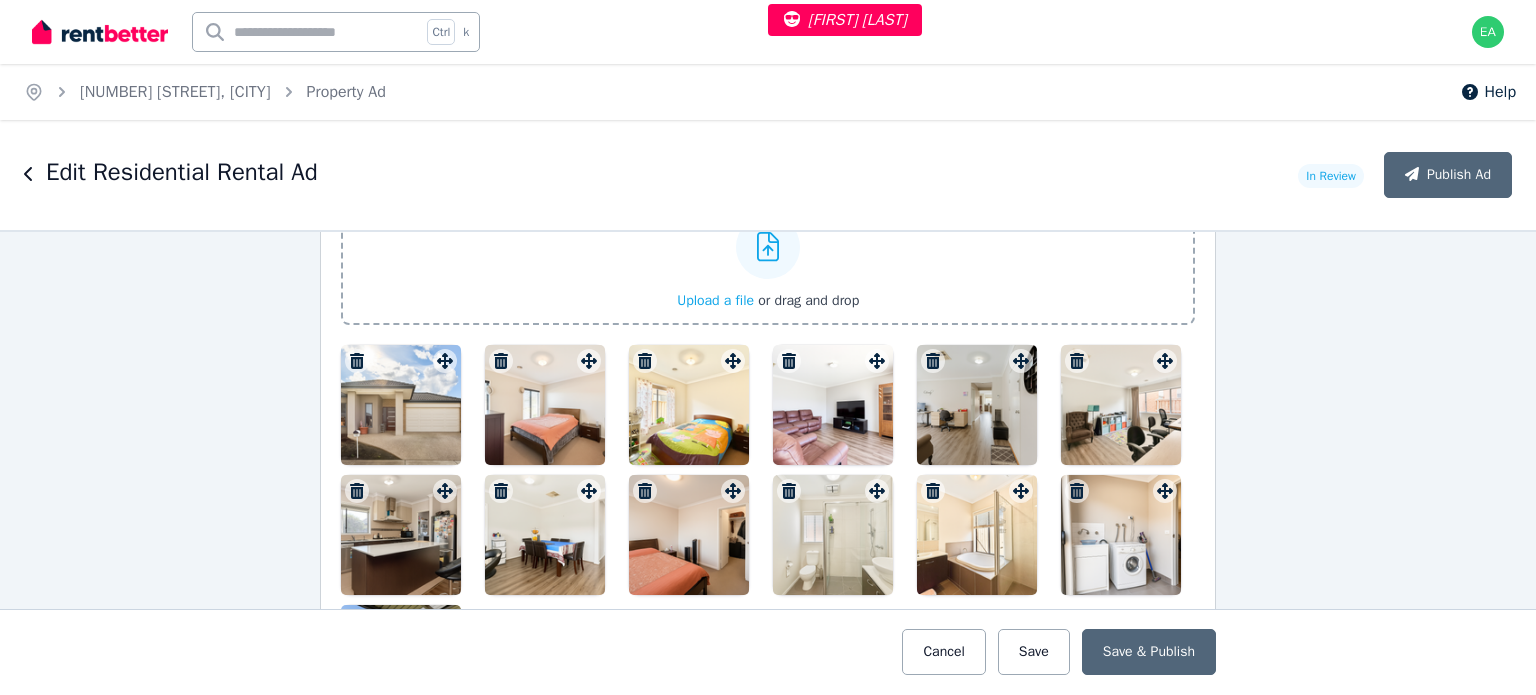 scroll, scrollTop: 2700, scrollLeft: 0, axis: vertical 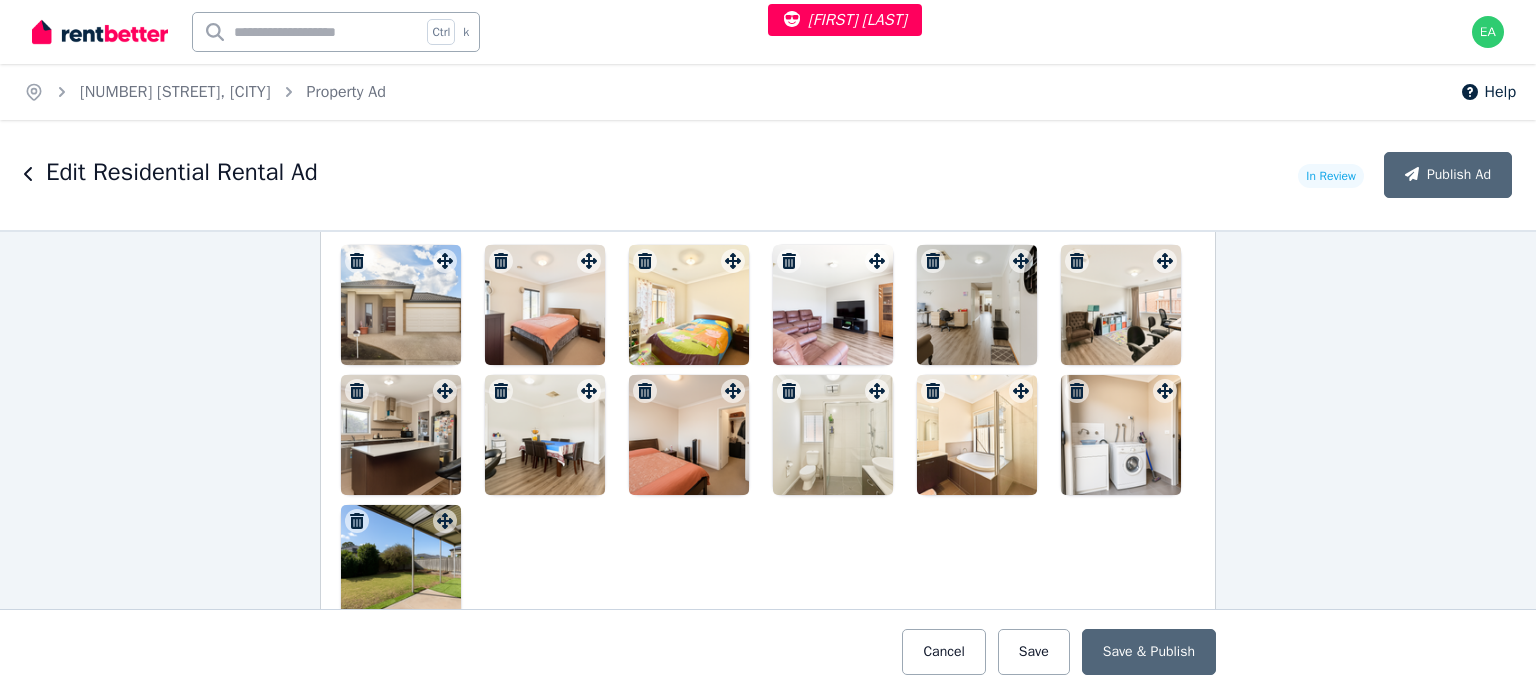 click at bounding box center (401, 305) 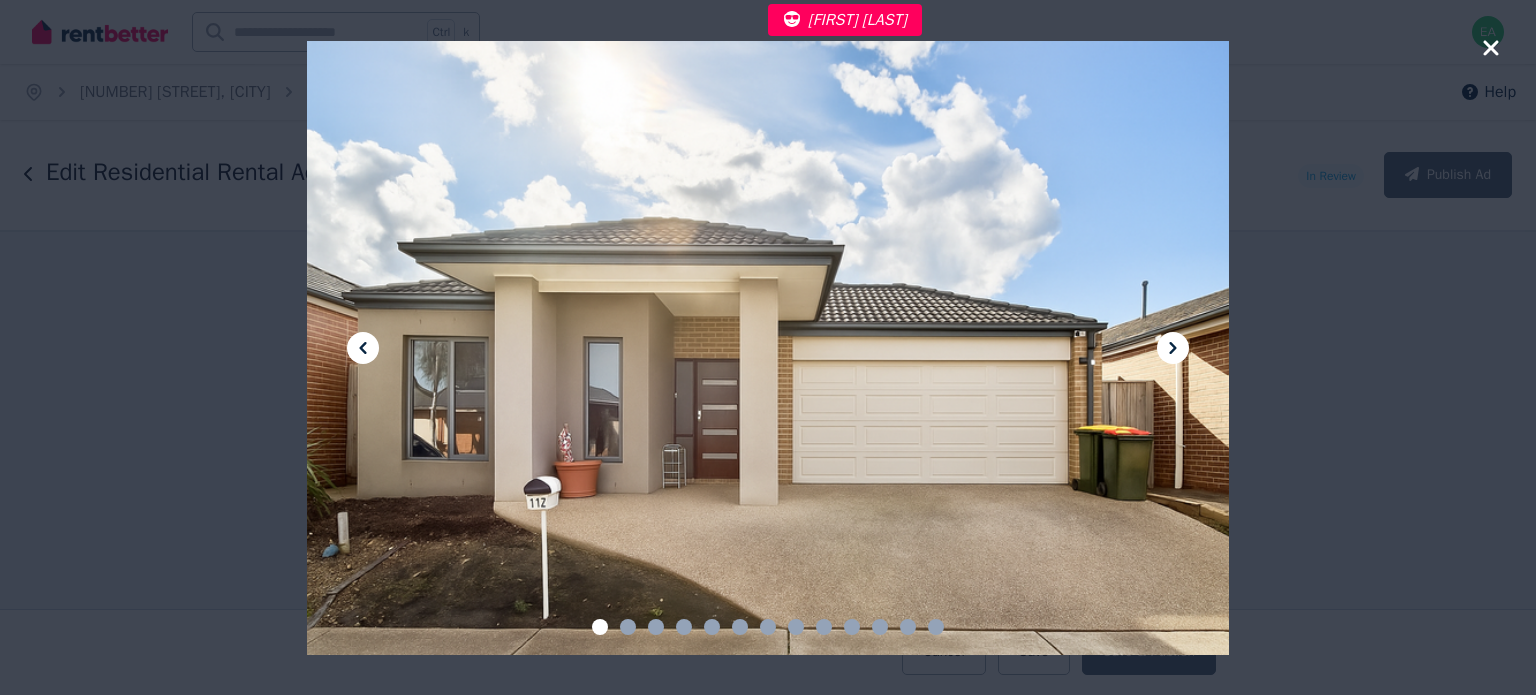 click 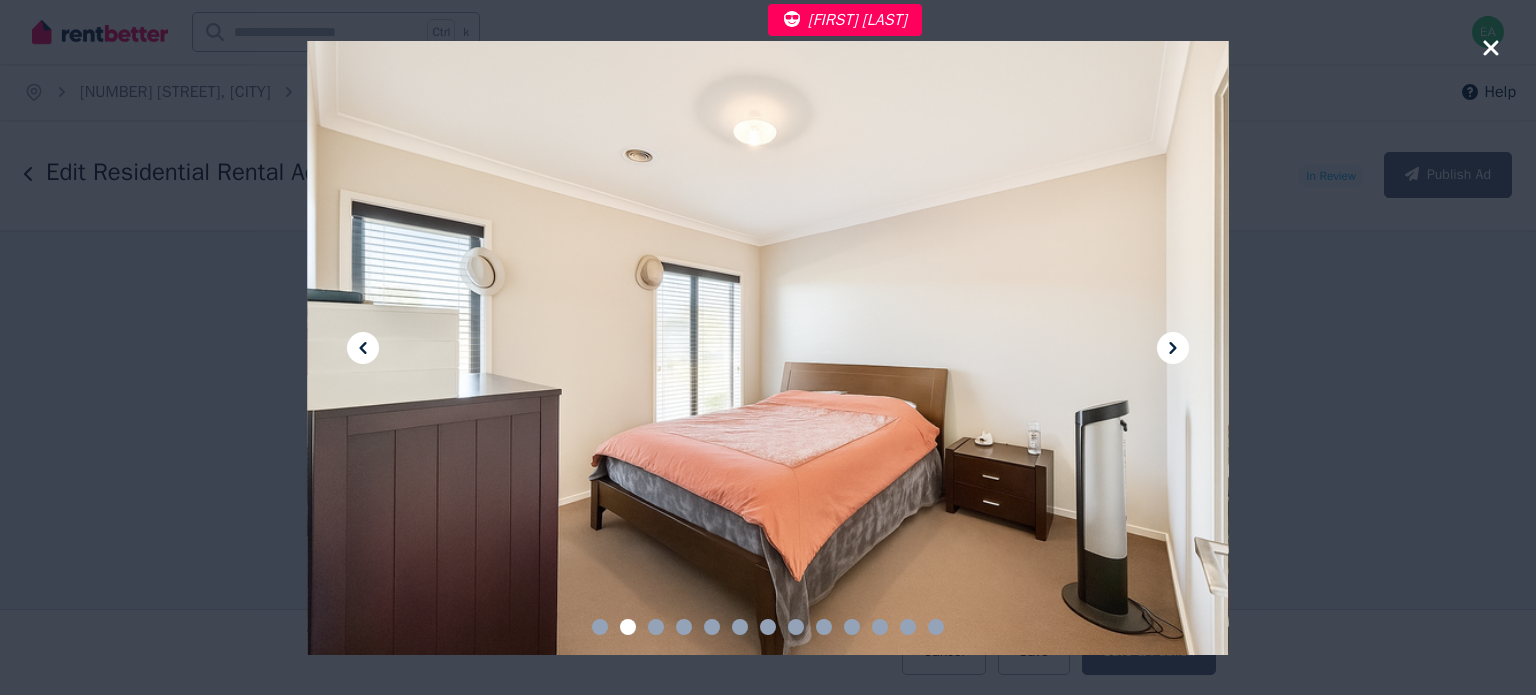 click 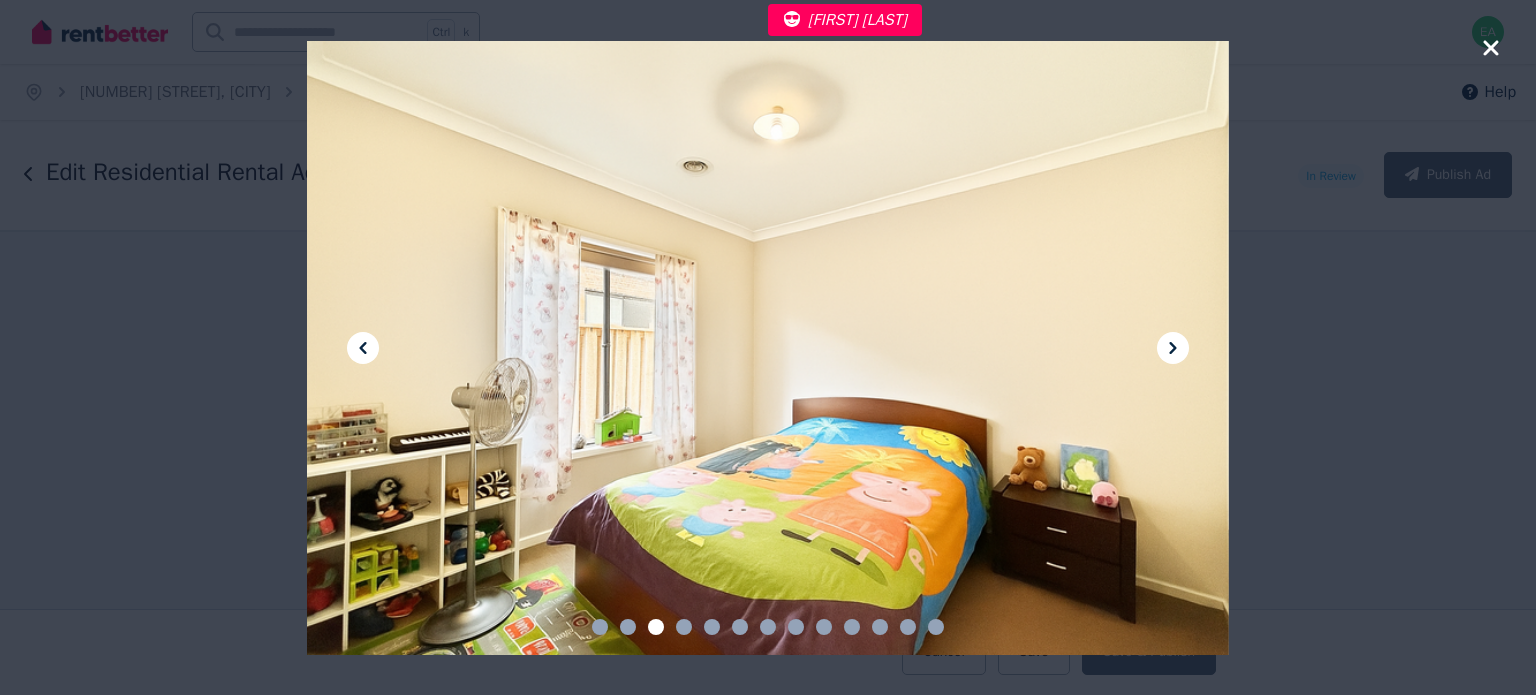 click 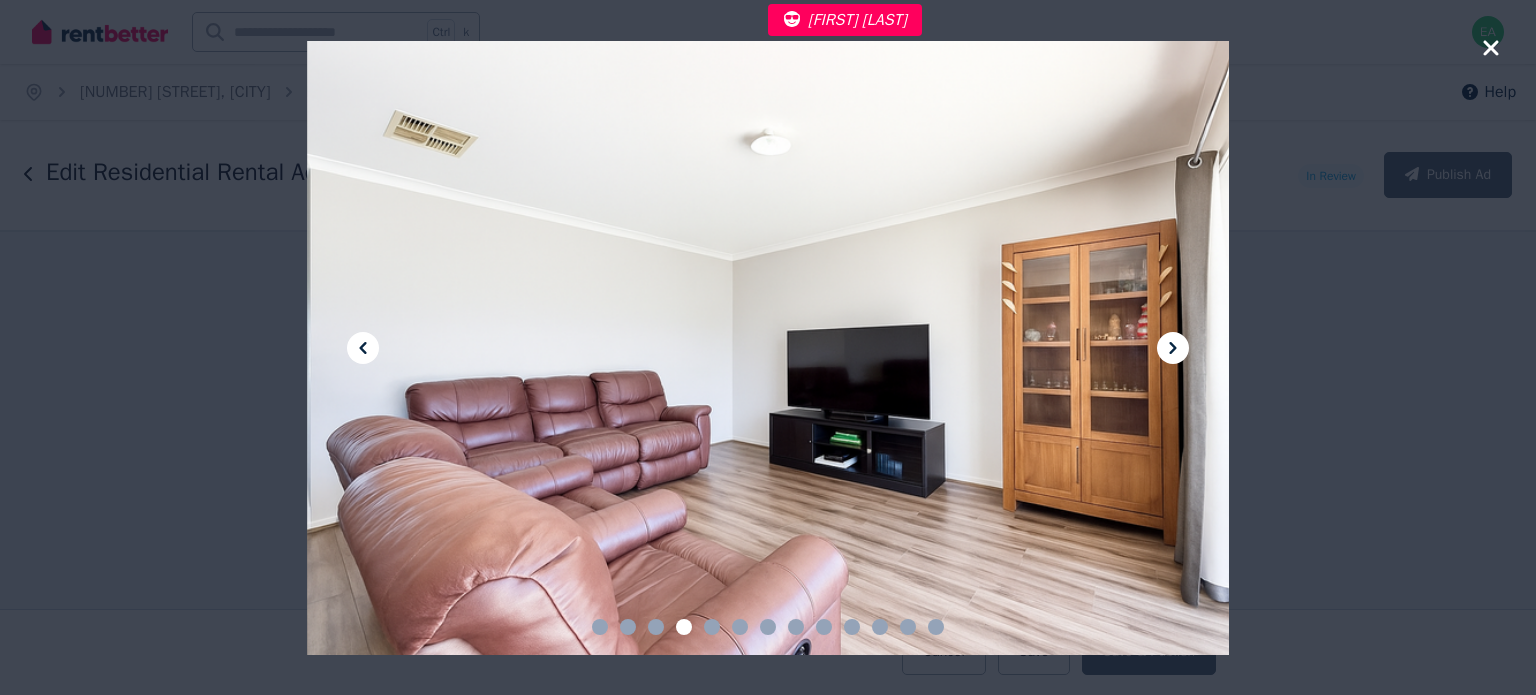 click 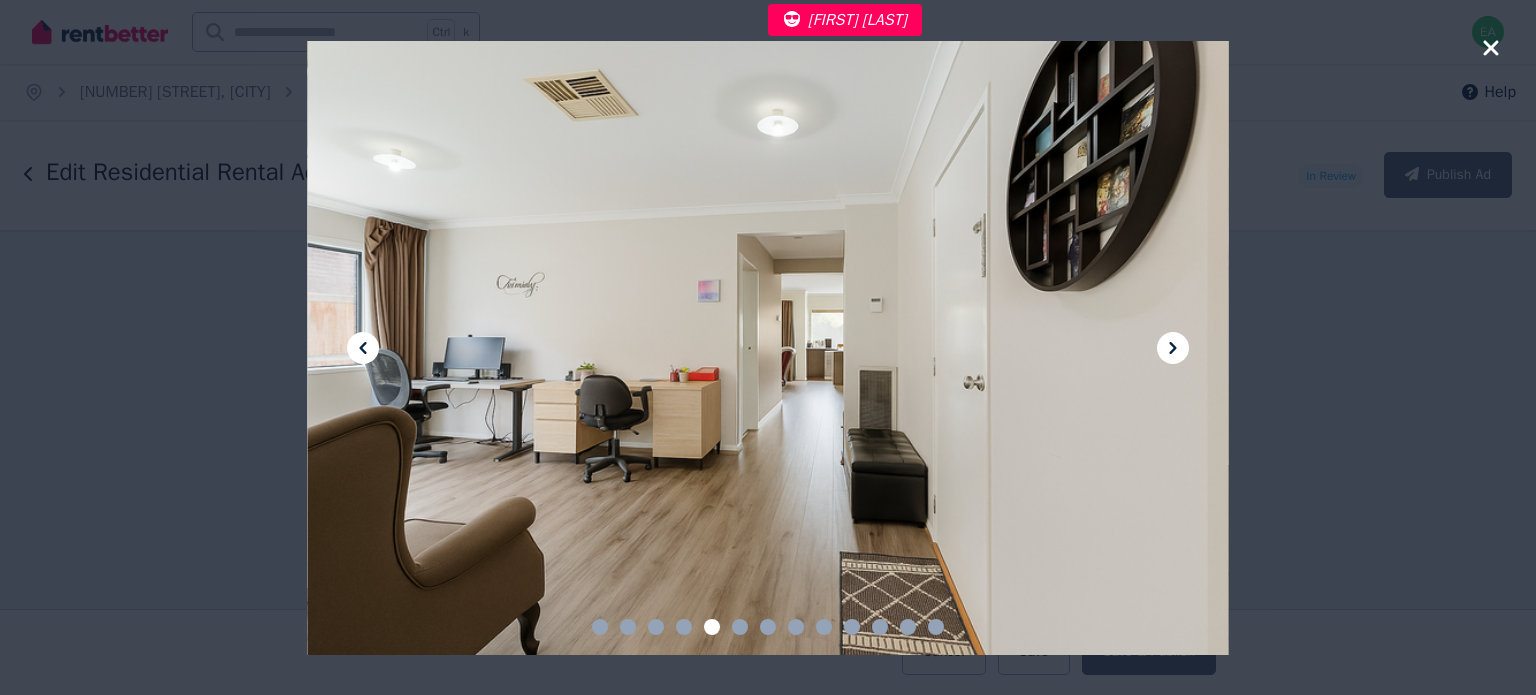 click 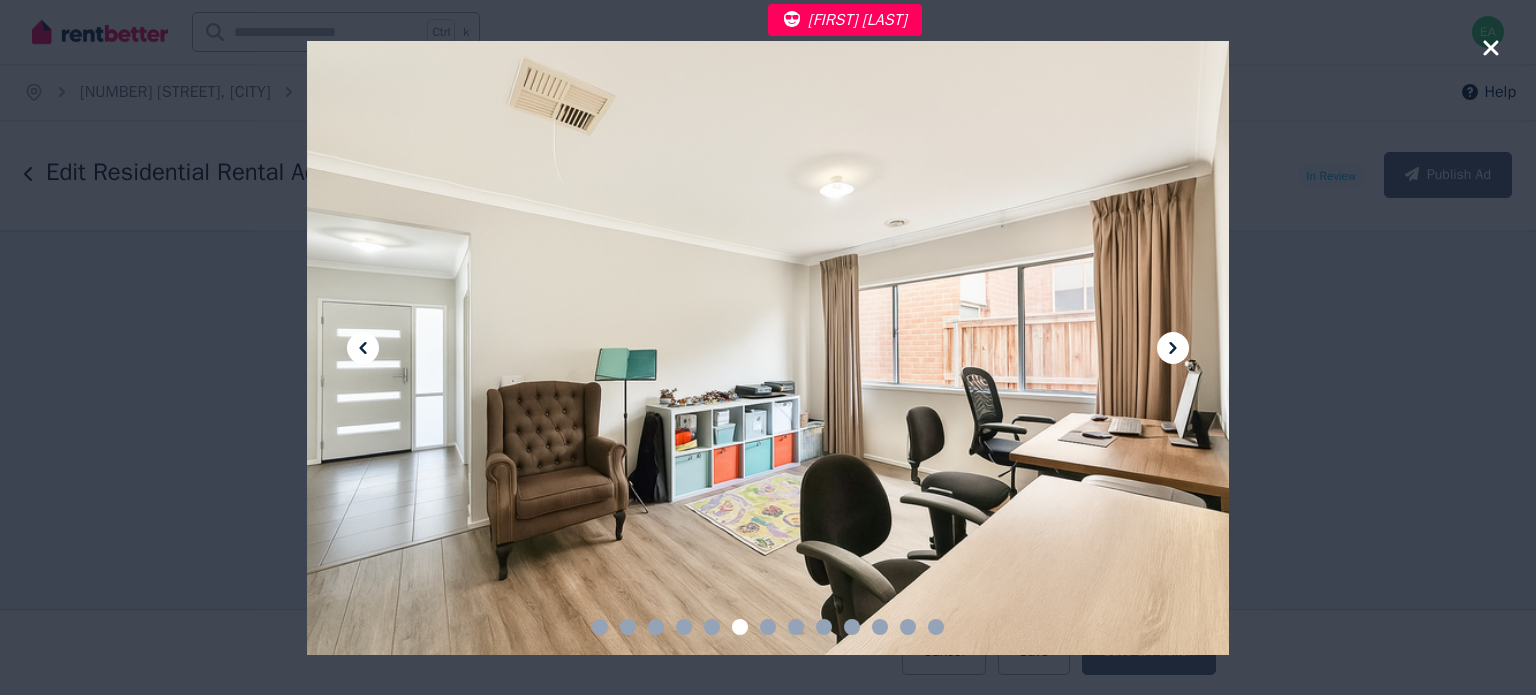 click 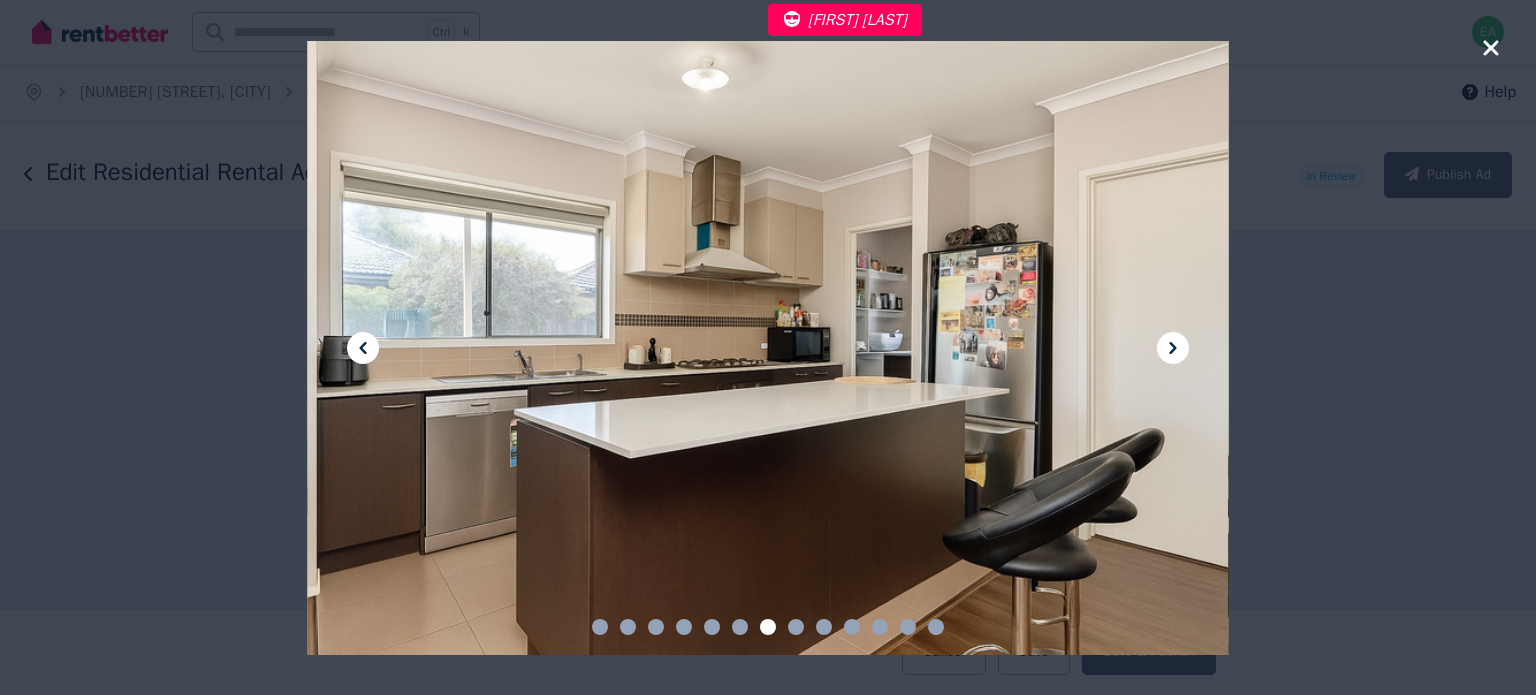 click 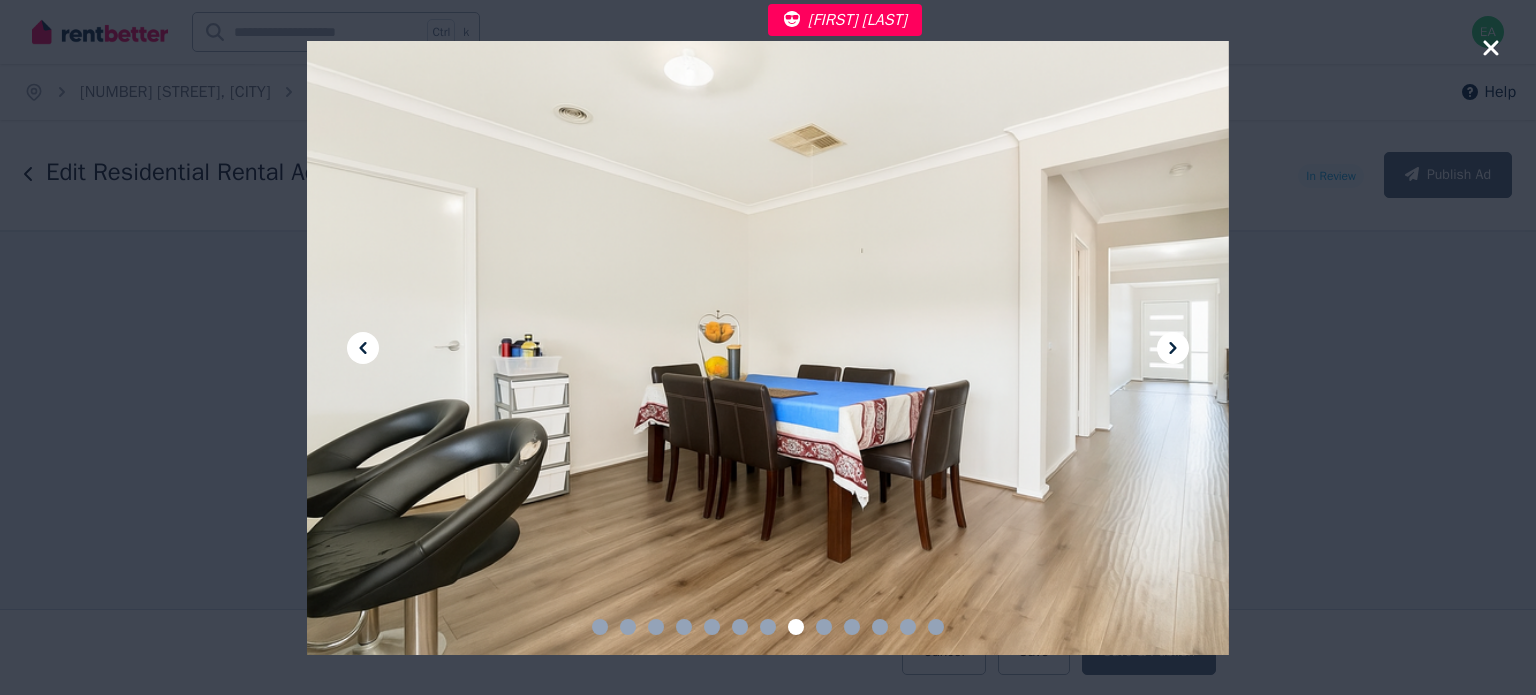 click 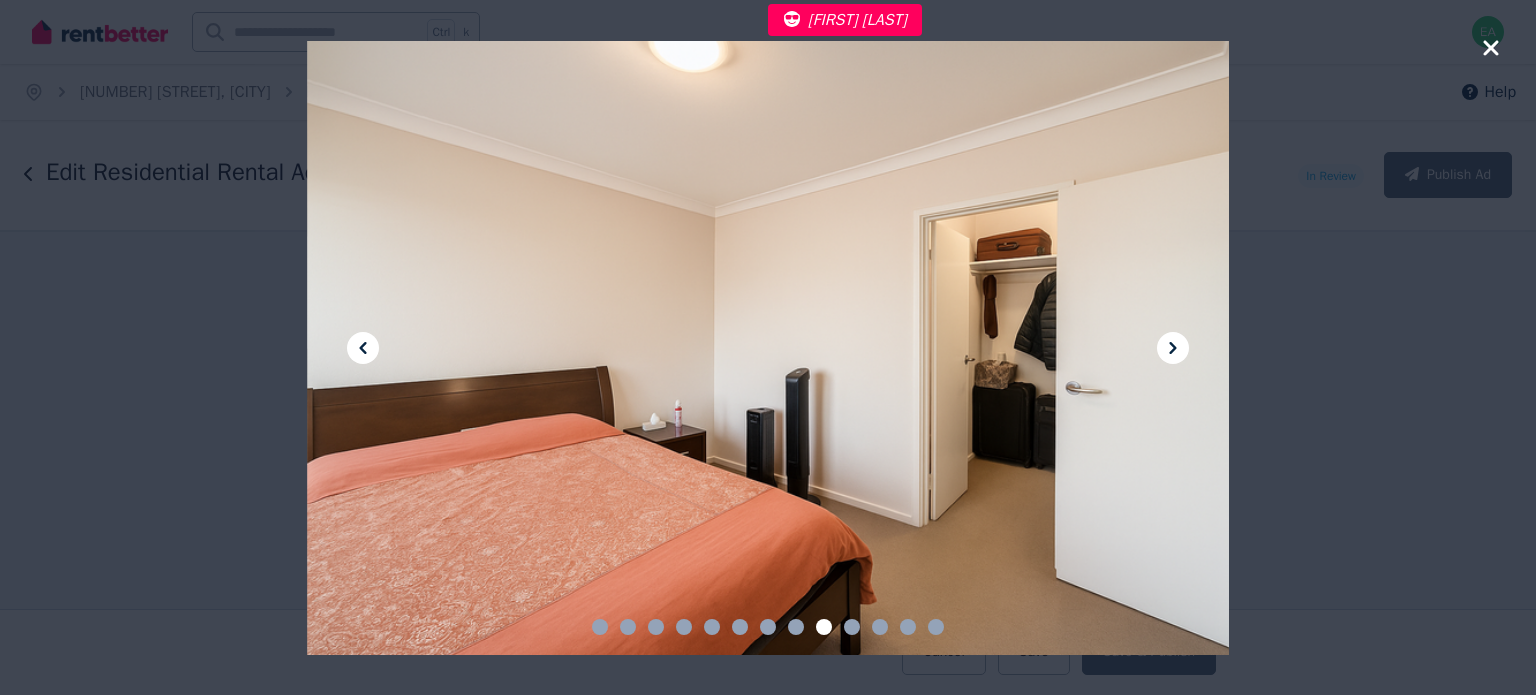 click 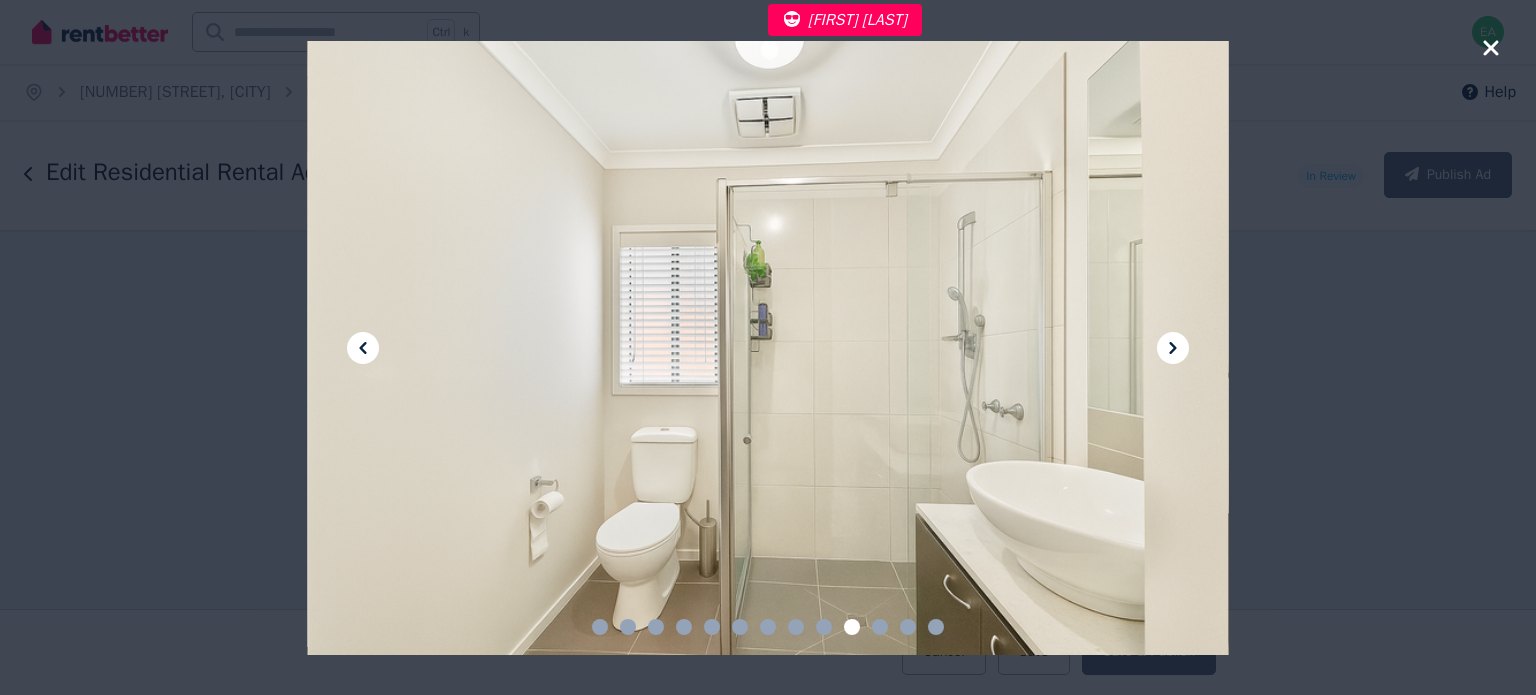 click 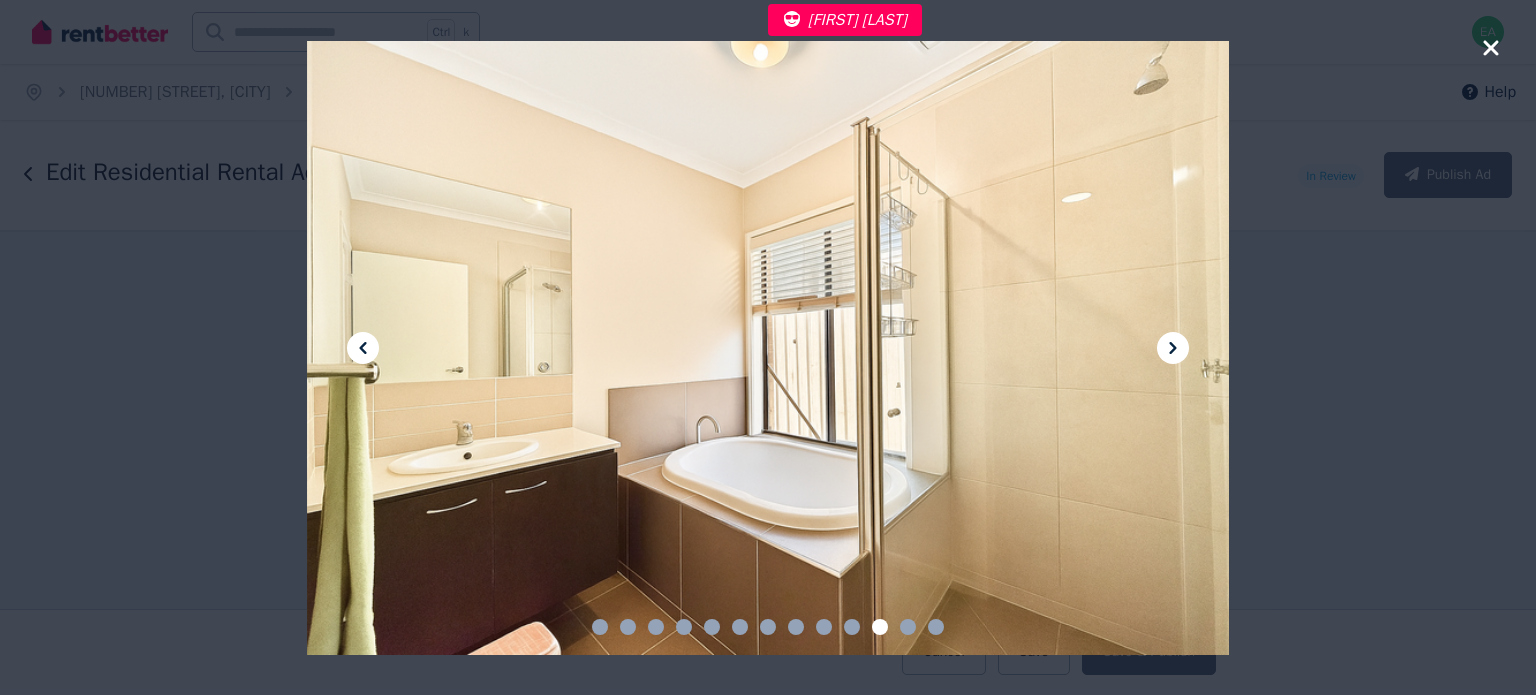 click 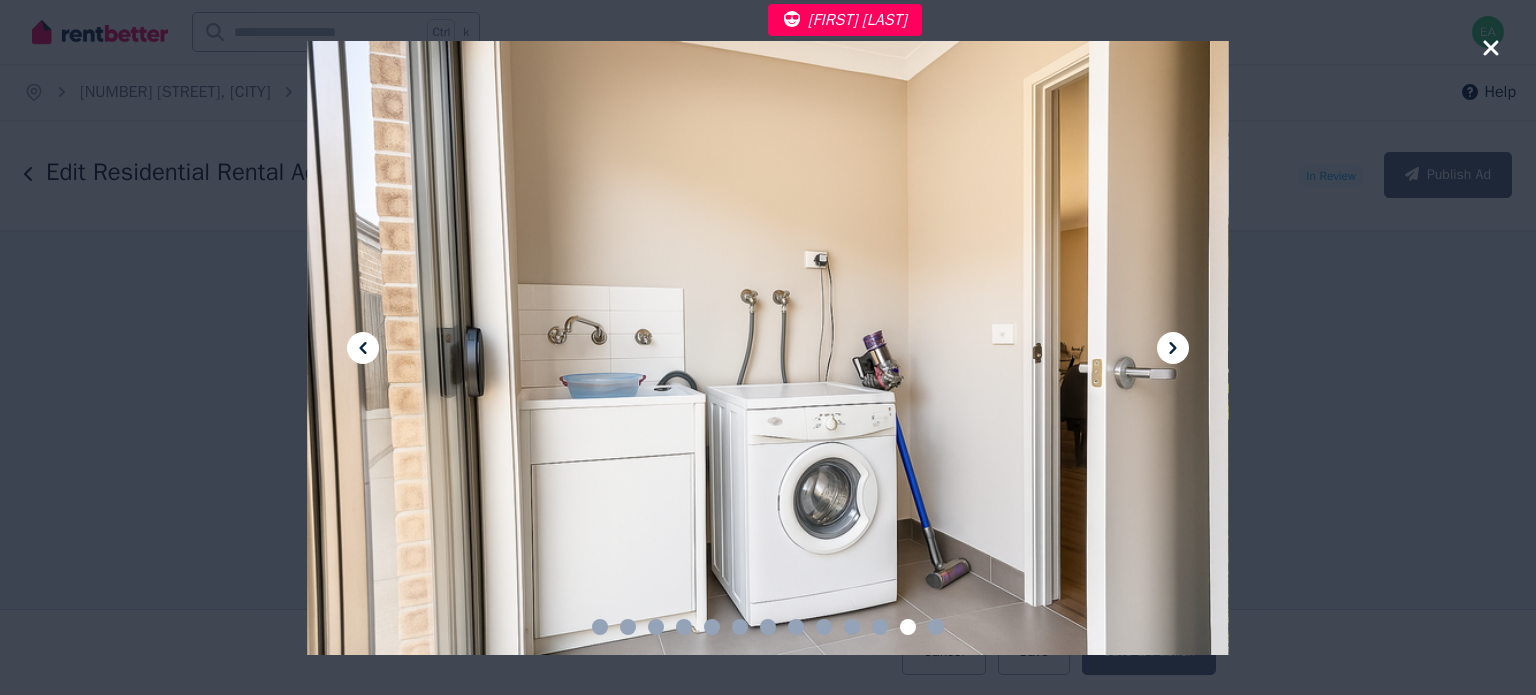 click 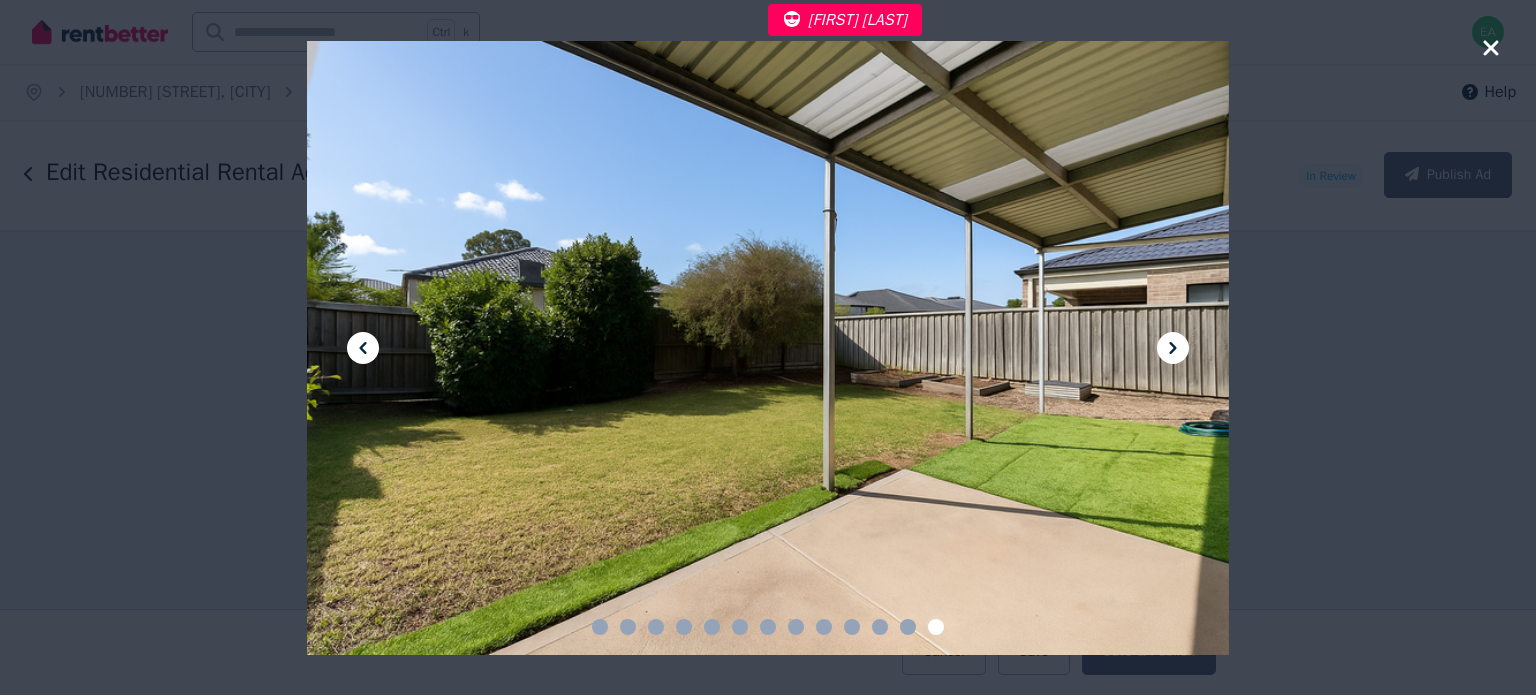 click 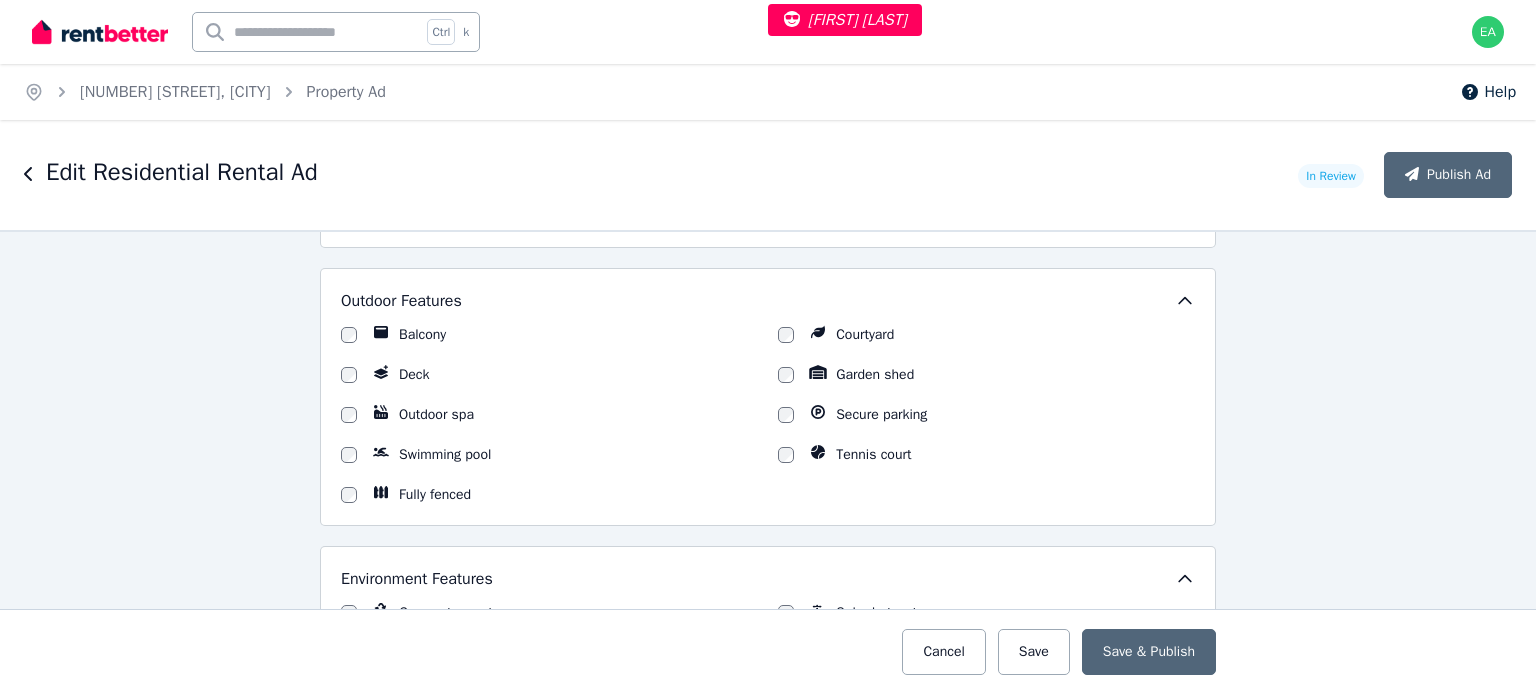 scroll, scrollTop: 1600, scrollLeft: 0, axis: vertical 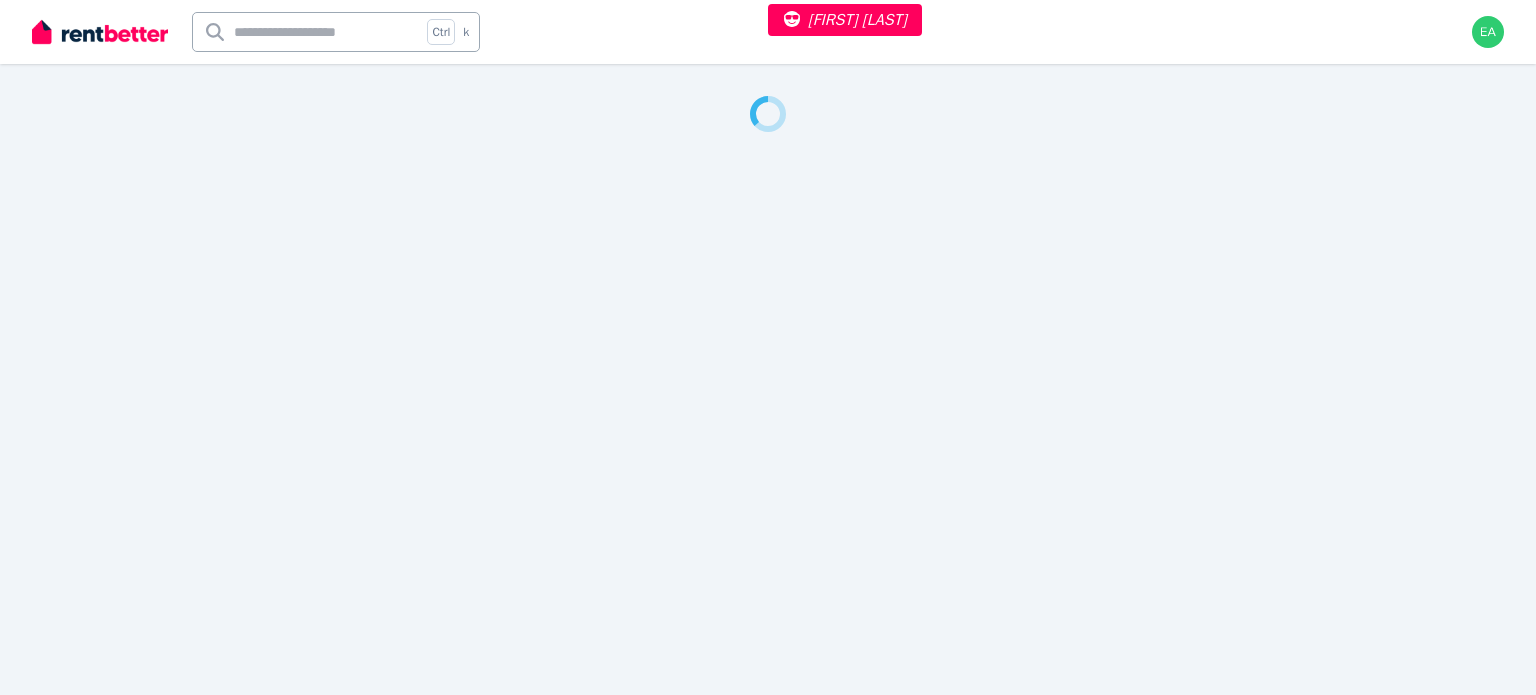 select on "***" 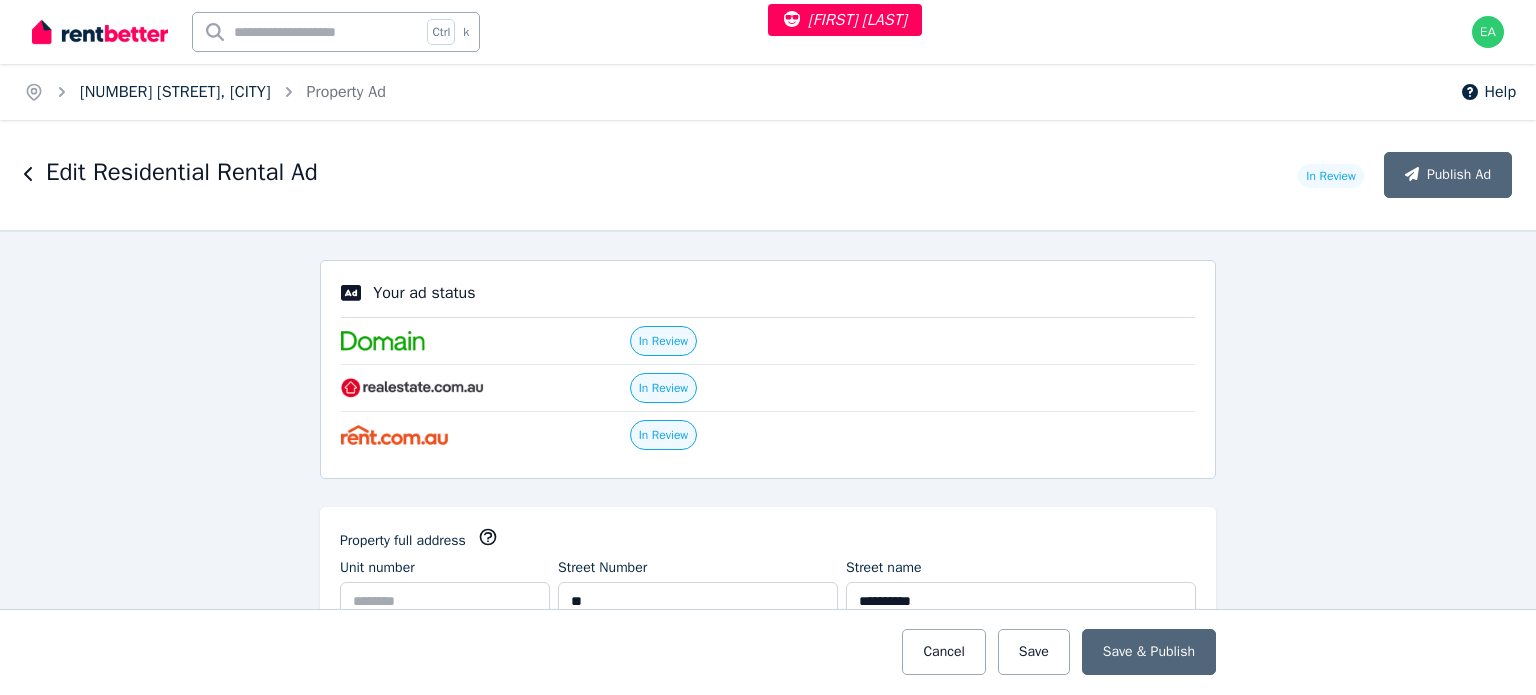 click on "[NUMBER] [STREET], [CITY]" at bounding box center (175, 92) 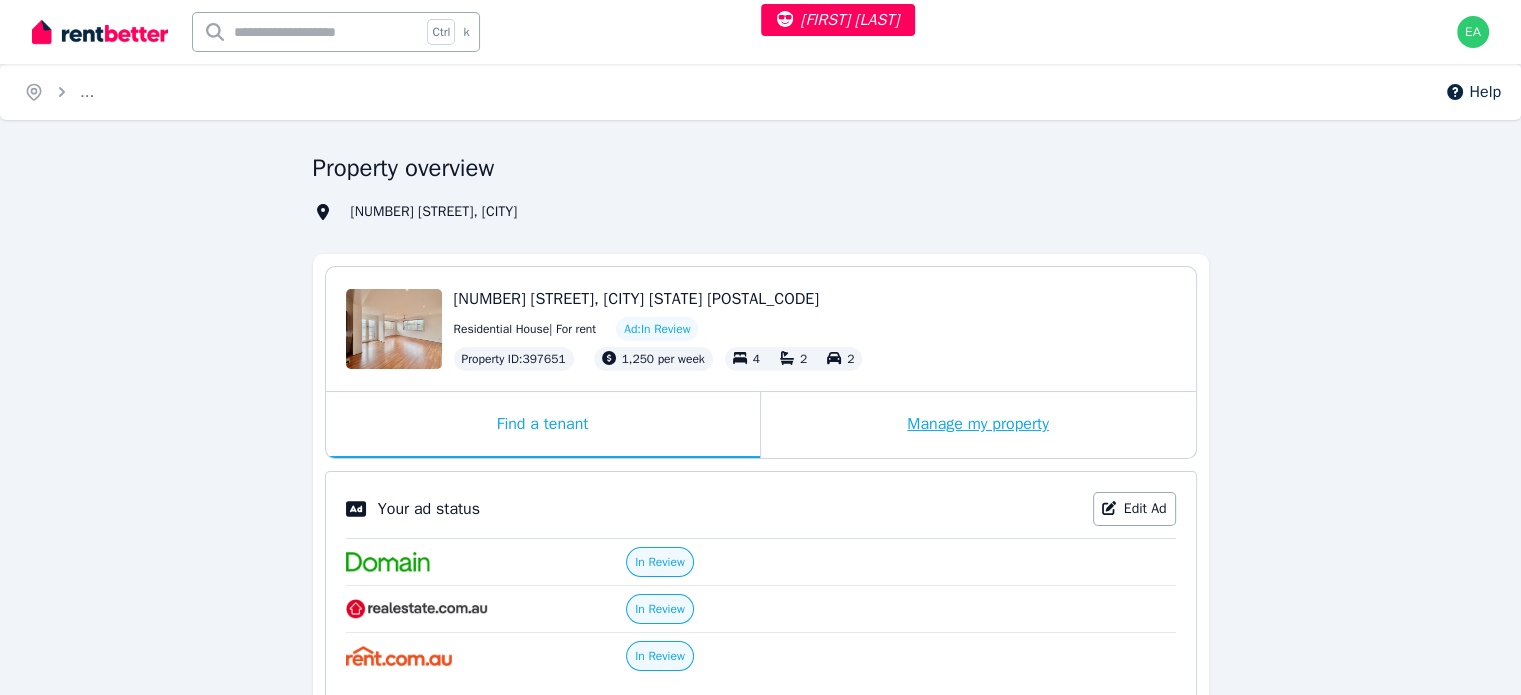 click on "Manage my property" at bounding box center (978, 425) 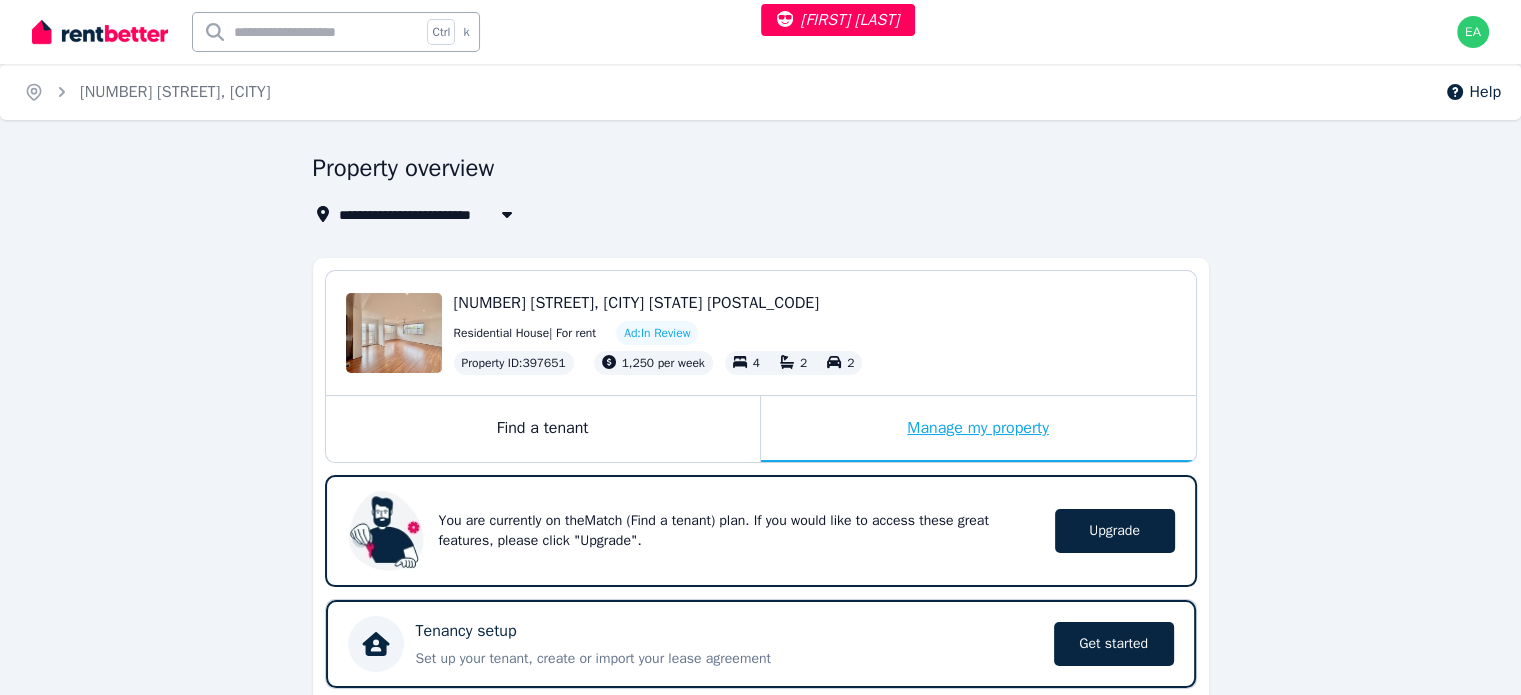 scroll, scrollTop: 400, scrollLeft: 0, axis: vertical 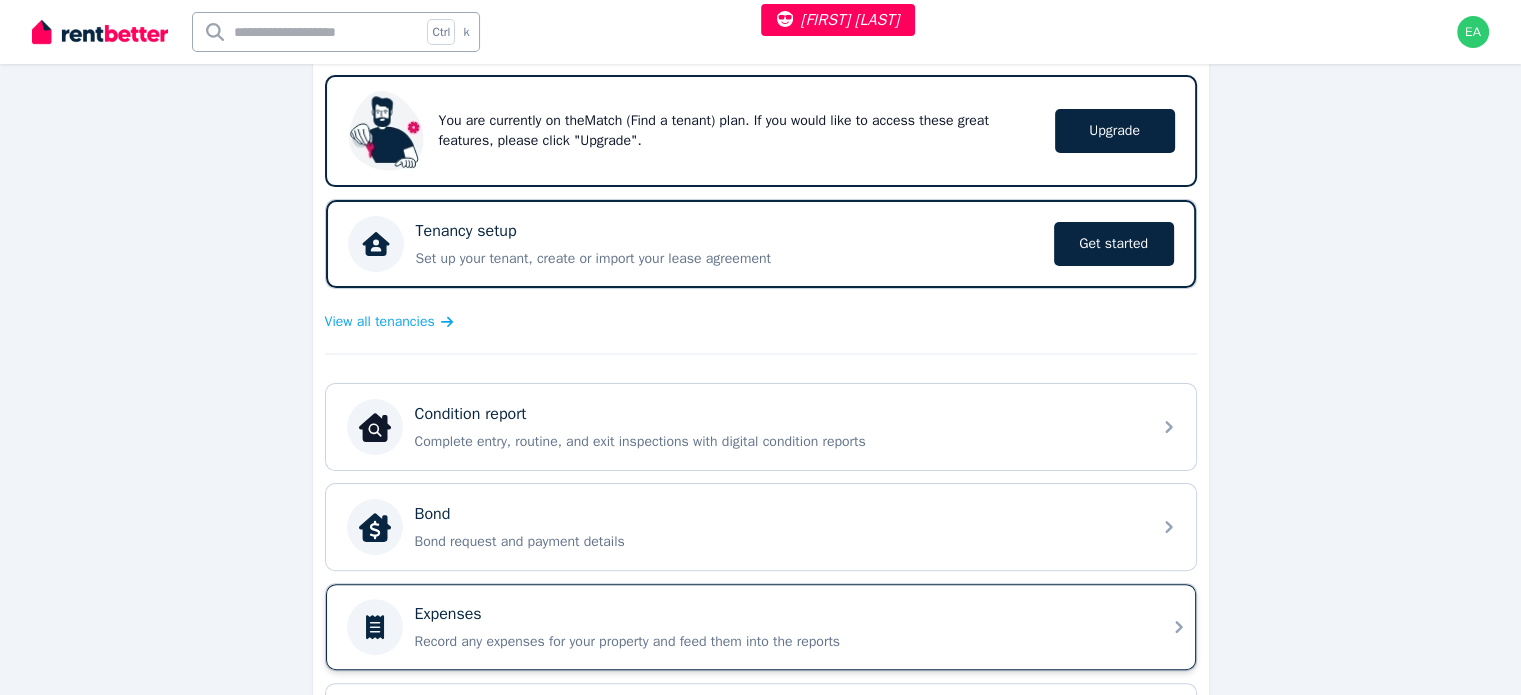 click on "Expenses" at bounding box center (777, 614) 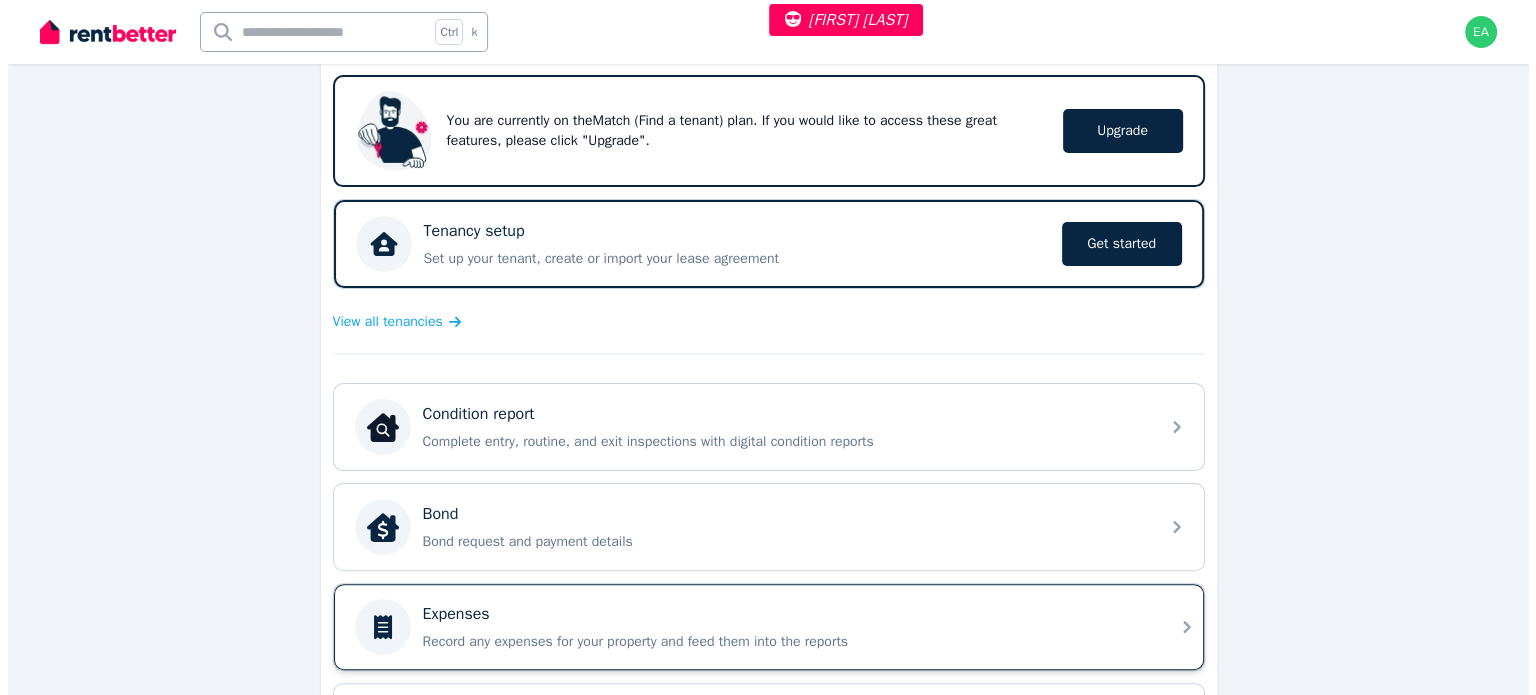 scroll, scrollTop: 0, scrollLeft: 0, axis: both 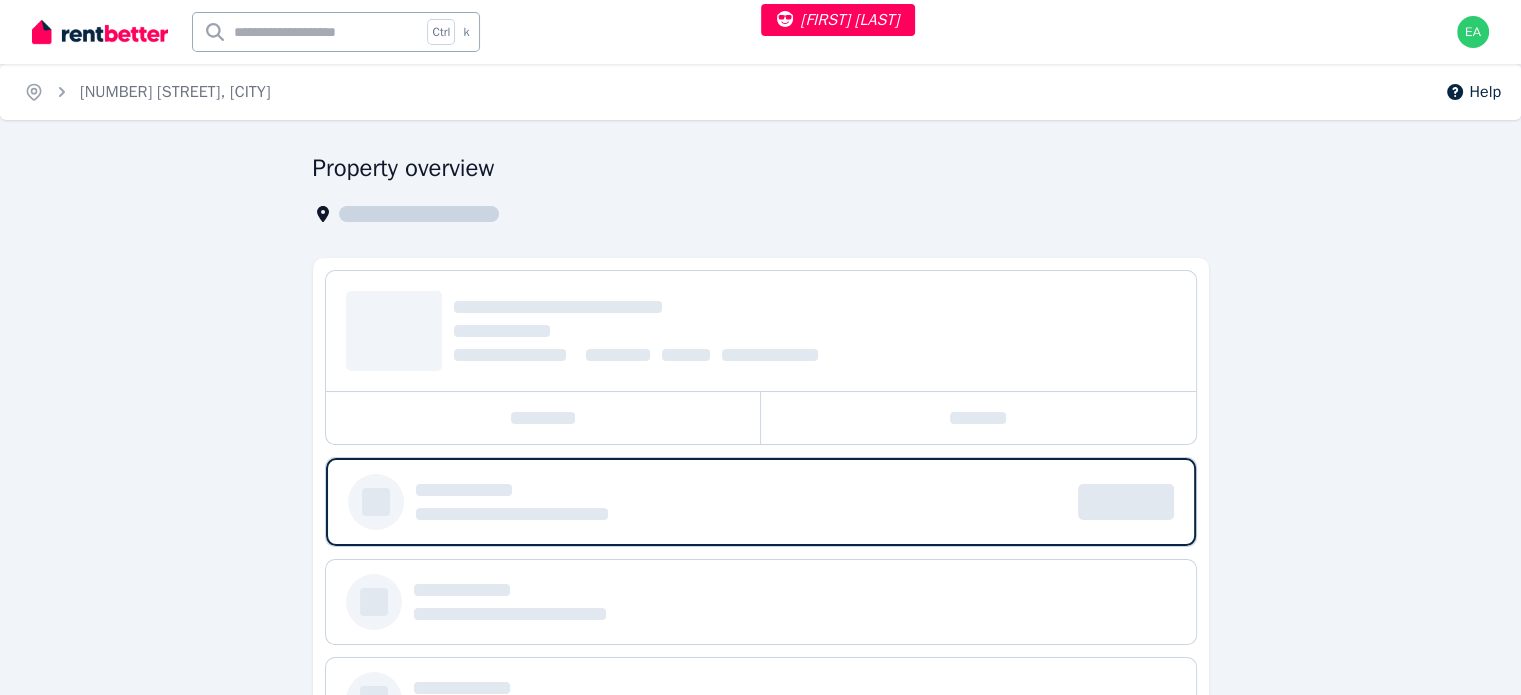 select on "***" 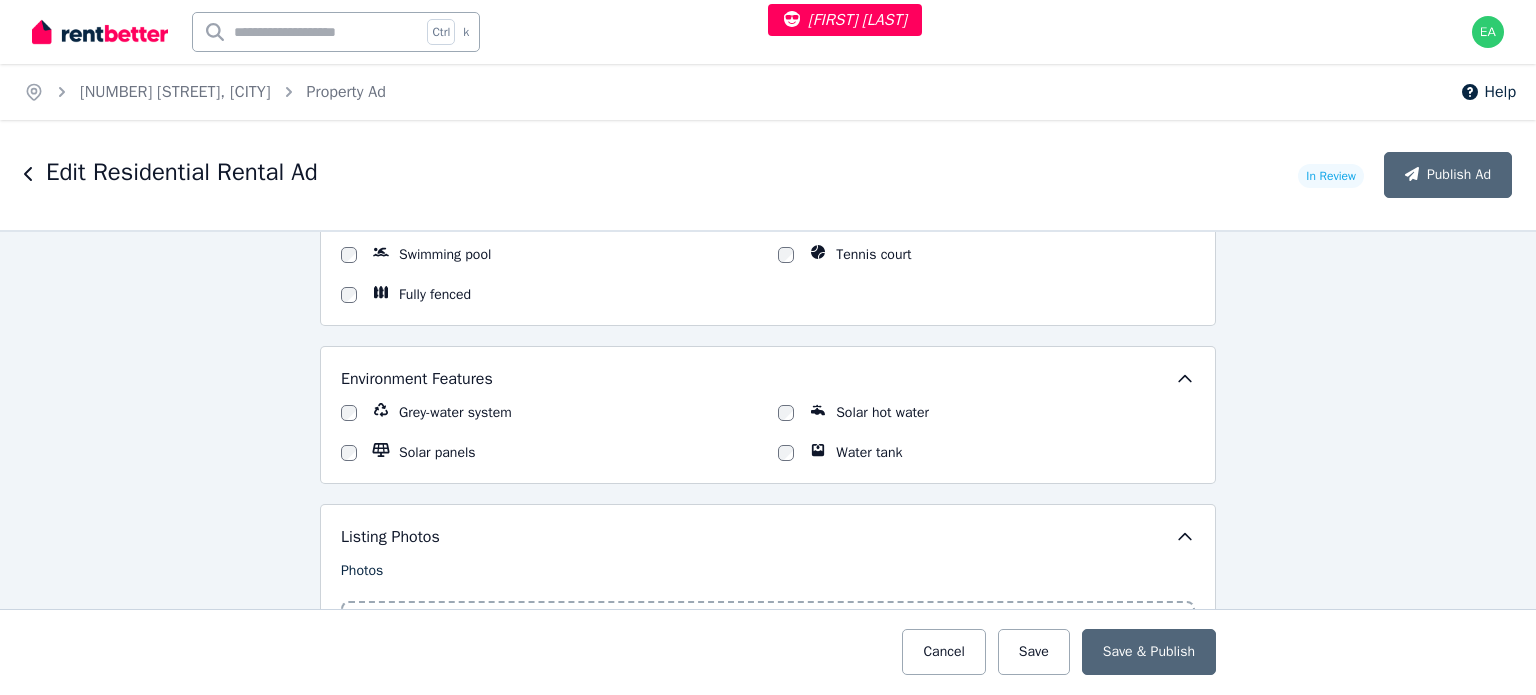 scroll, scrollTop: 2600, scrollLeft: 0, axis: vertical 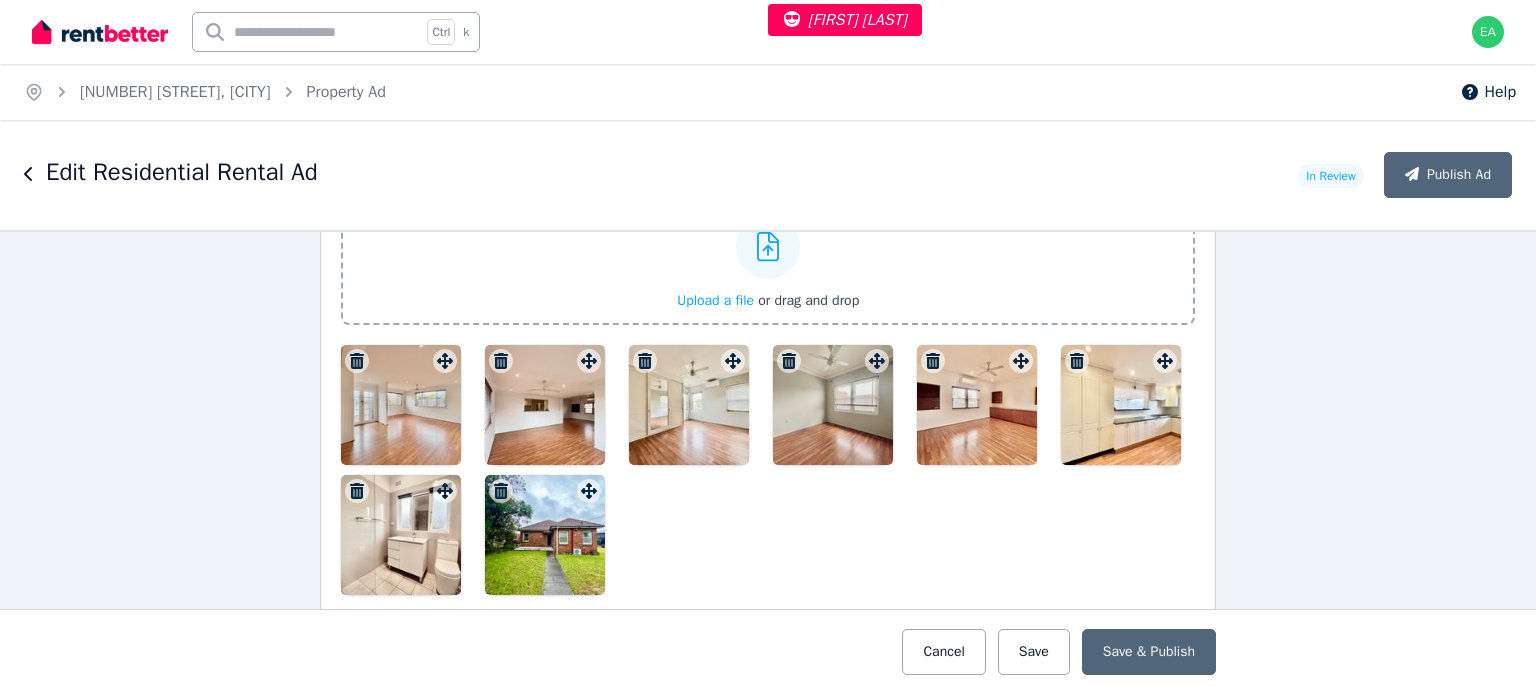 click at bounding box center [401, 405] 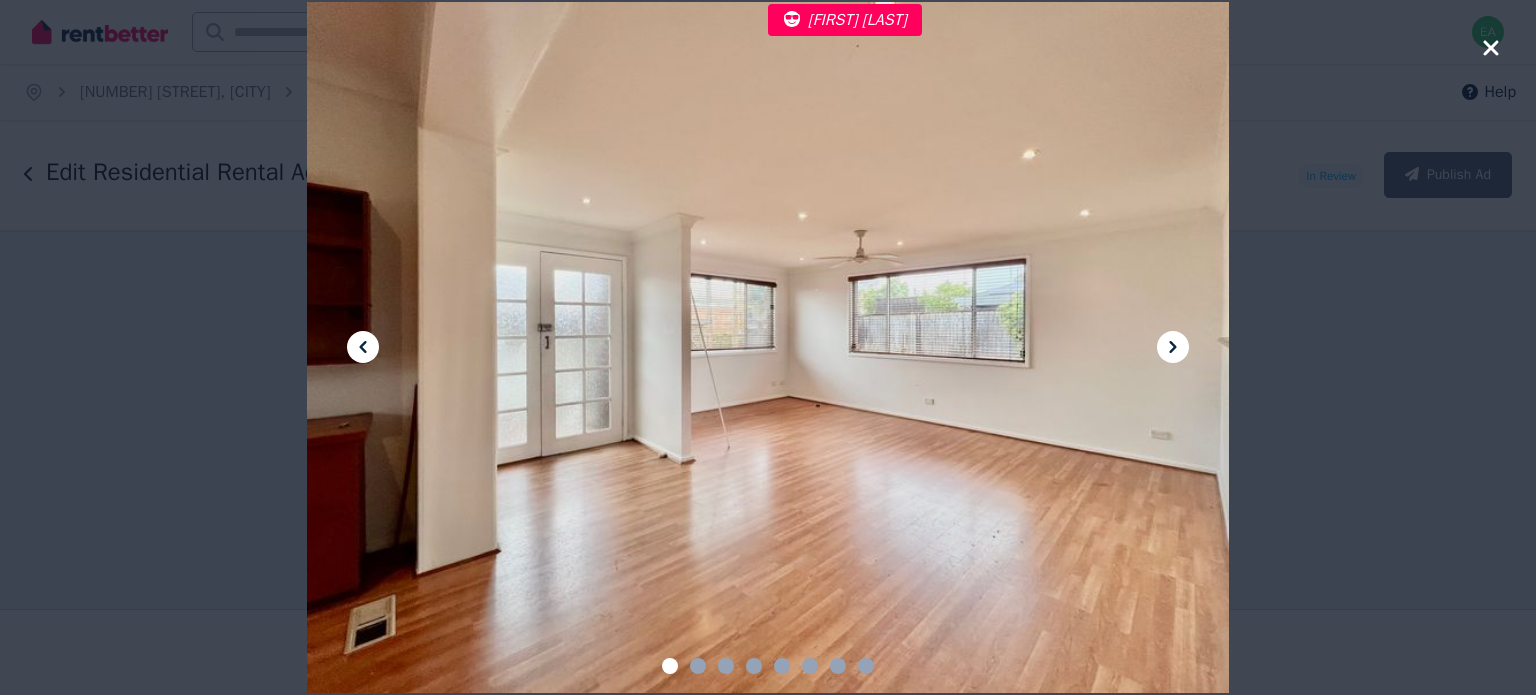 click 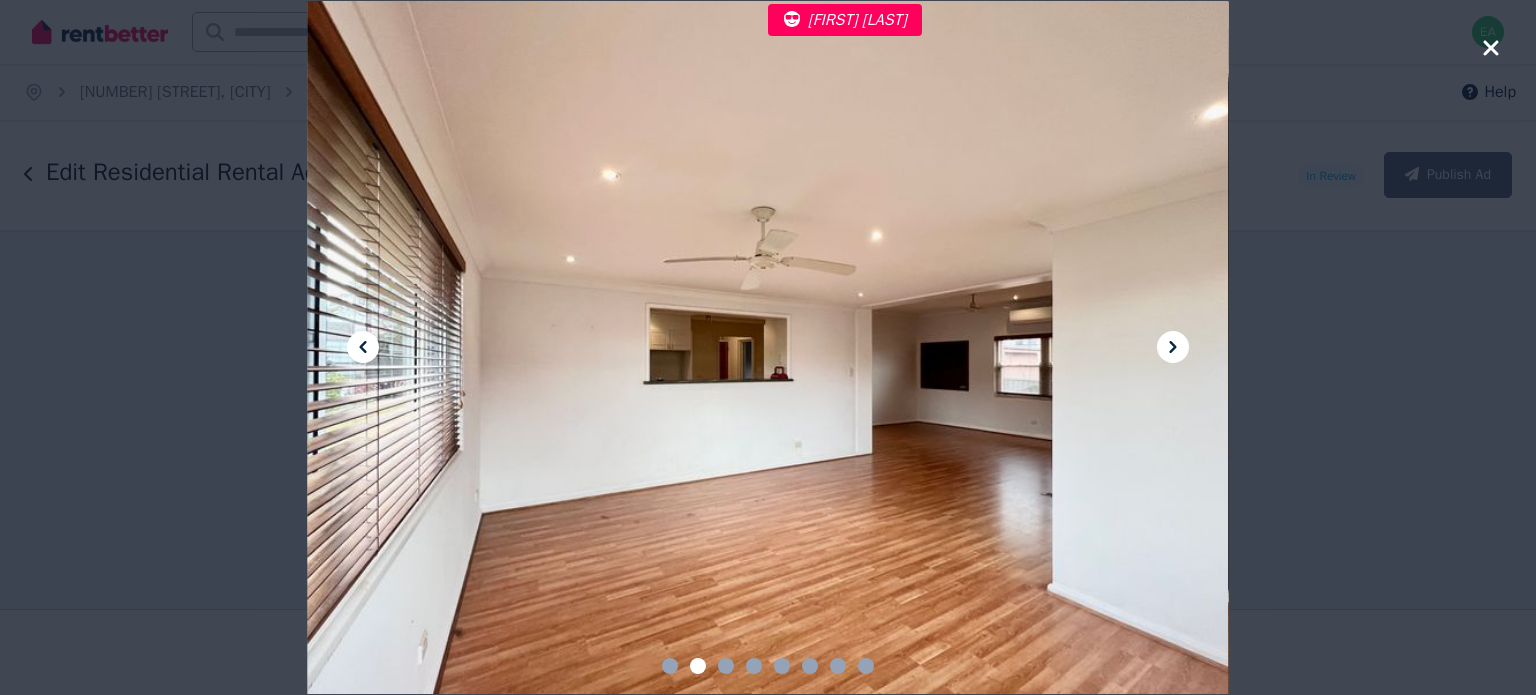 click 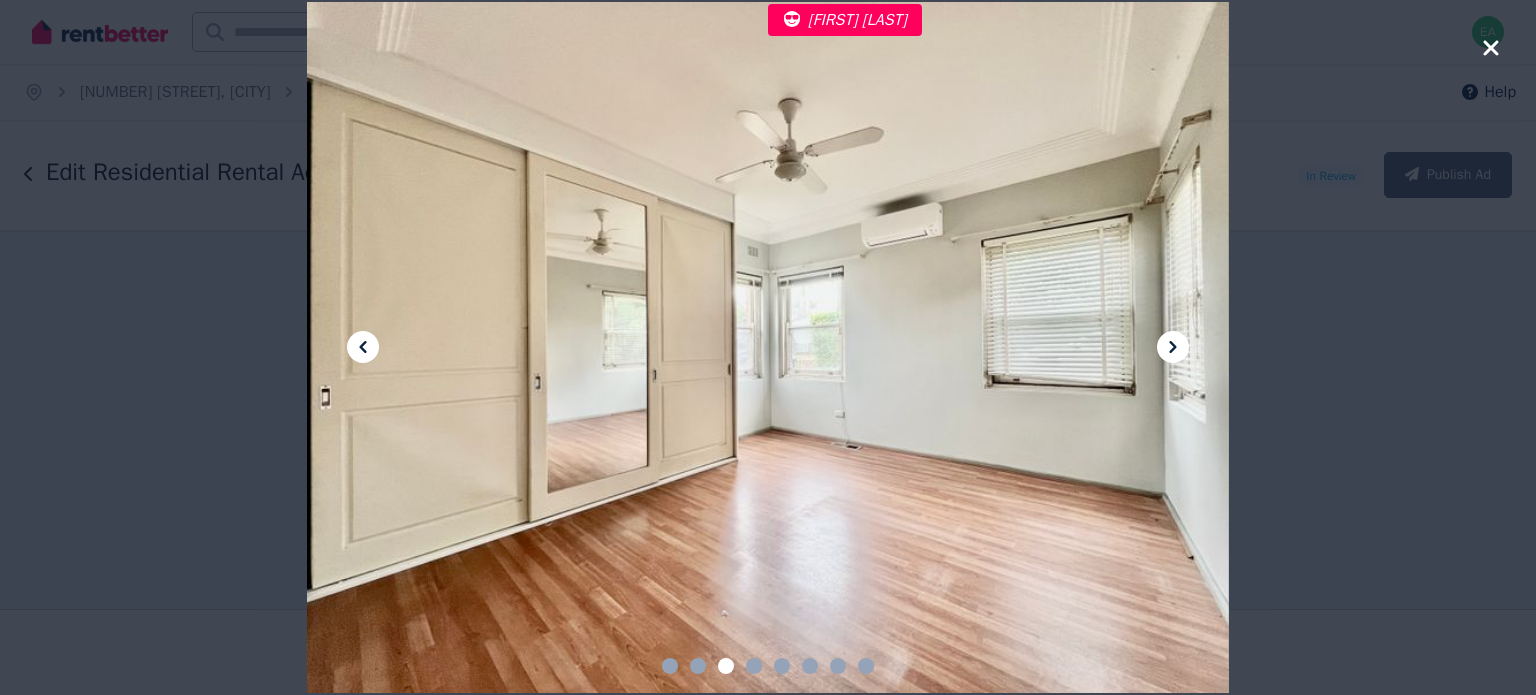 click 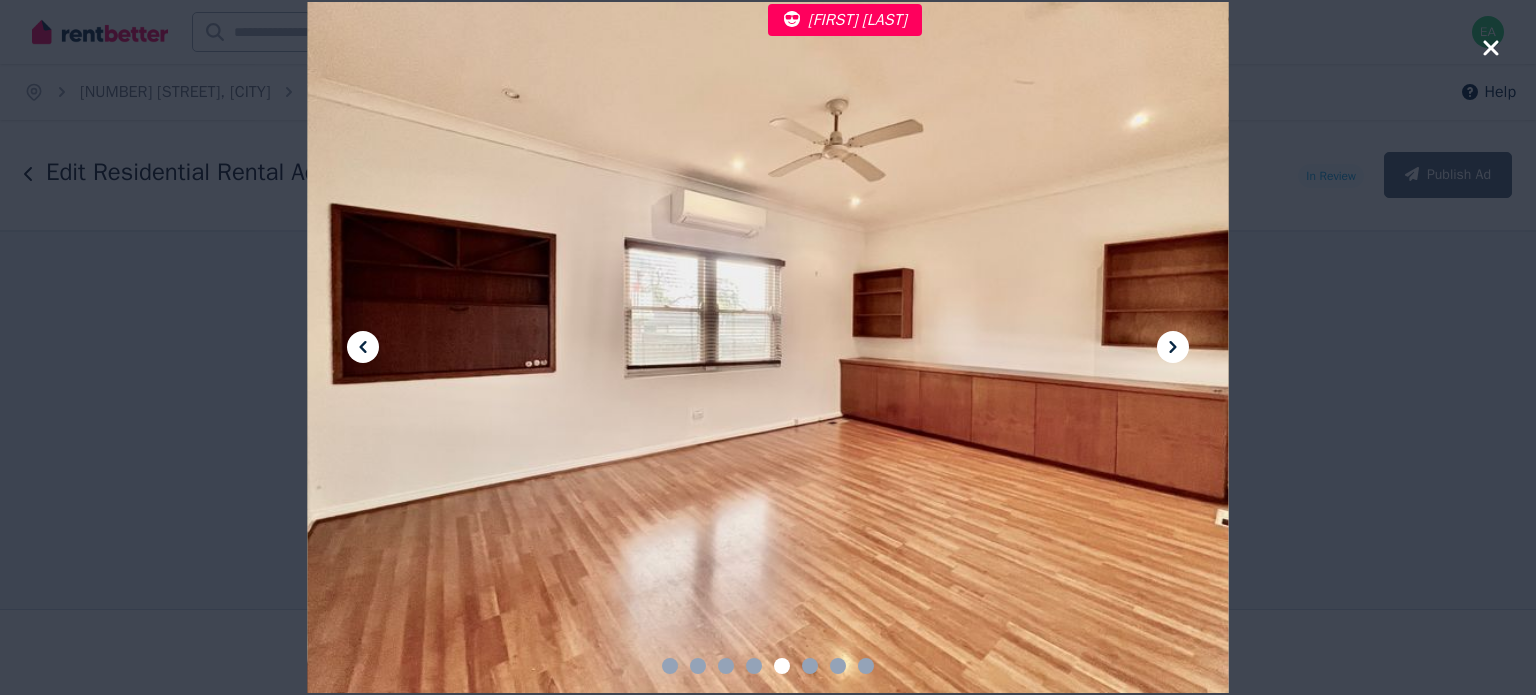 click 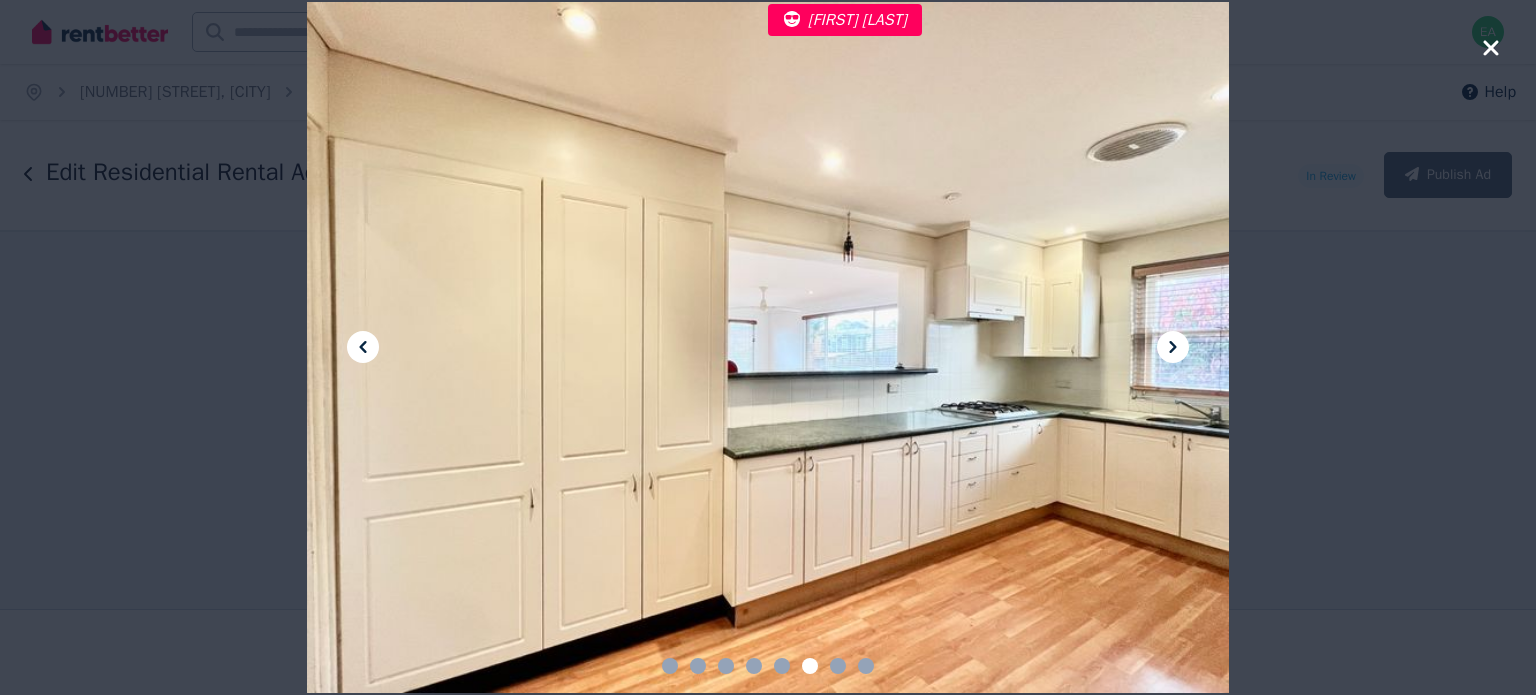 click 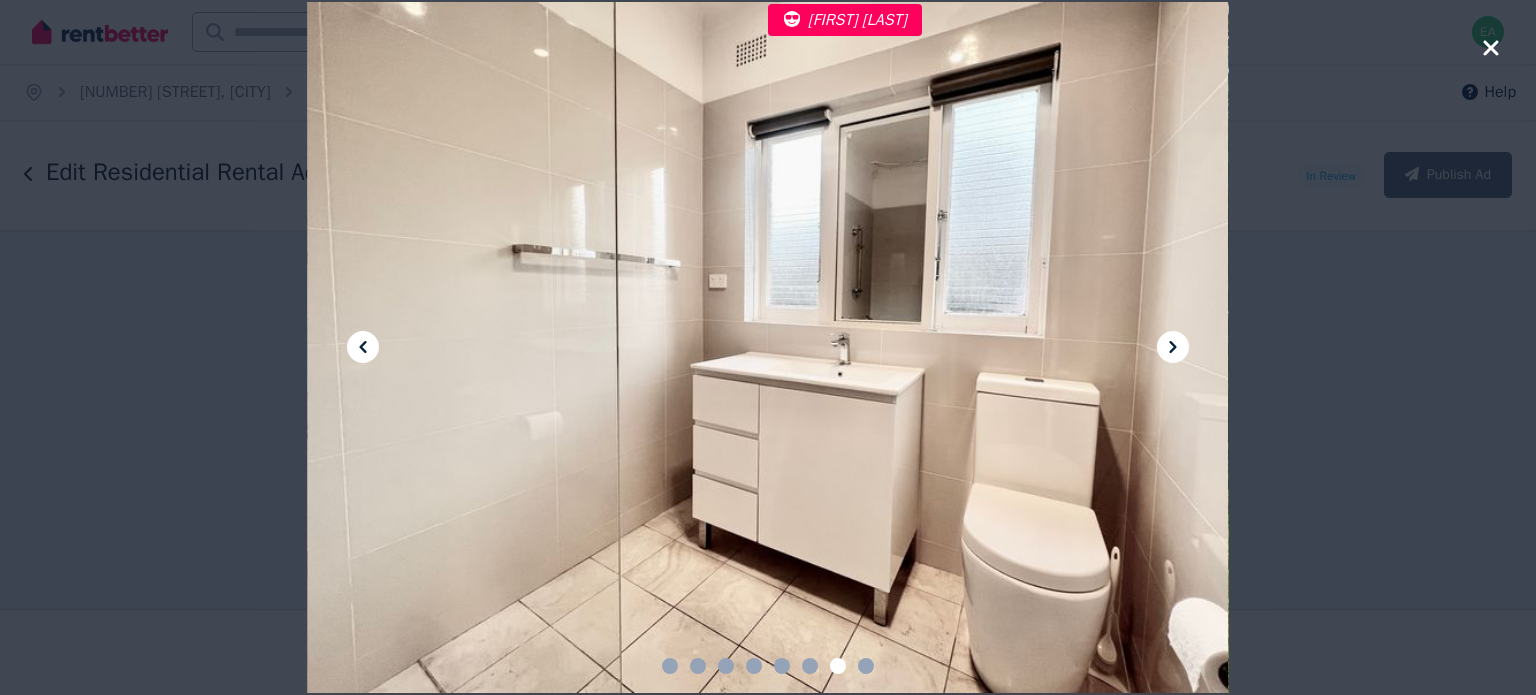 click 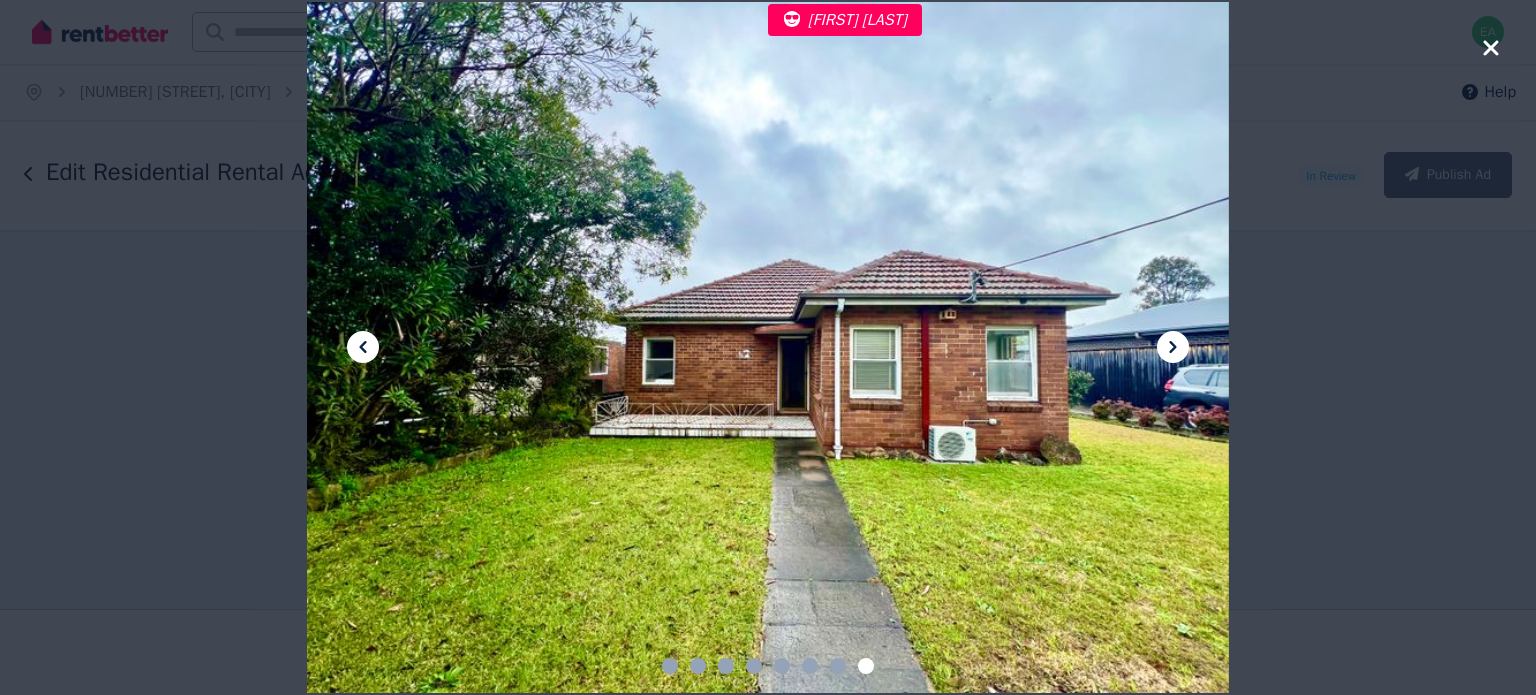 click 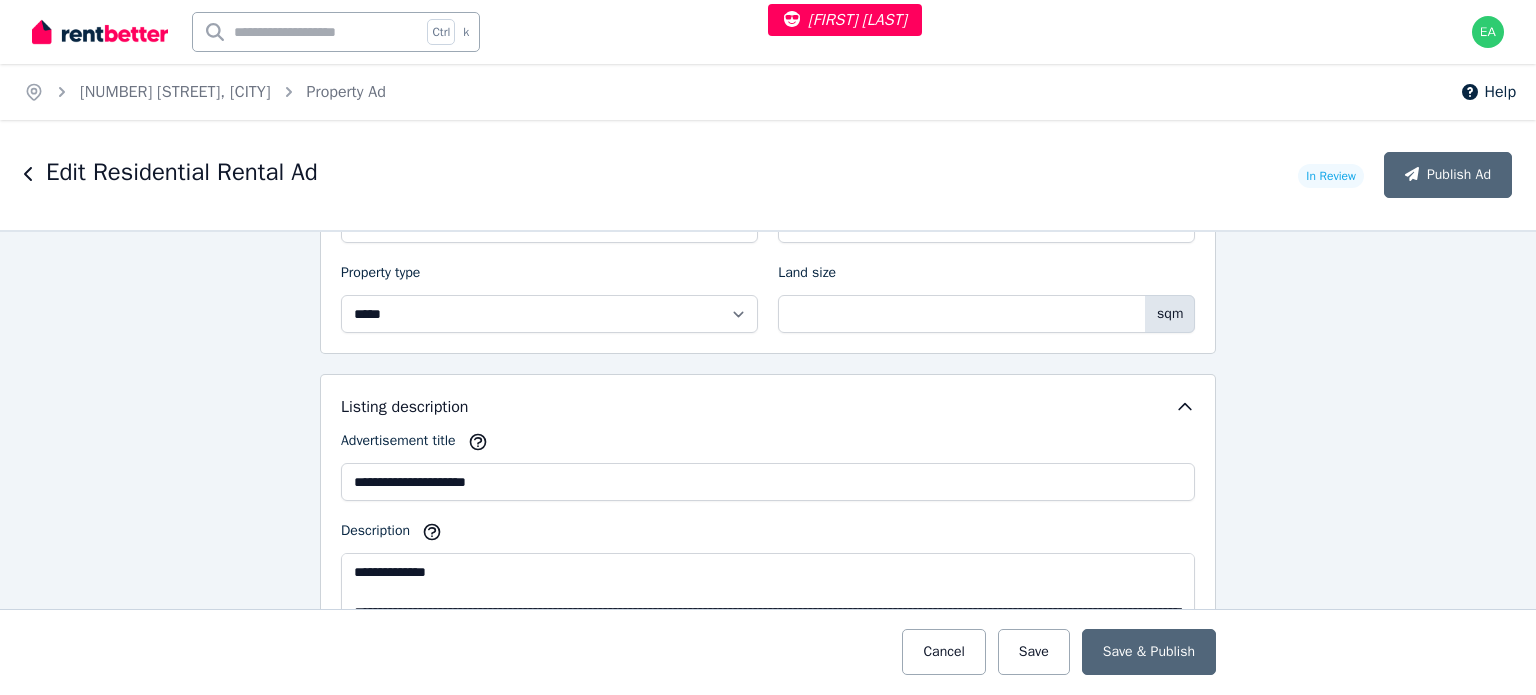 scroll, scrollTop: 1200, scrollLeft: 0, axis: vertical 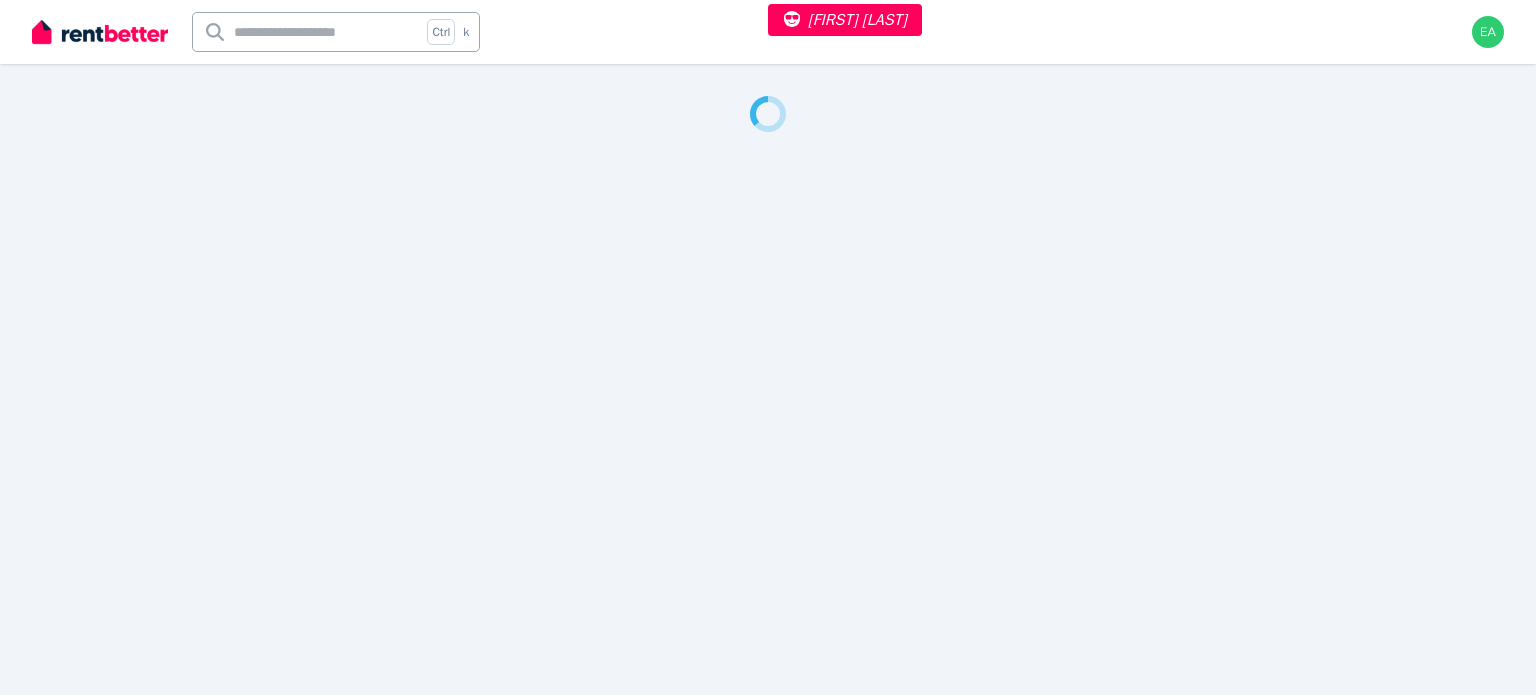 select on "***" 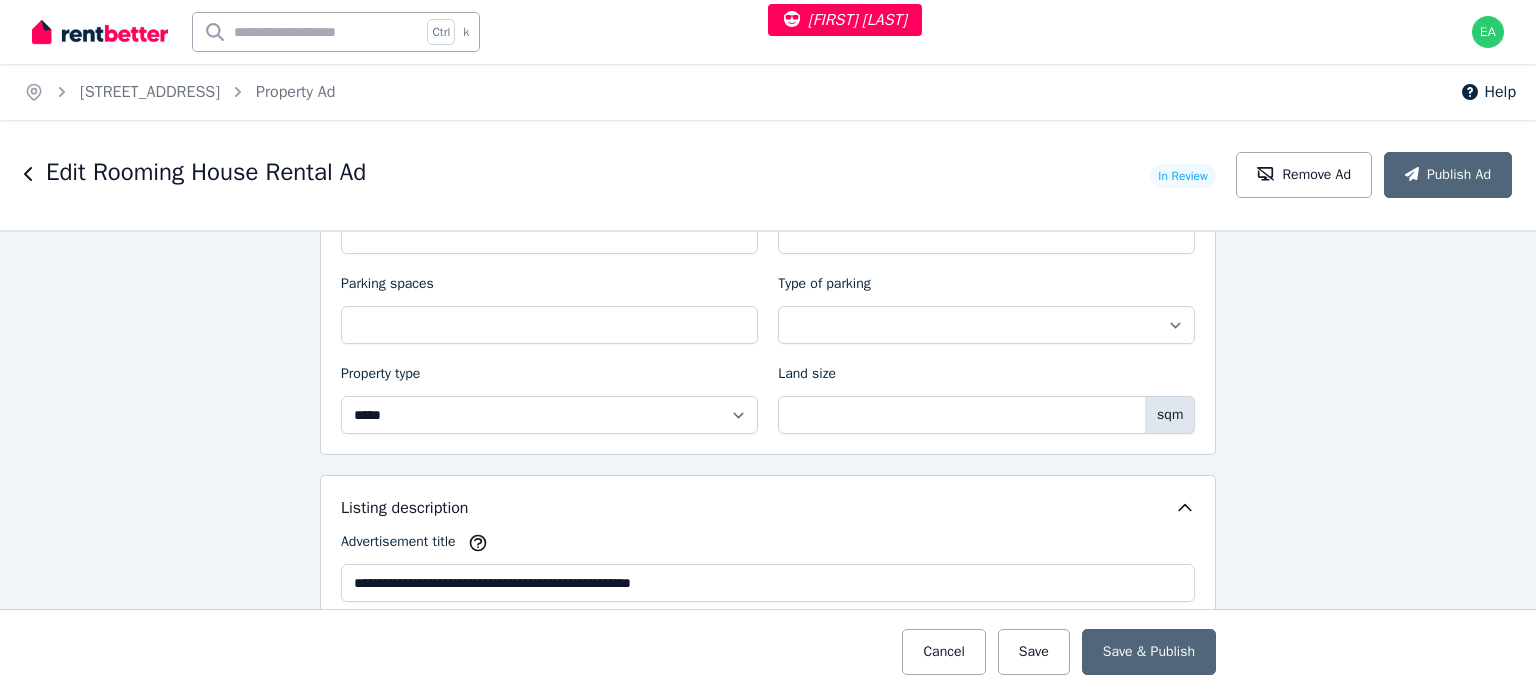 scroll, scrollTop: 1221, scrollLeft: 0, axis: vertical 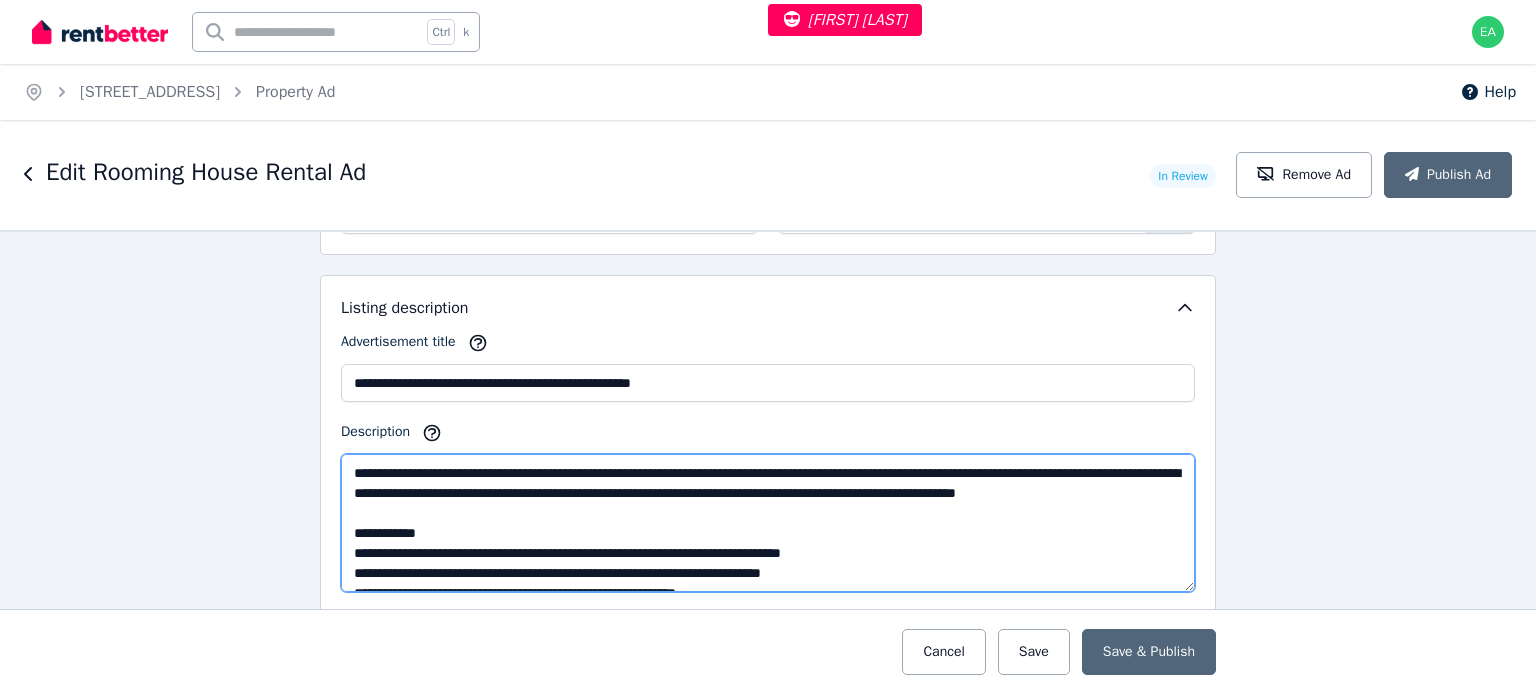 drag, startPoint x: 505, startPoint y: 469, endPoint x: 659, endPoint y: 472, distance: 154.02922 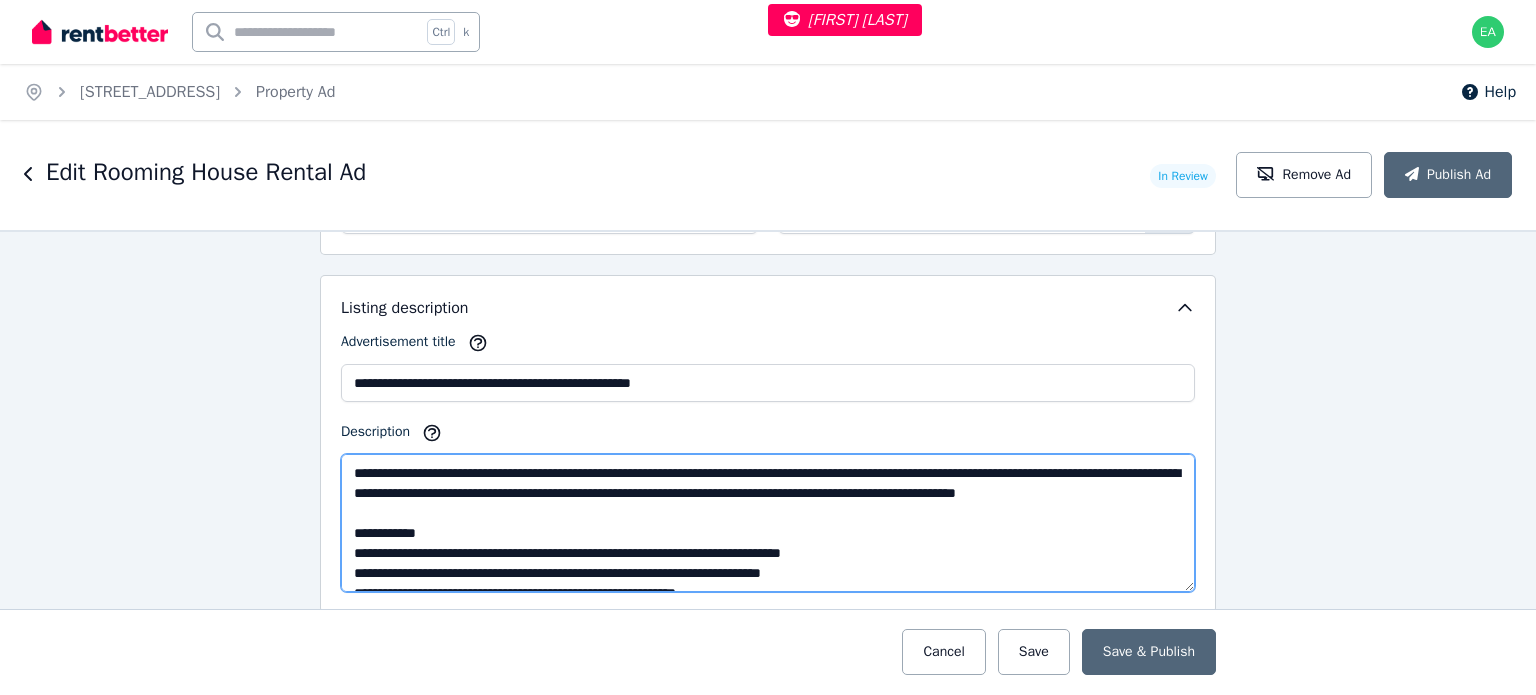 click on "Description" at bounding box center [768, 523] 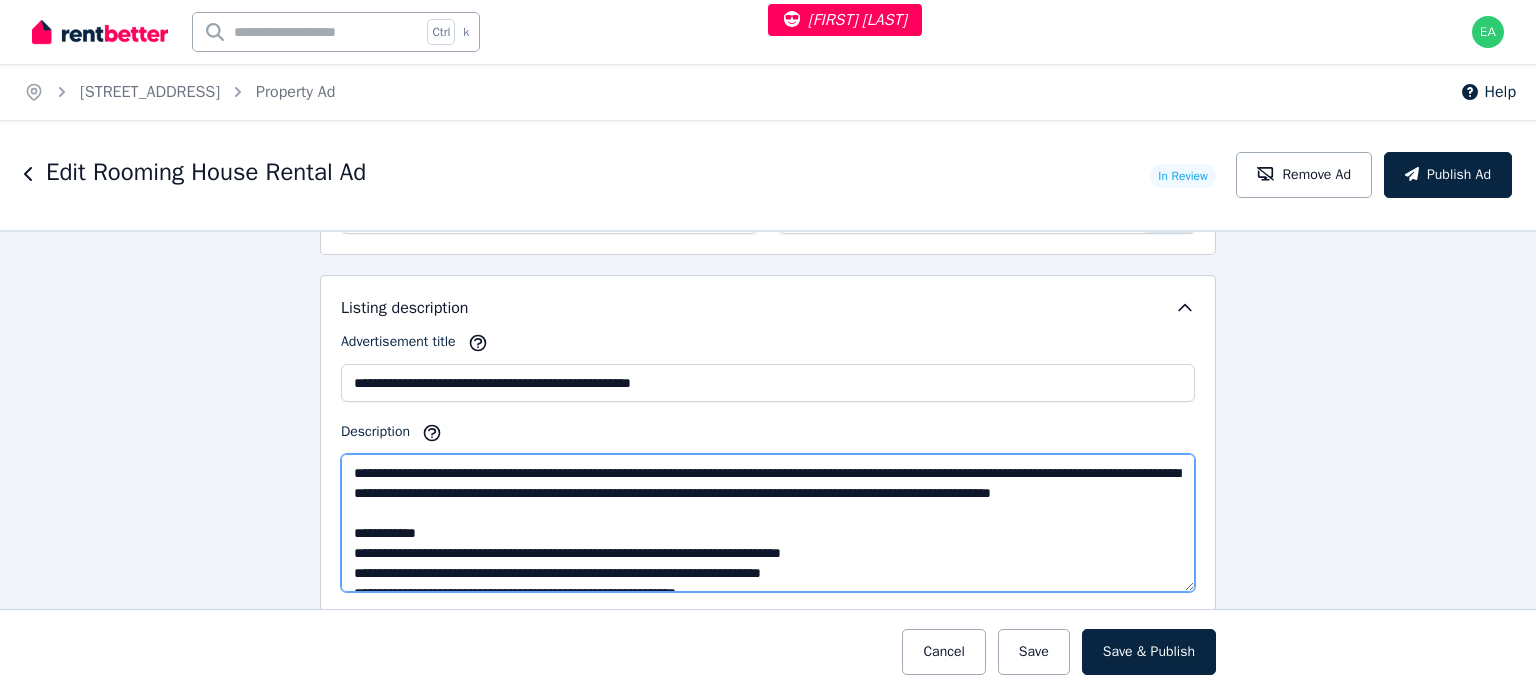 type on "**********" 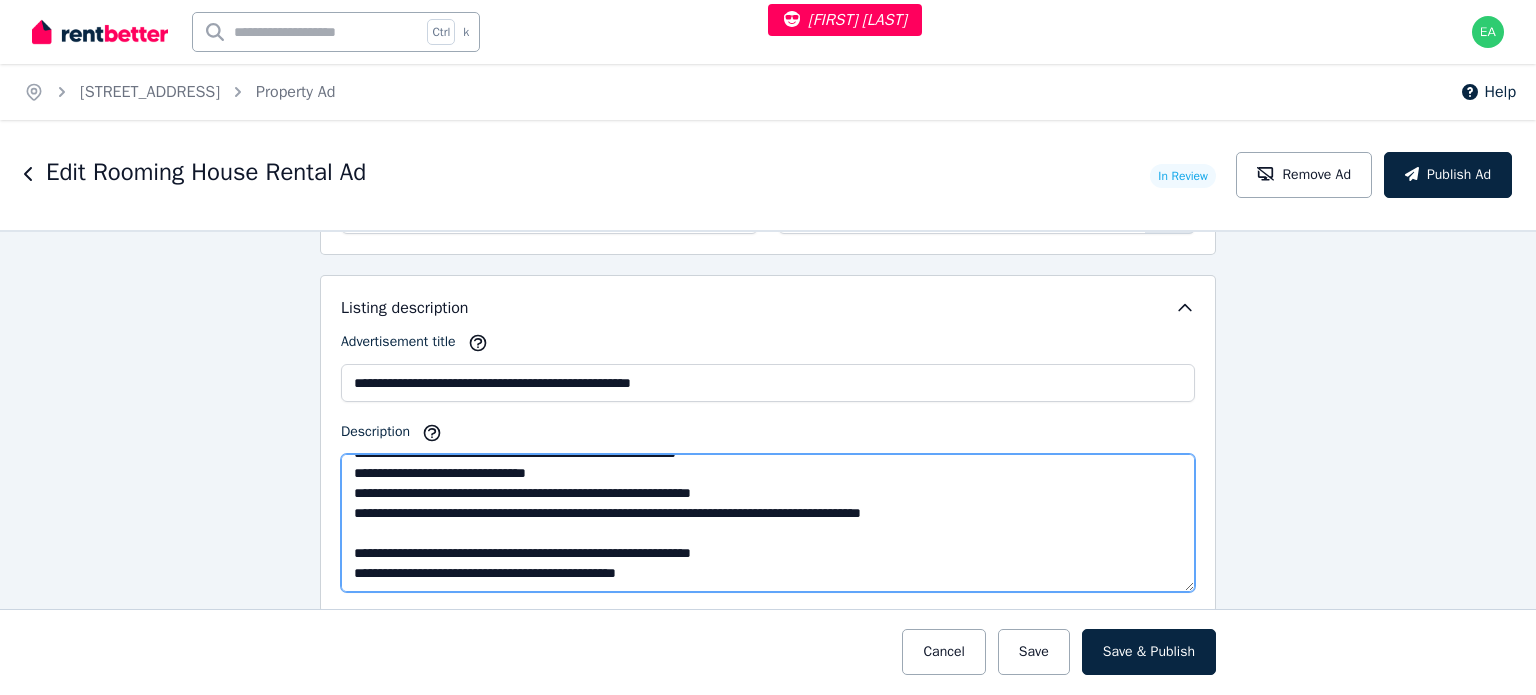 scroll, scrollTop: 380, scrollLeft: 0, axis: vertical 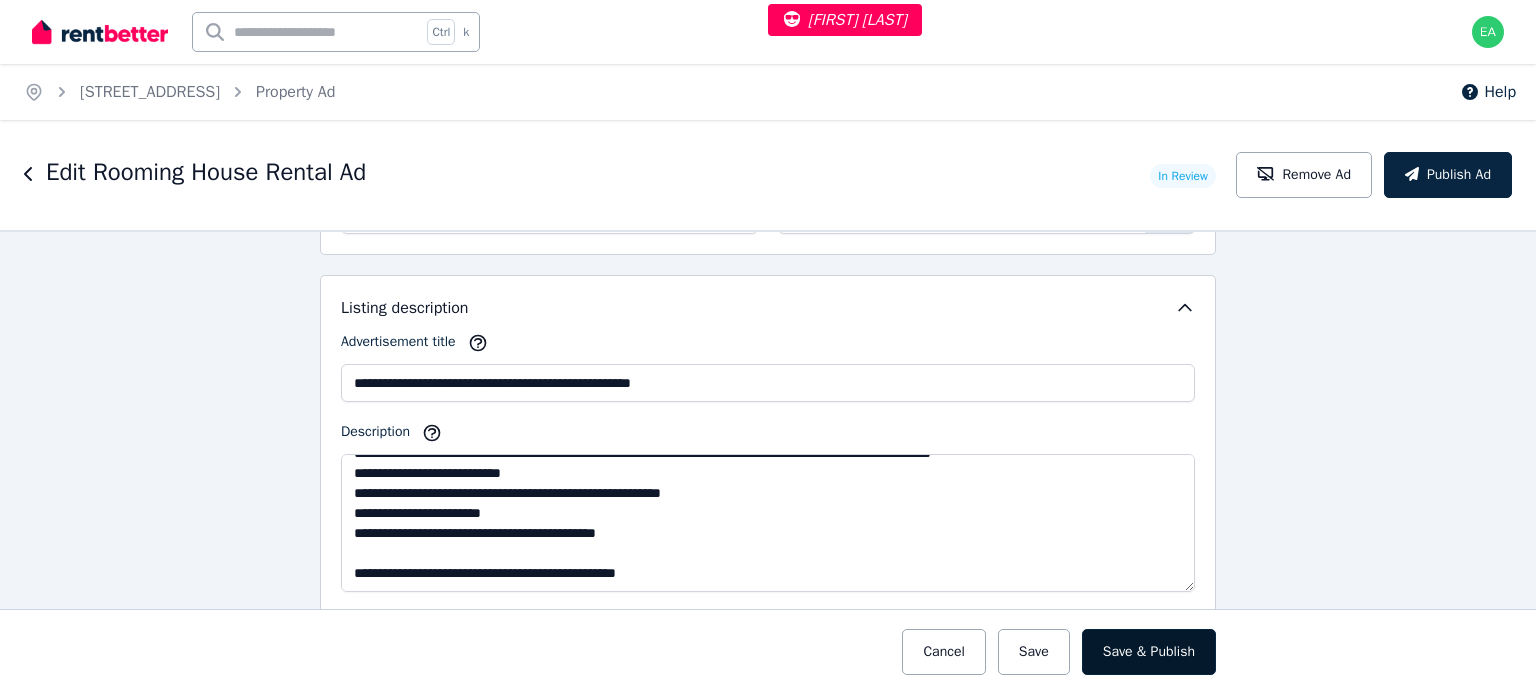 click on "Save & Publish" at bounding box center [1149, 652] 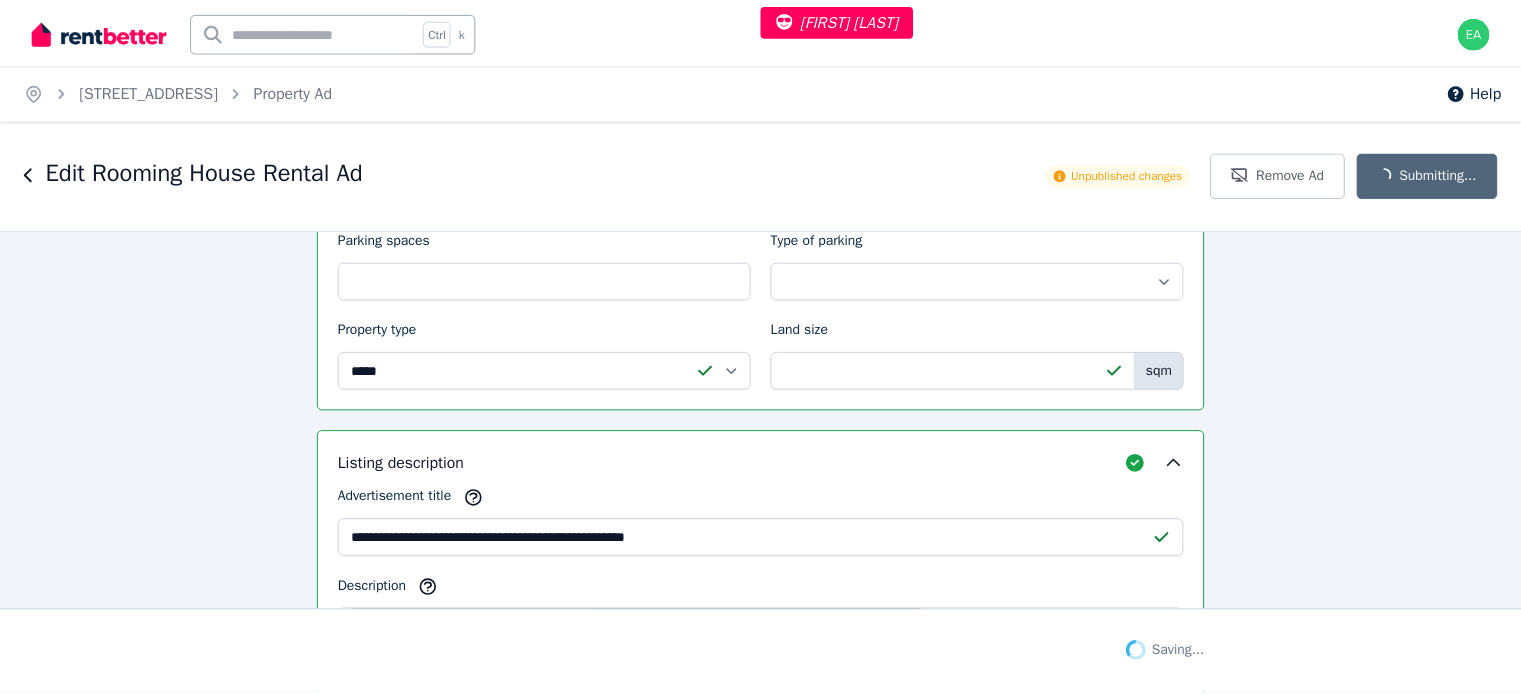 scroll, scrollTop: 1377, scrollLeft: 0, axis: vertical 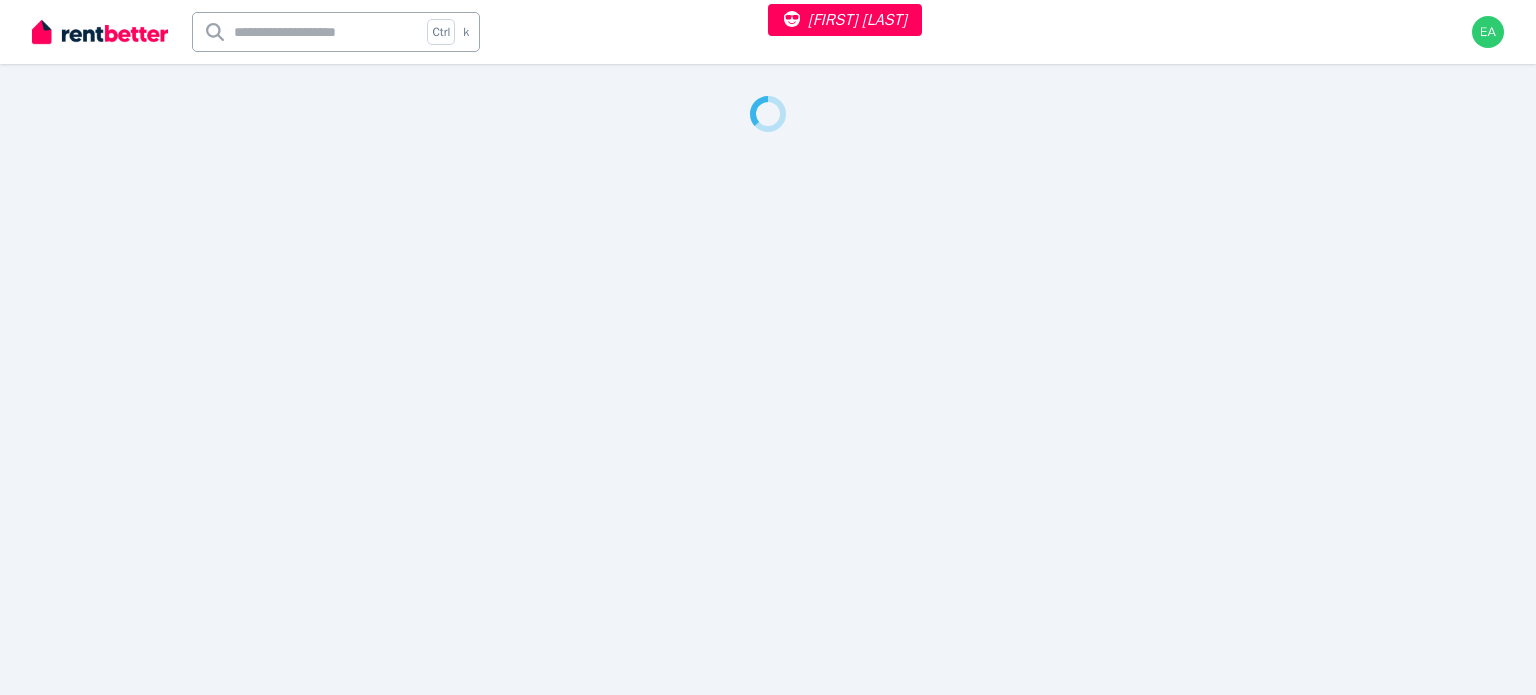 select on "***" 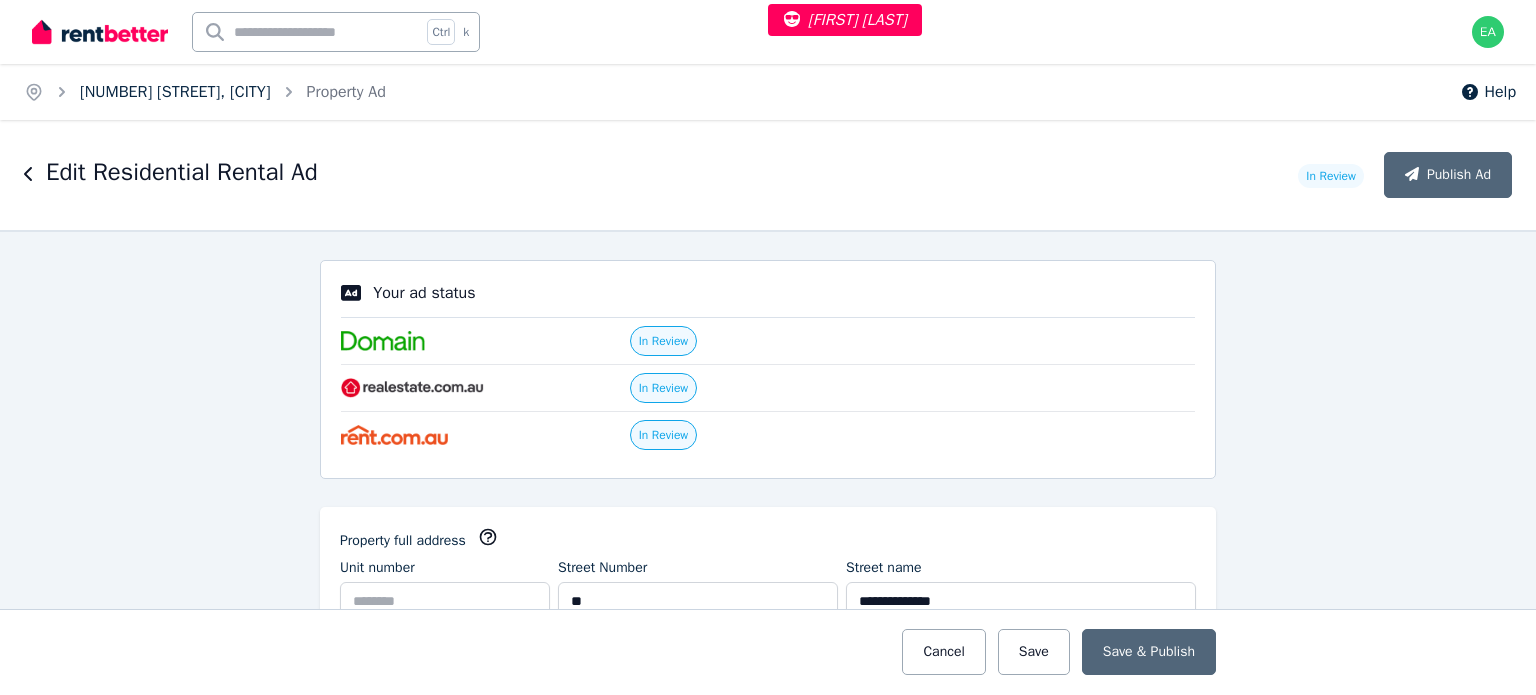 click on "24 Sanders Street, Glenorchy" at bounding box center (175, 92) 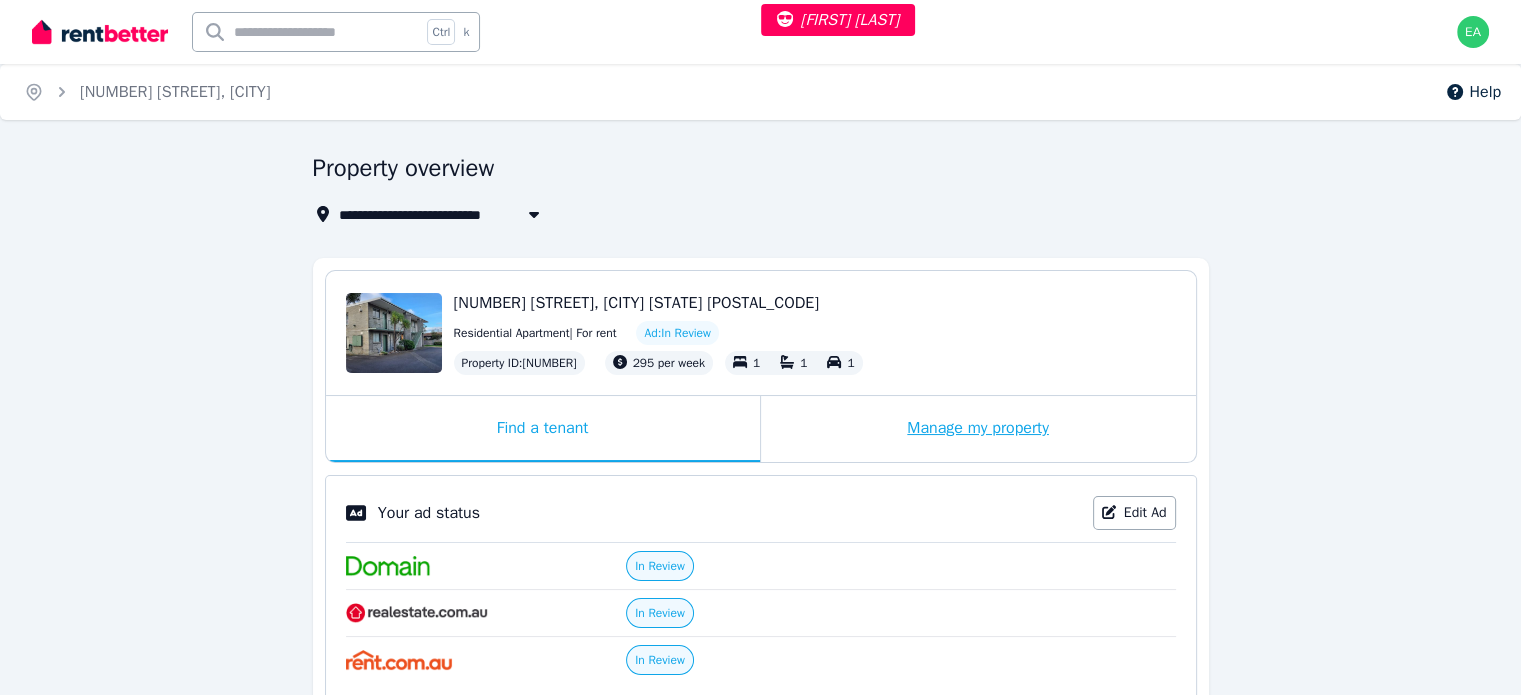 click on "Manage my property" at bounding box center [978, 429] 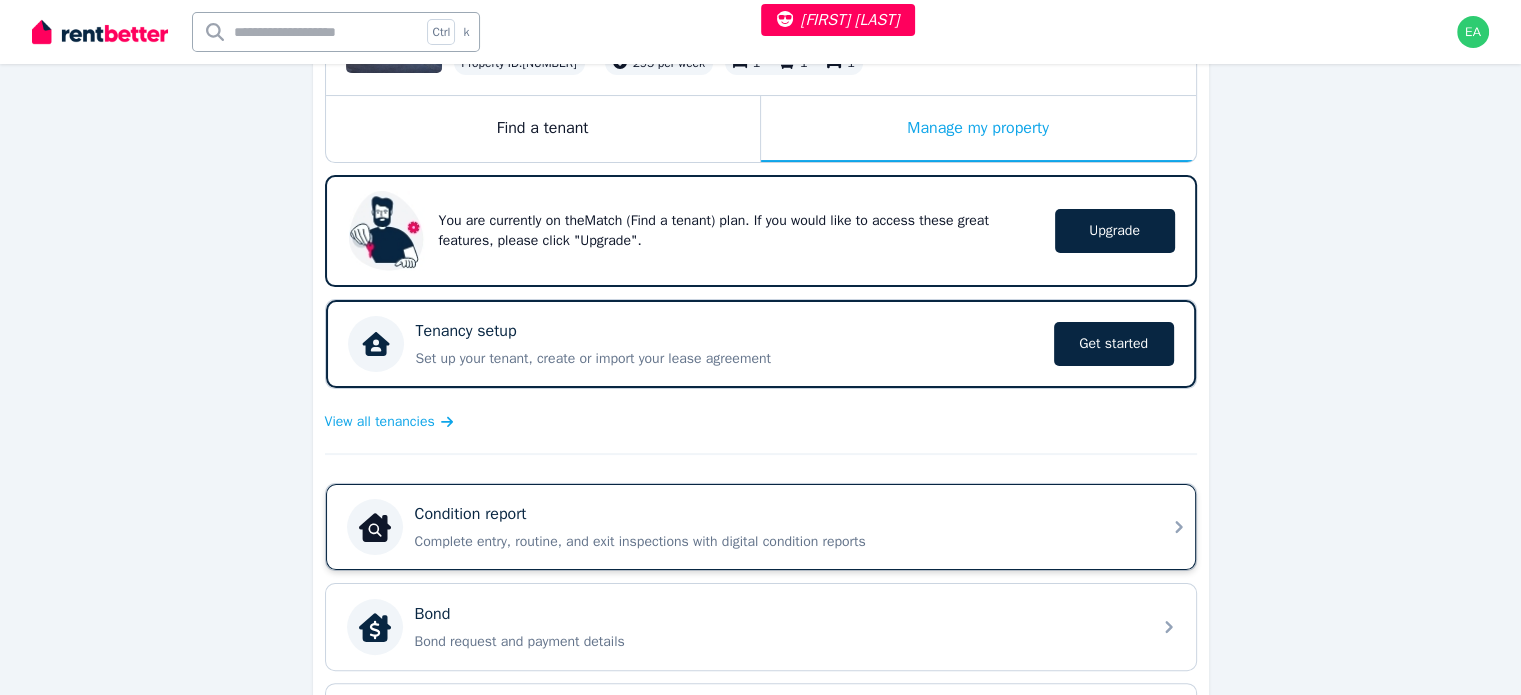scroll, scrollTop: 500, scrollLeft: 0, axis: vertical 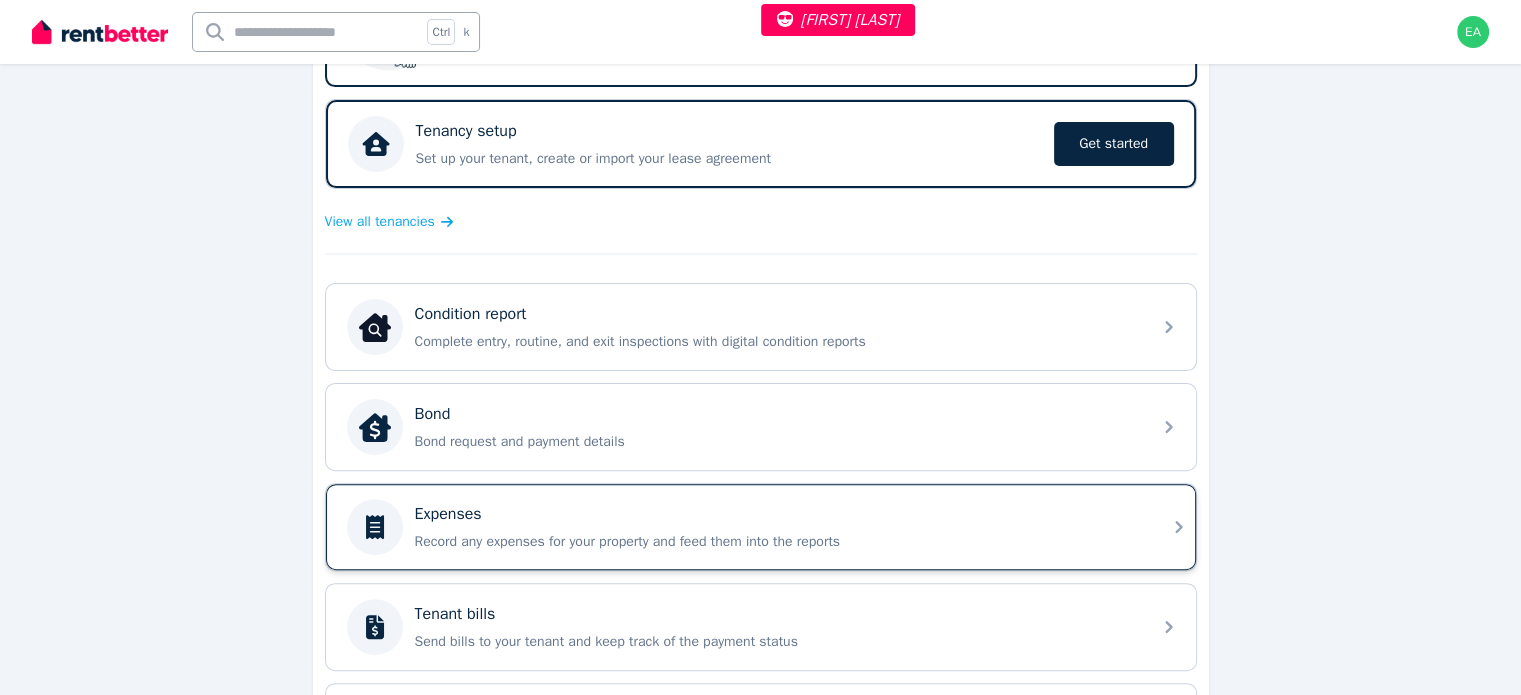click on "Expenses" at bounding box center [777, 514] 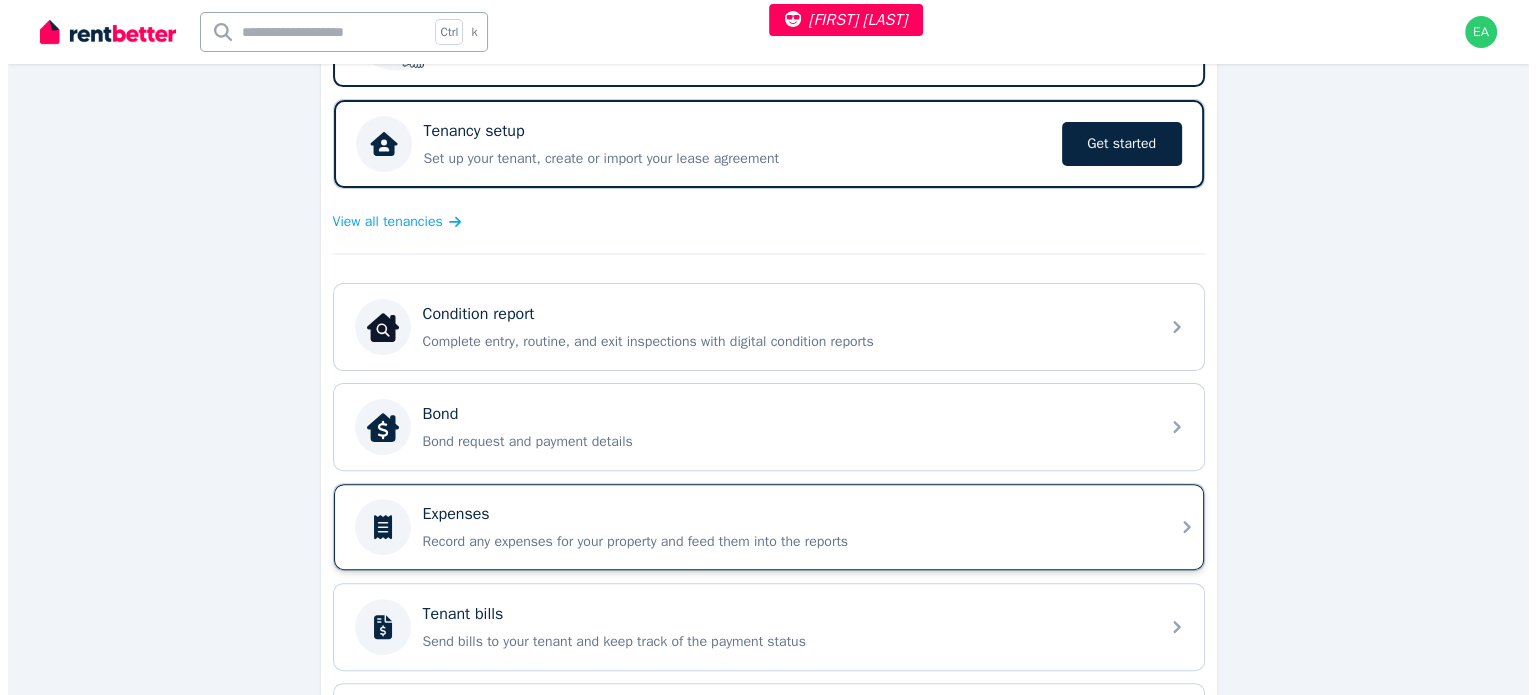 scroll, scrollTop: 0, scrollLeft: 0, axis: both 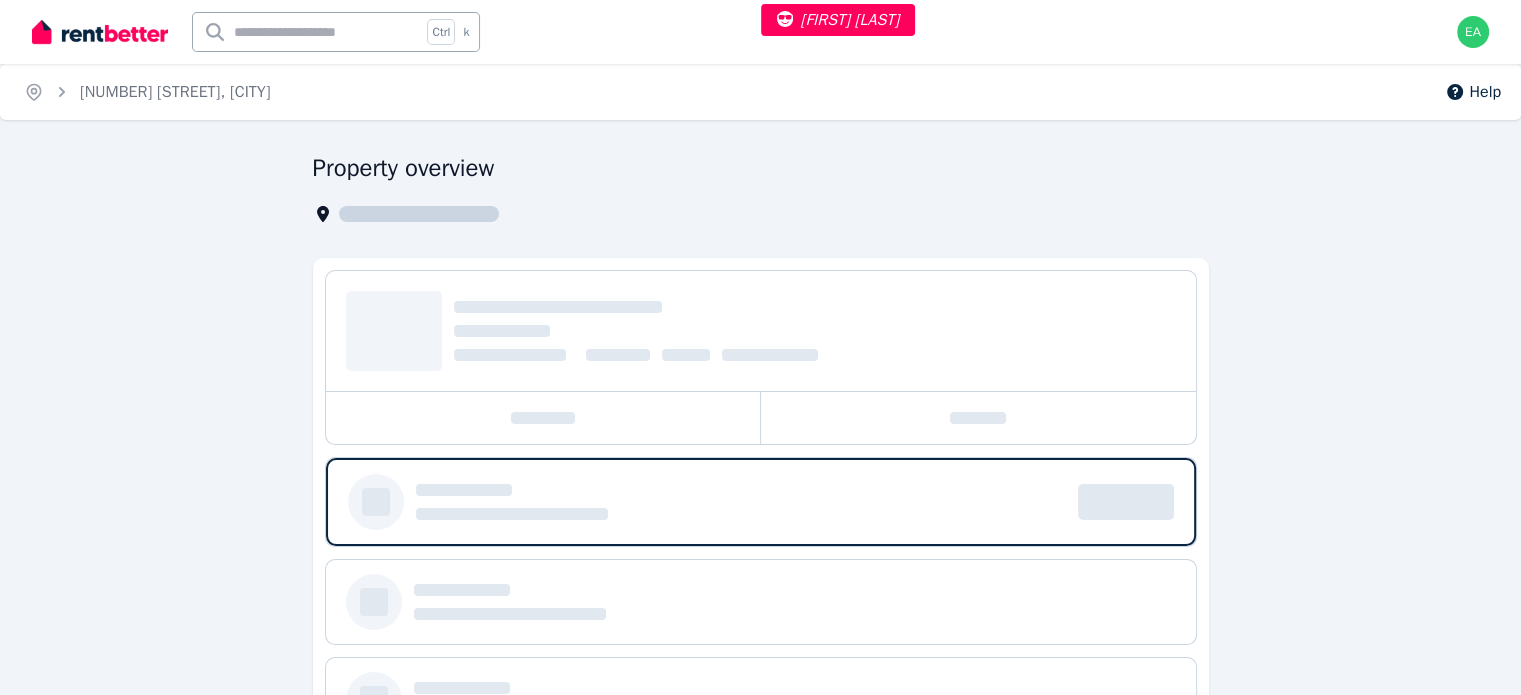 select on "***" 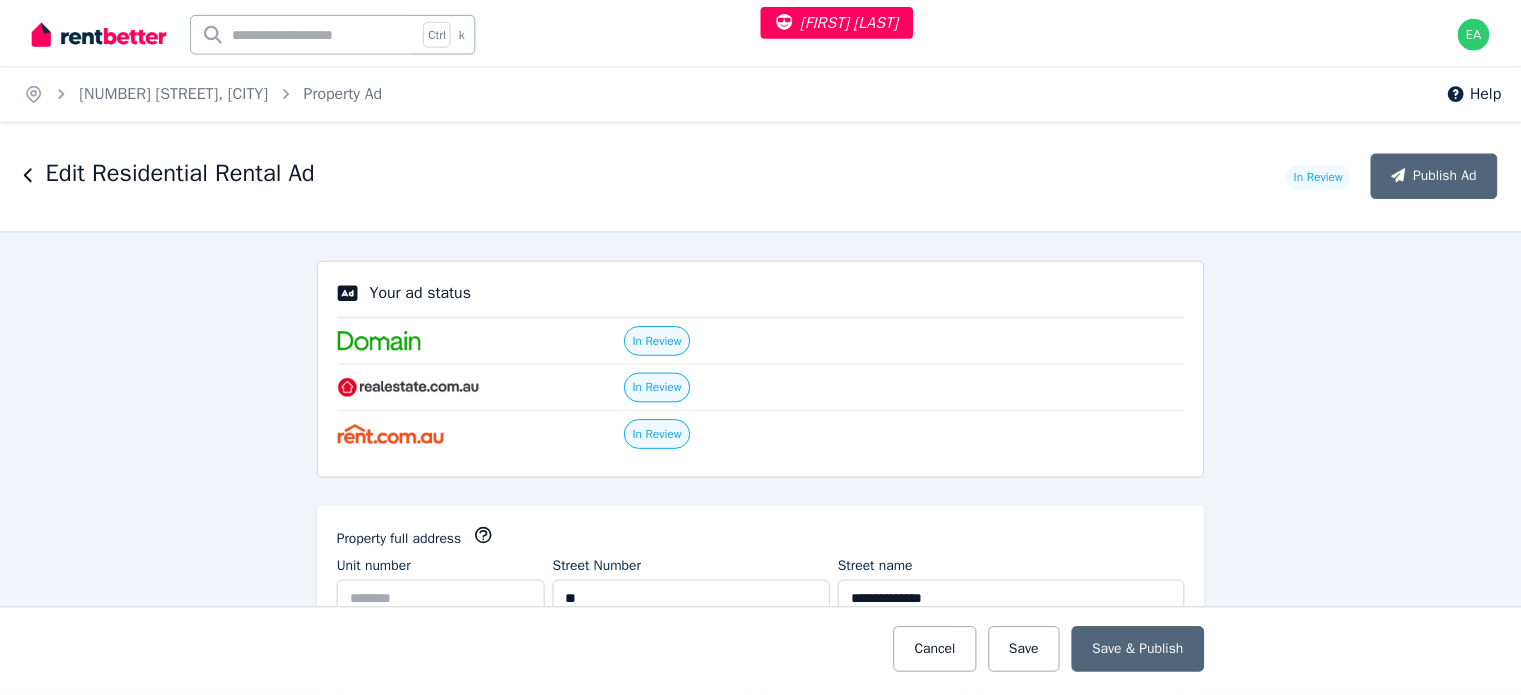 scroll, scrollTop: 300, scrollLeft: 0, axis: vertical 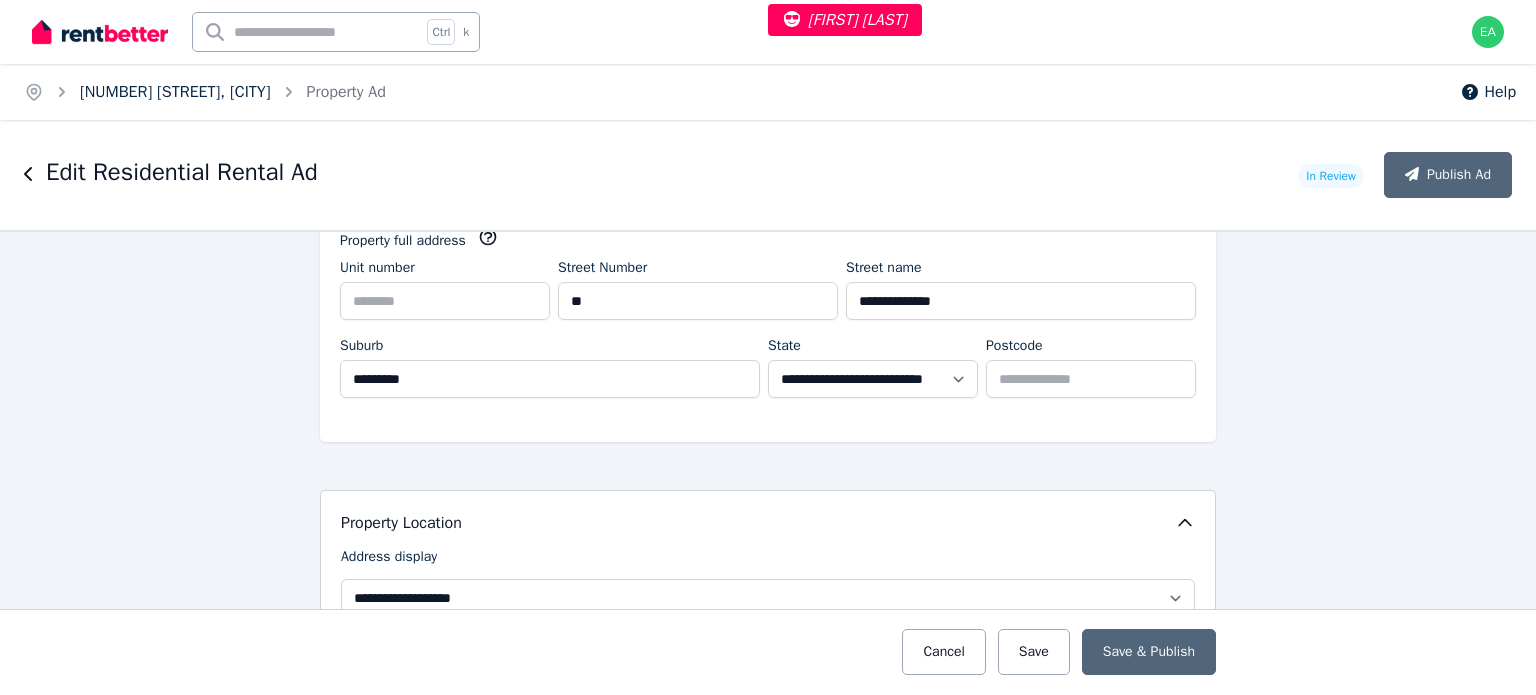 click on "24 Sanders Street, Glenorchy" at bounding box center [175, 92] 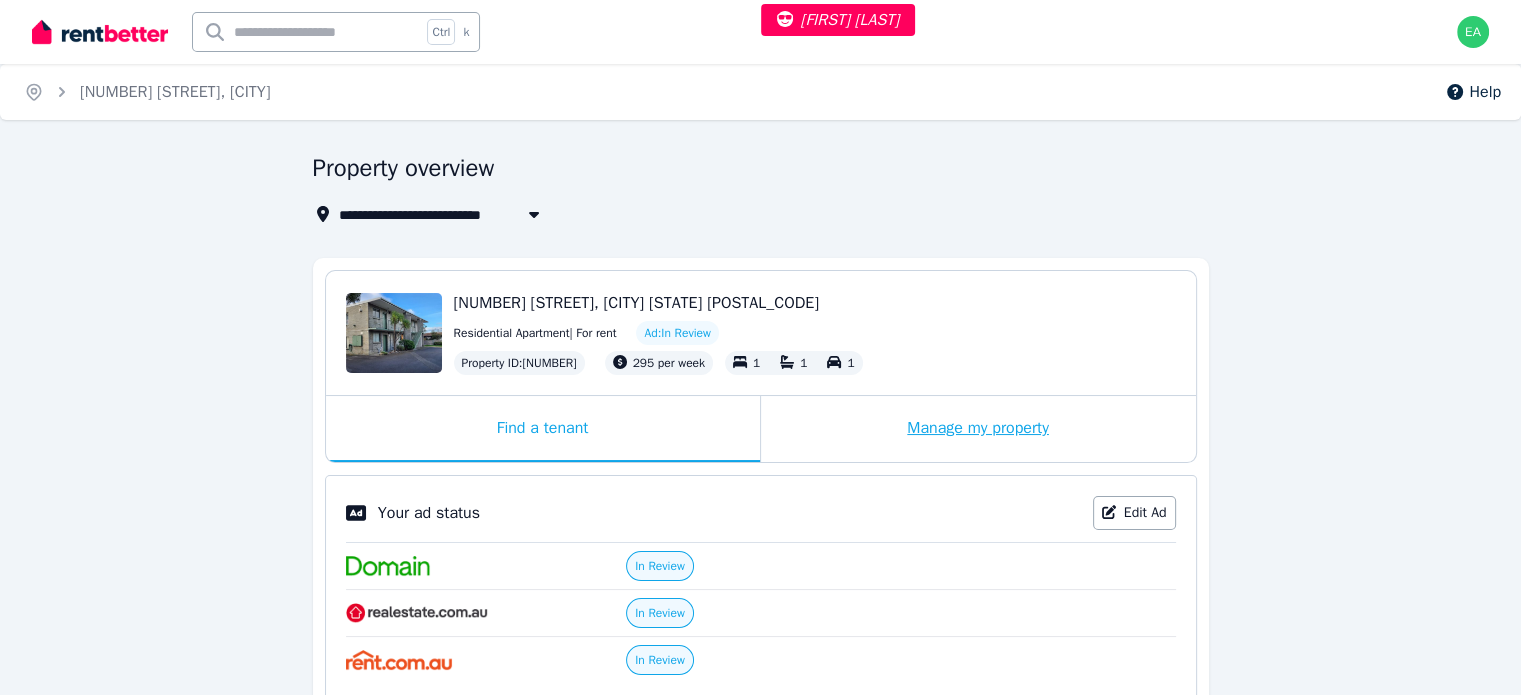 click on "Manage my property" at bounding box center (978, 429) 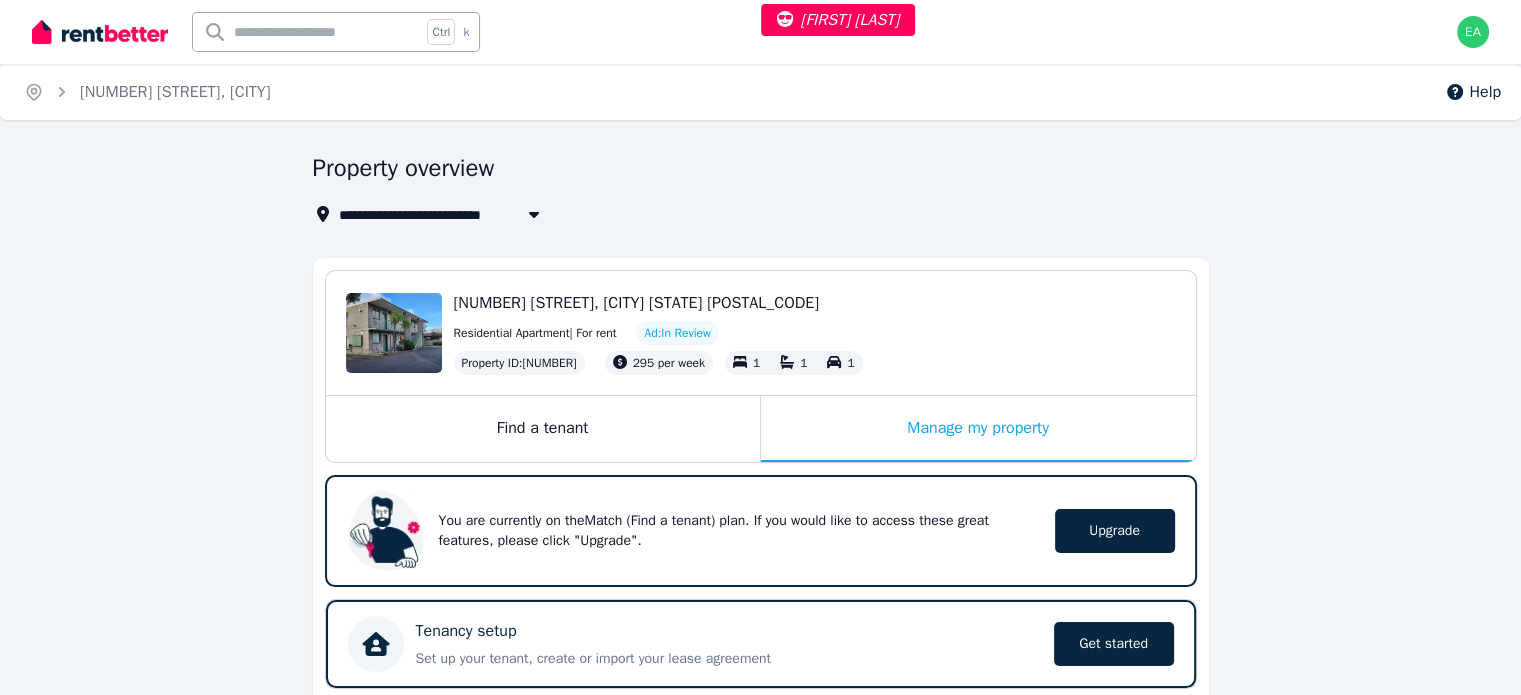 scroll, scrollTop: 500, scrollLeft: 0, axis: vertical 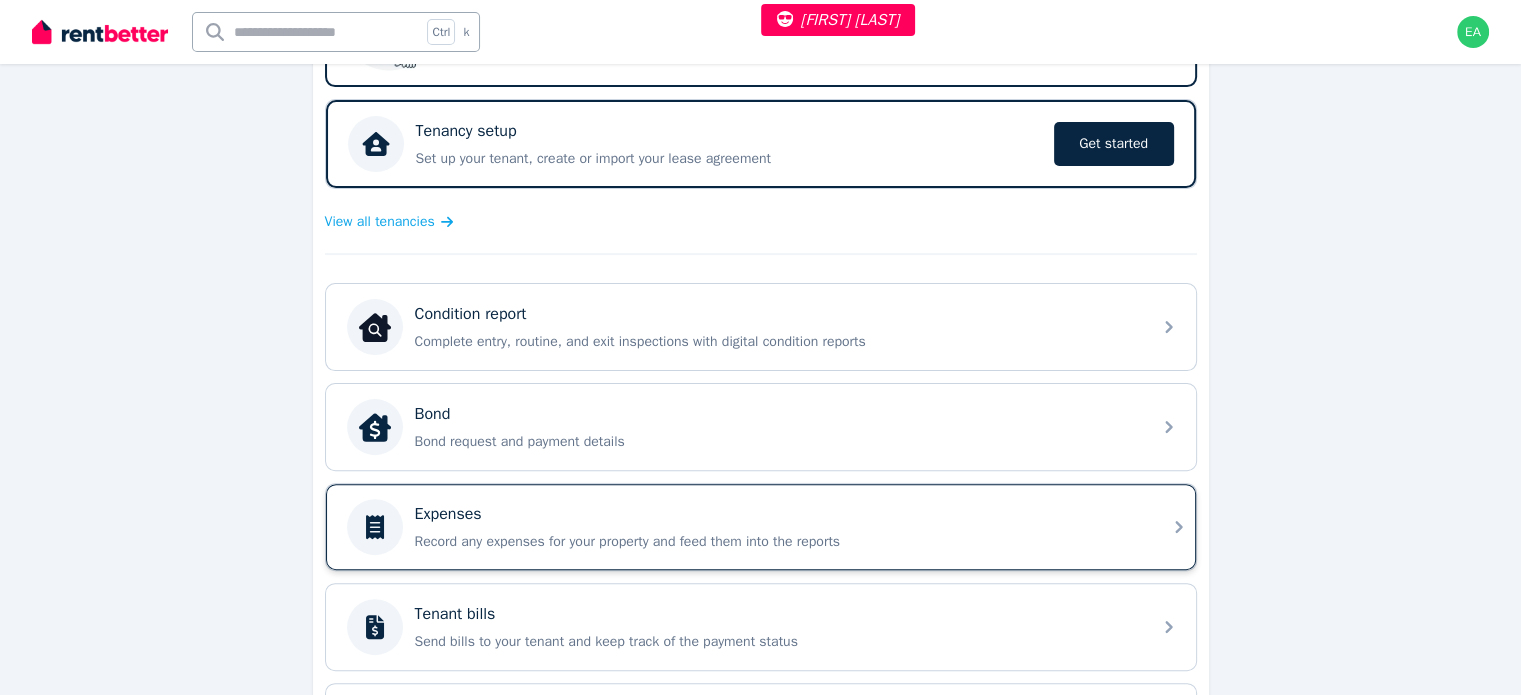 click on "Expenses Record any expenses for your property and feed them into the reports" at bounding box center [777, 527] 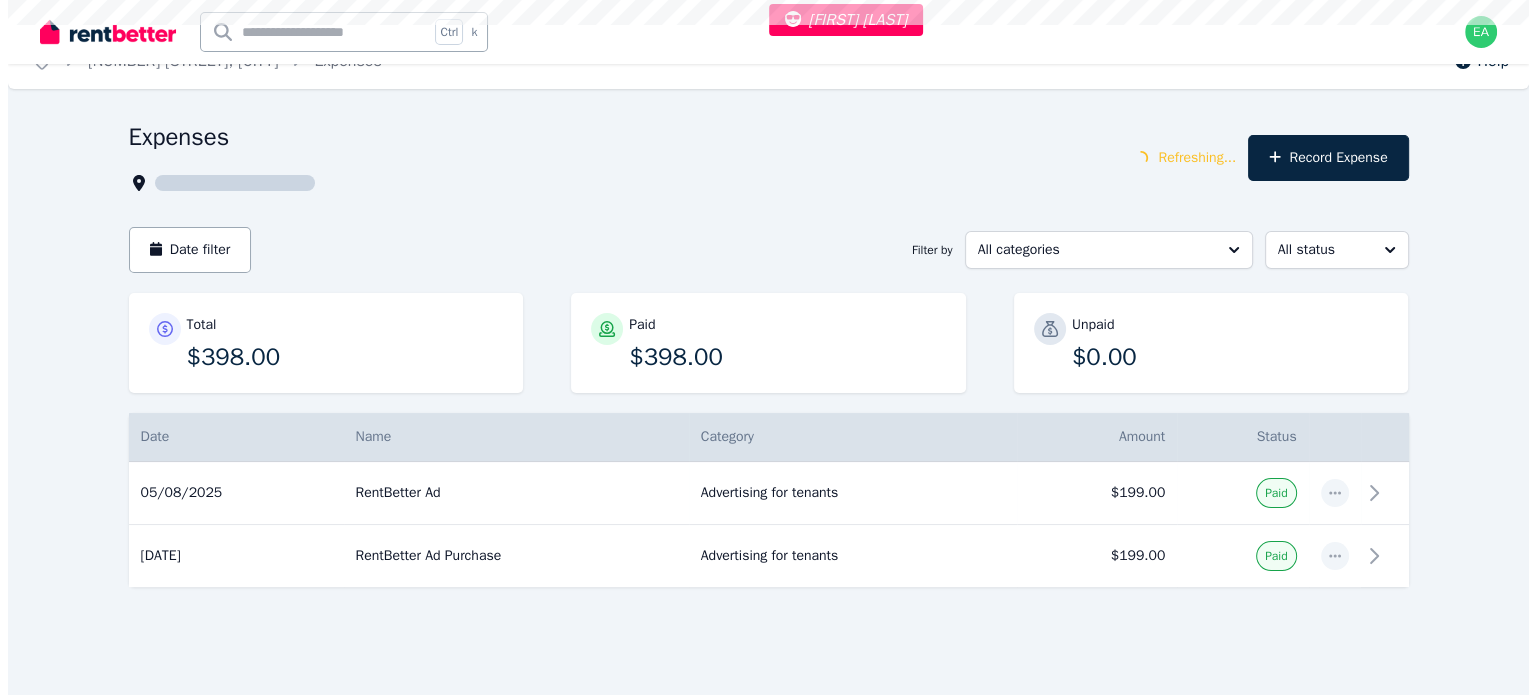 scroll, scrollTop: 0, scrollLeft: 0, axis: both 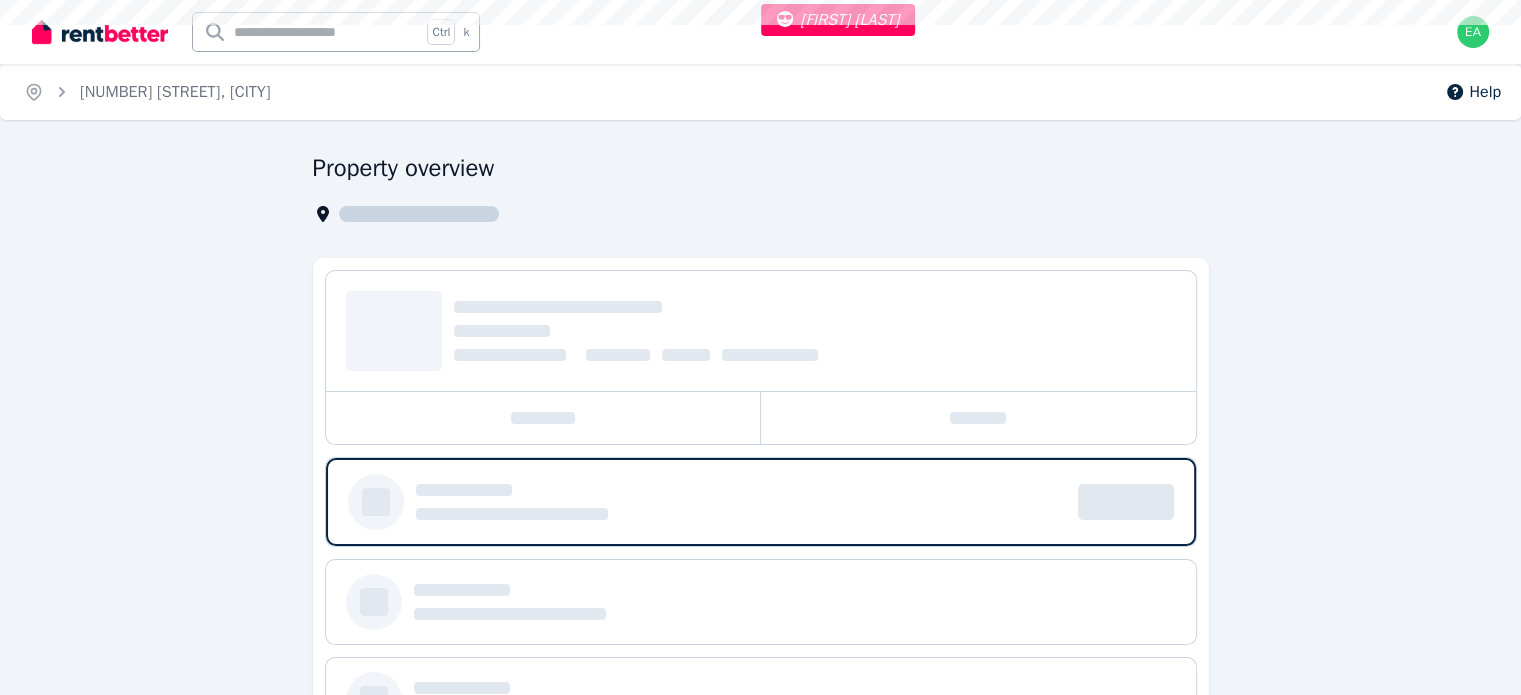 select on "***" 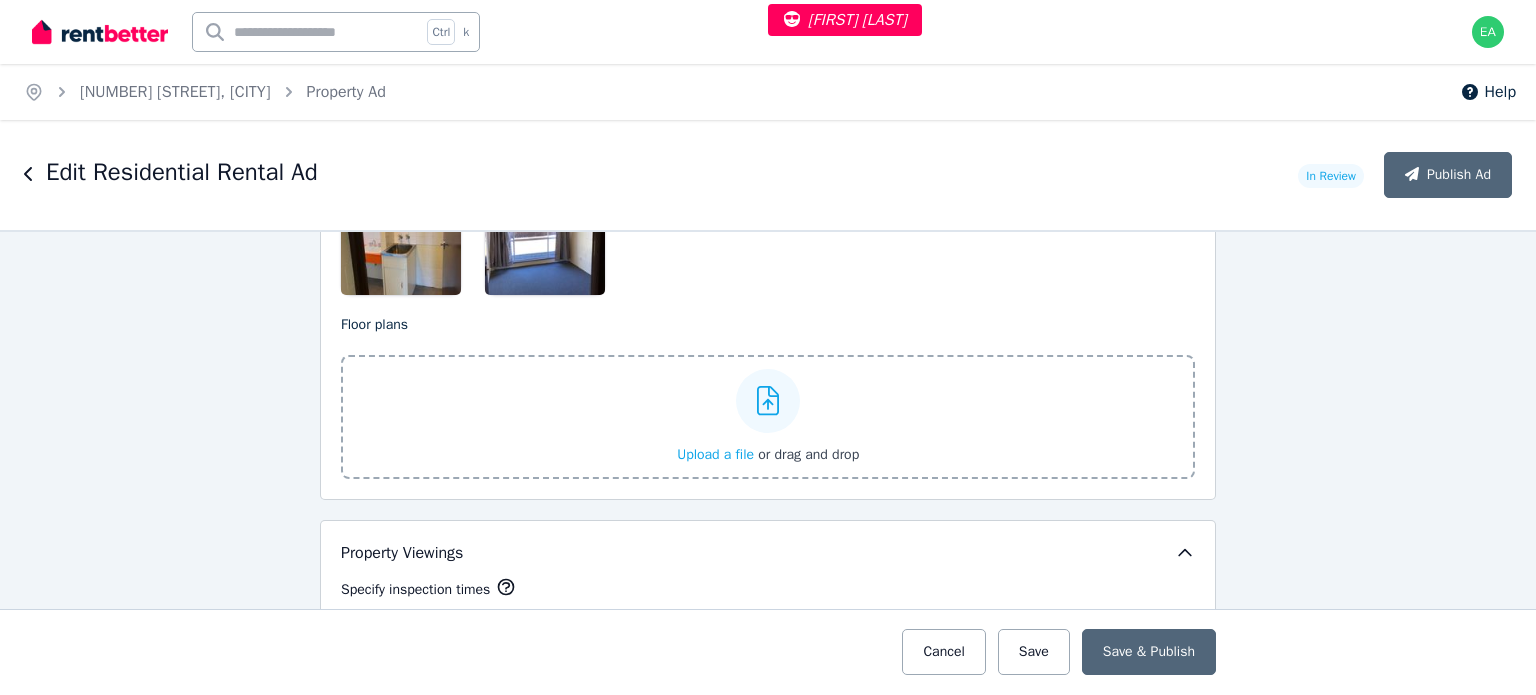 scroll, scrollTop: 2600, scrollLeft: 0, axis: vertical 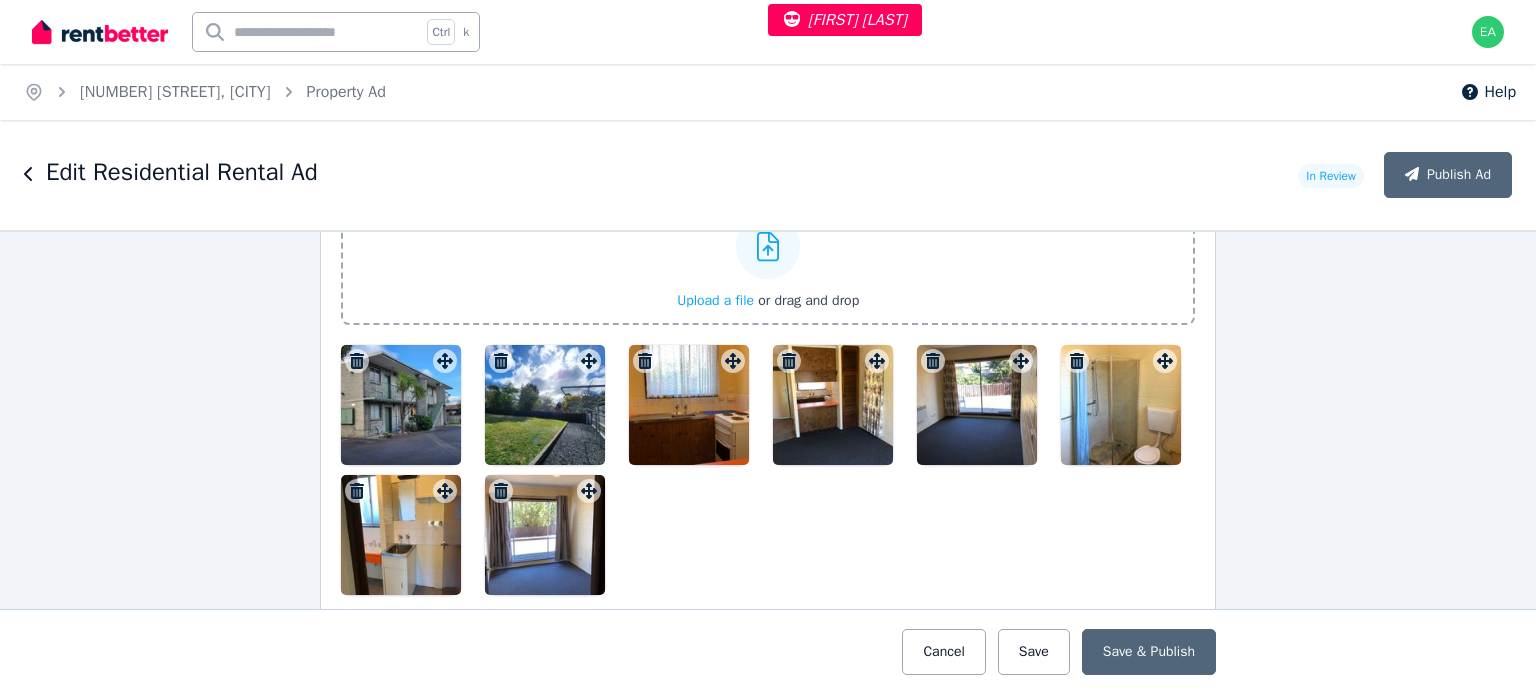 click at bounding box center (401, 405) 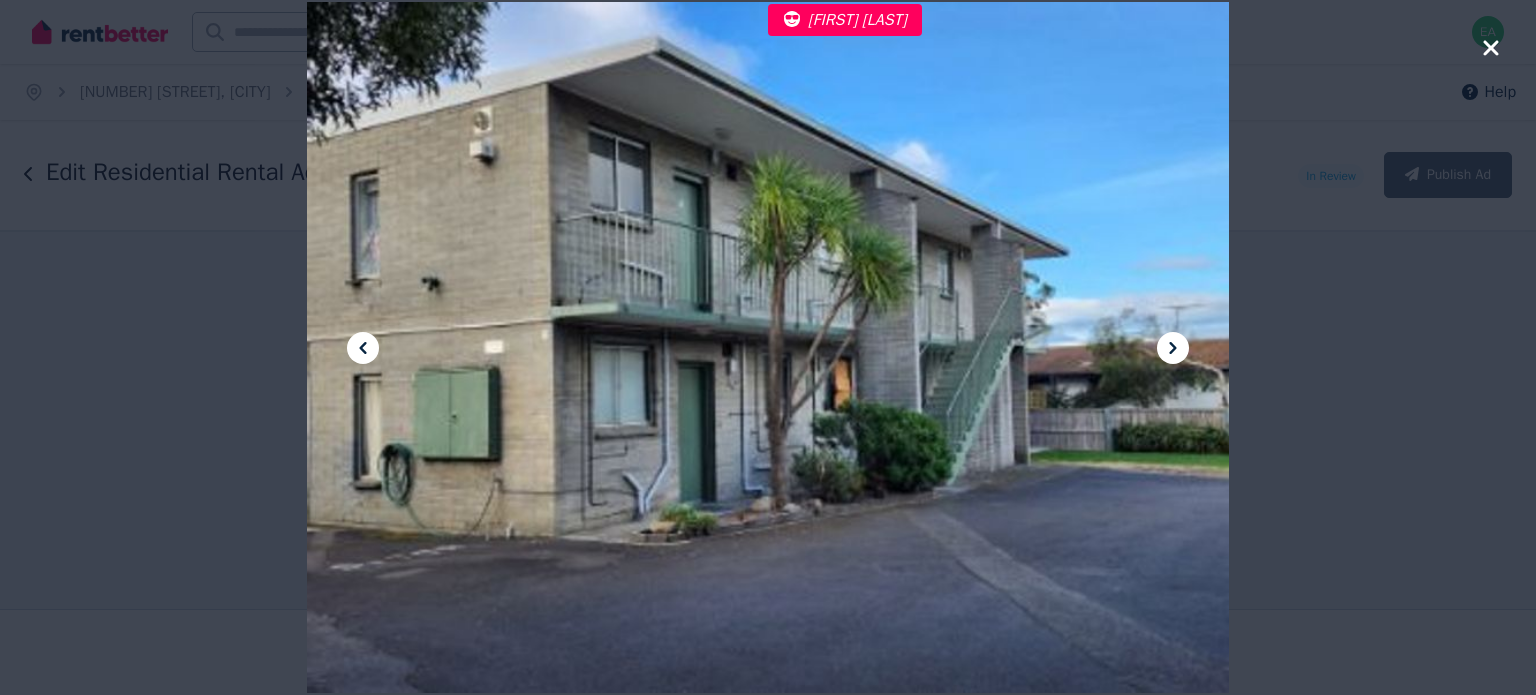 click 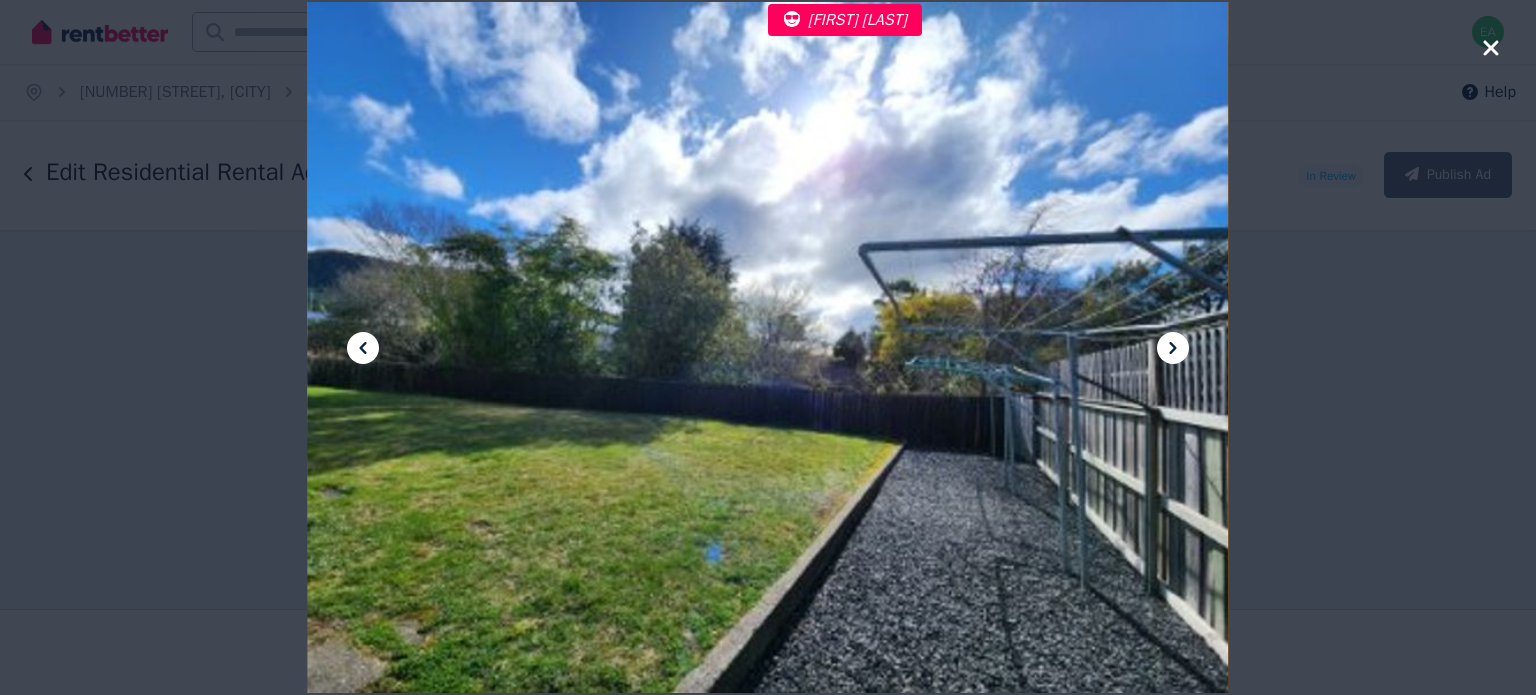 click 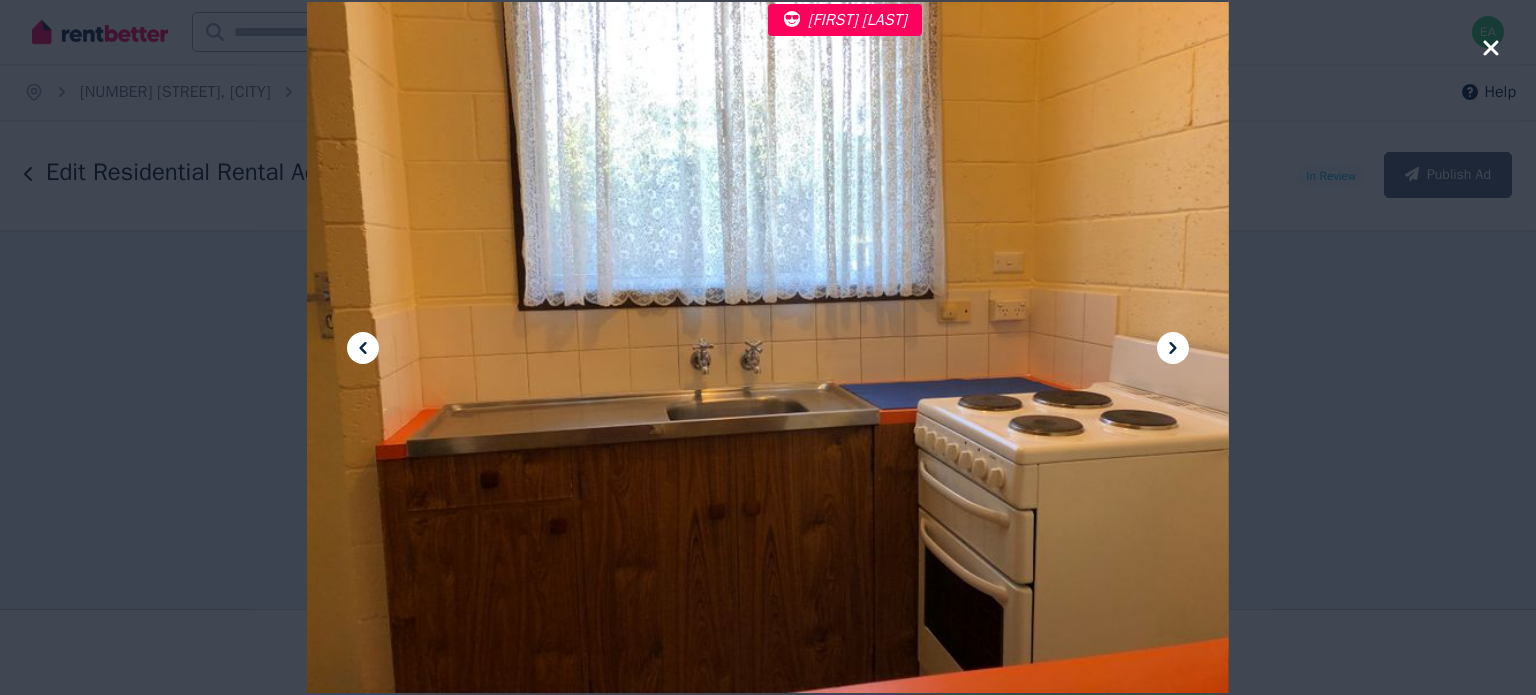 click 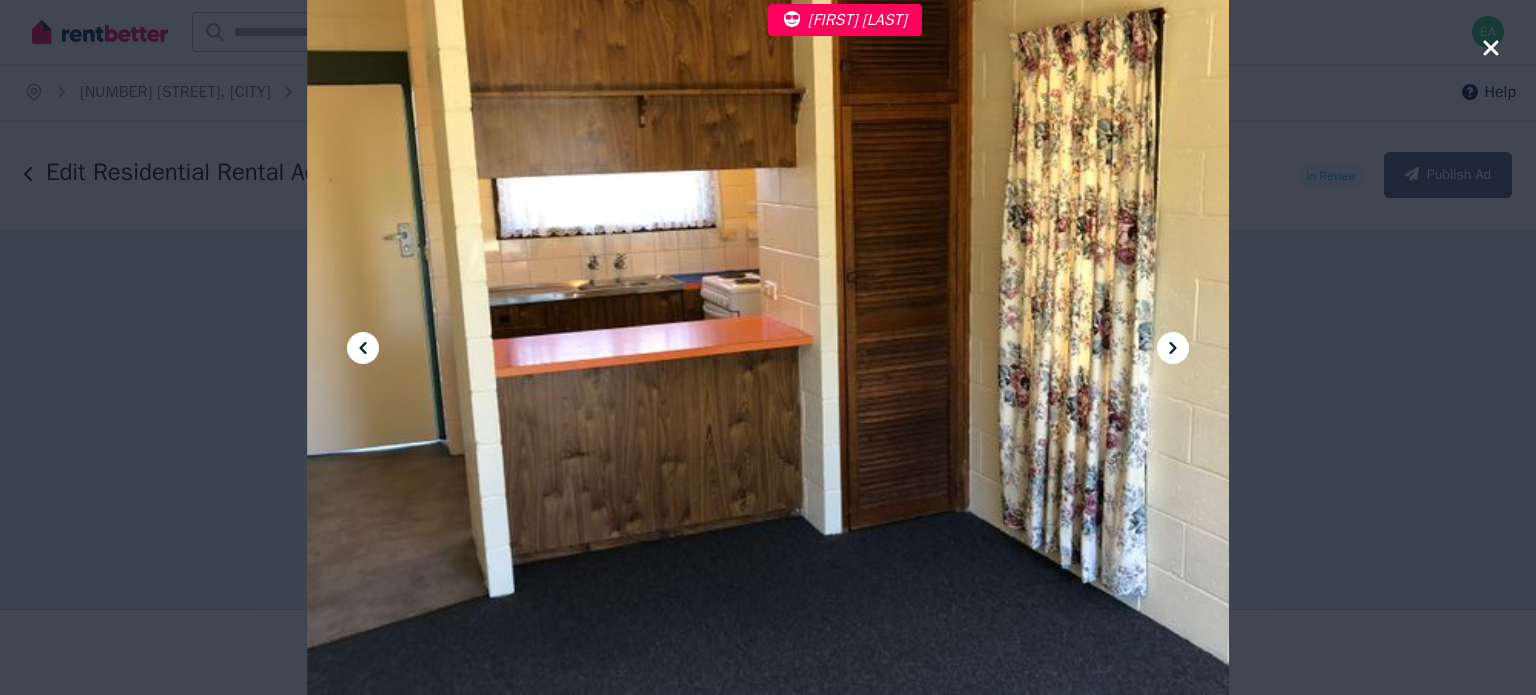click 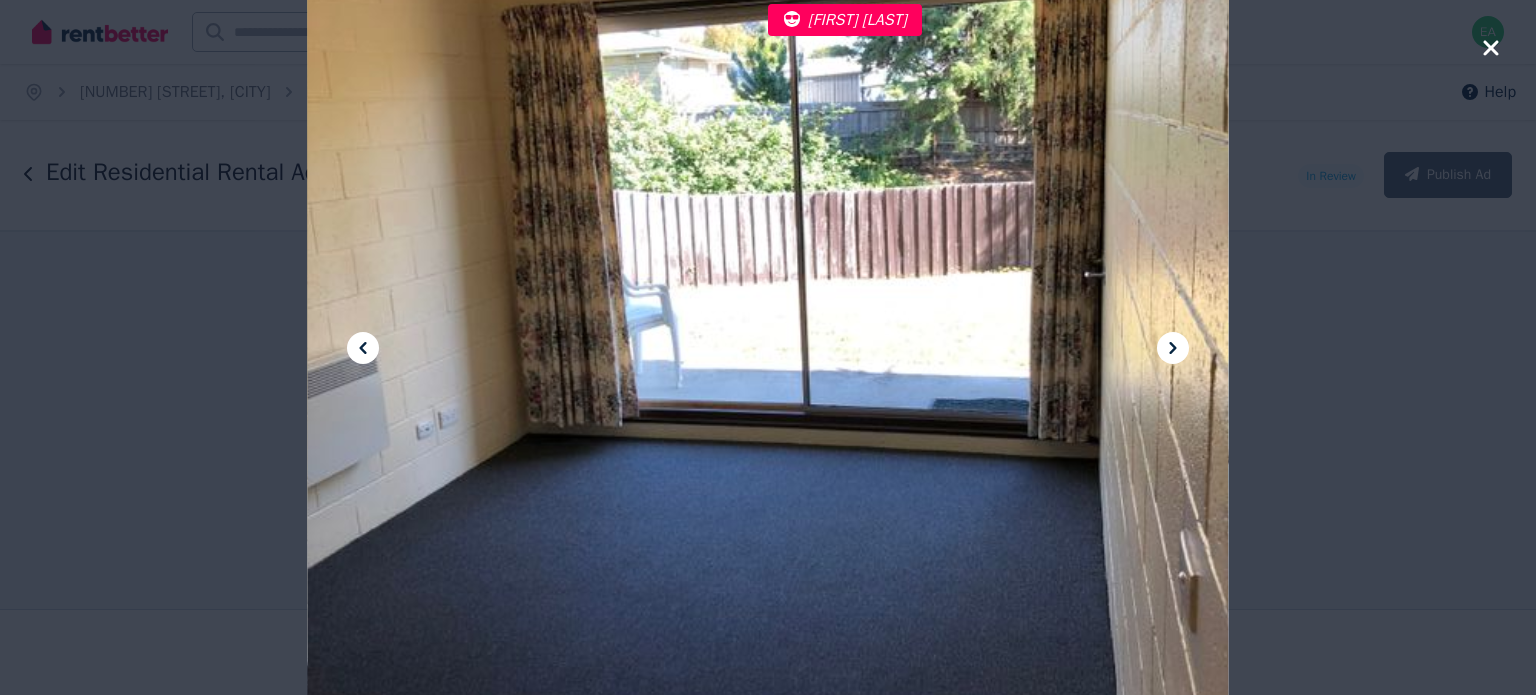 click 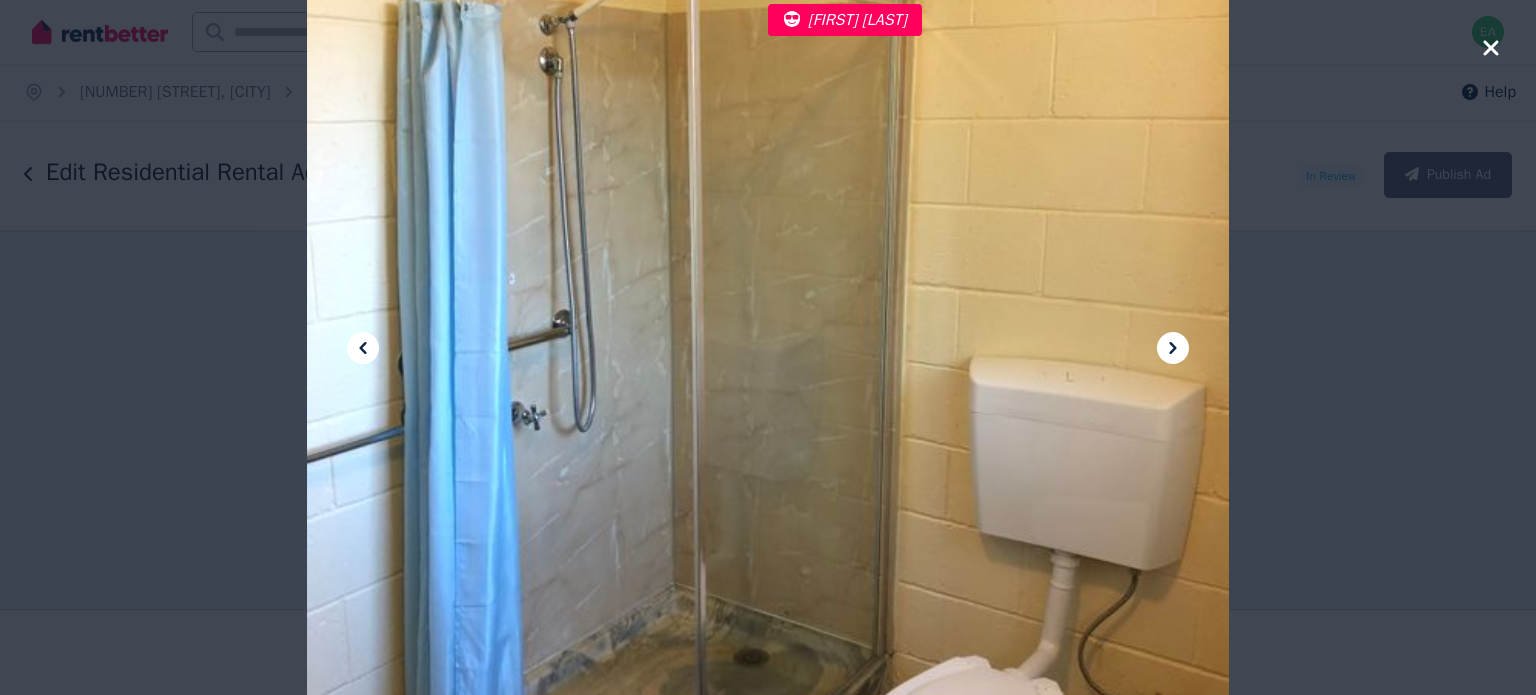 click 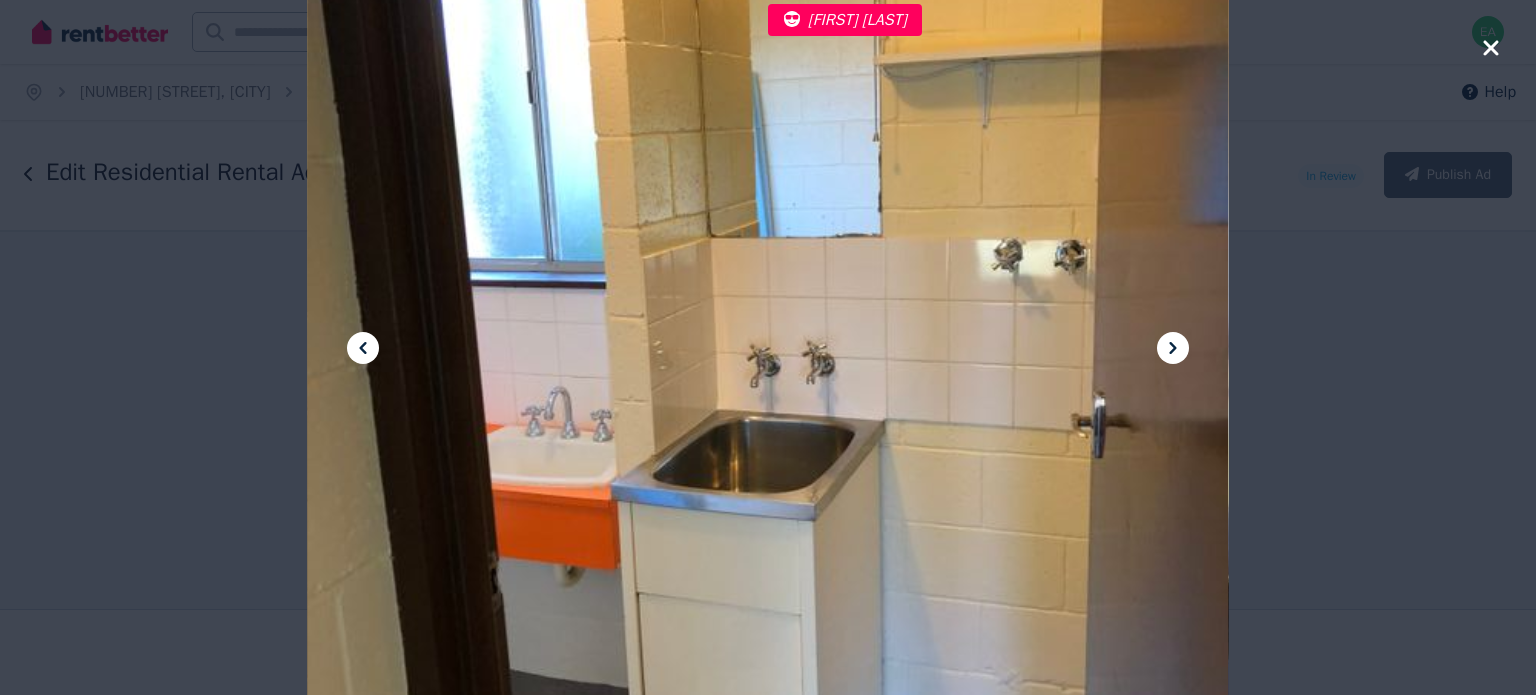 click 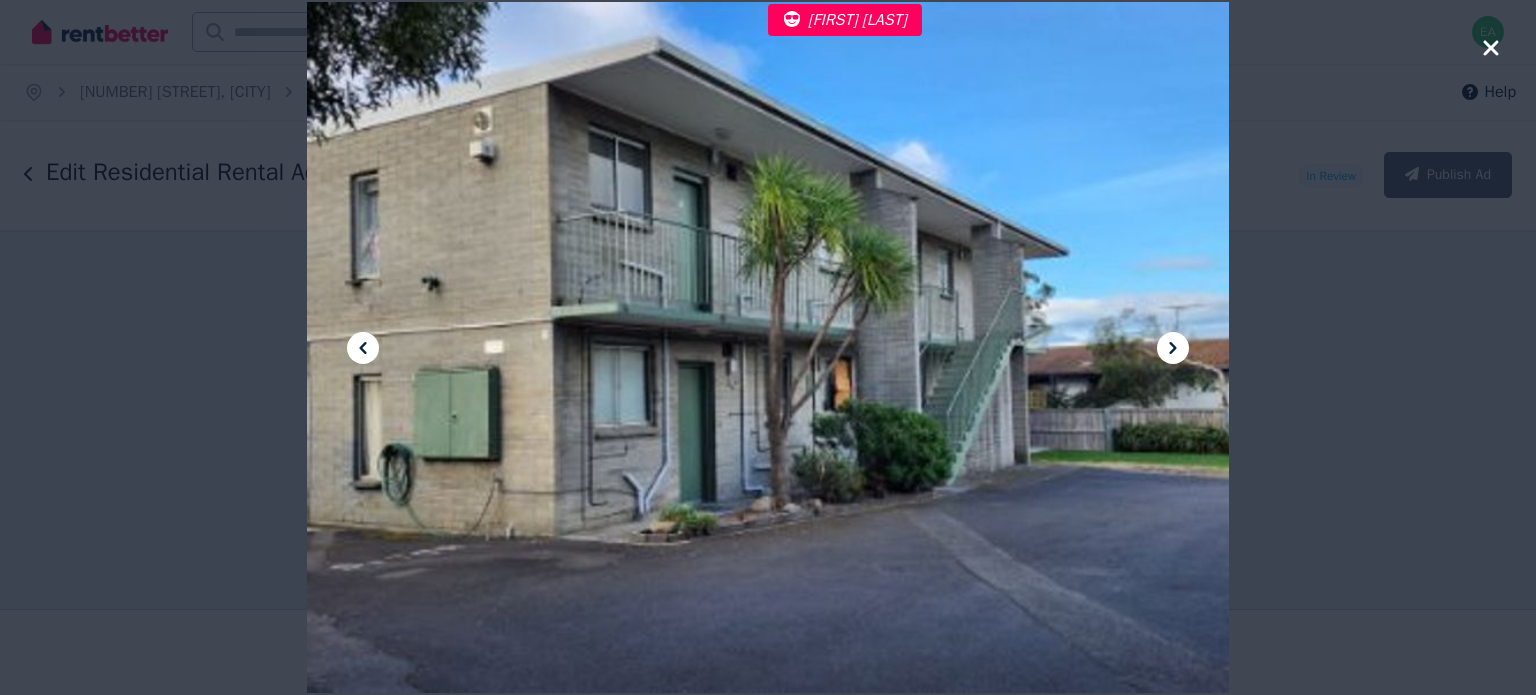 click 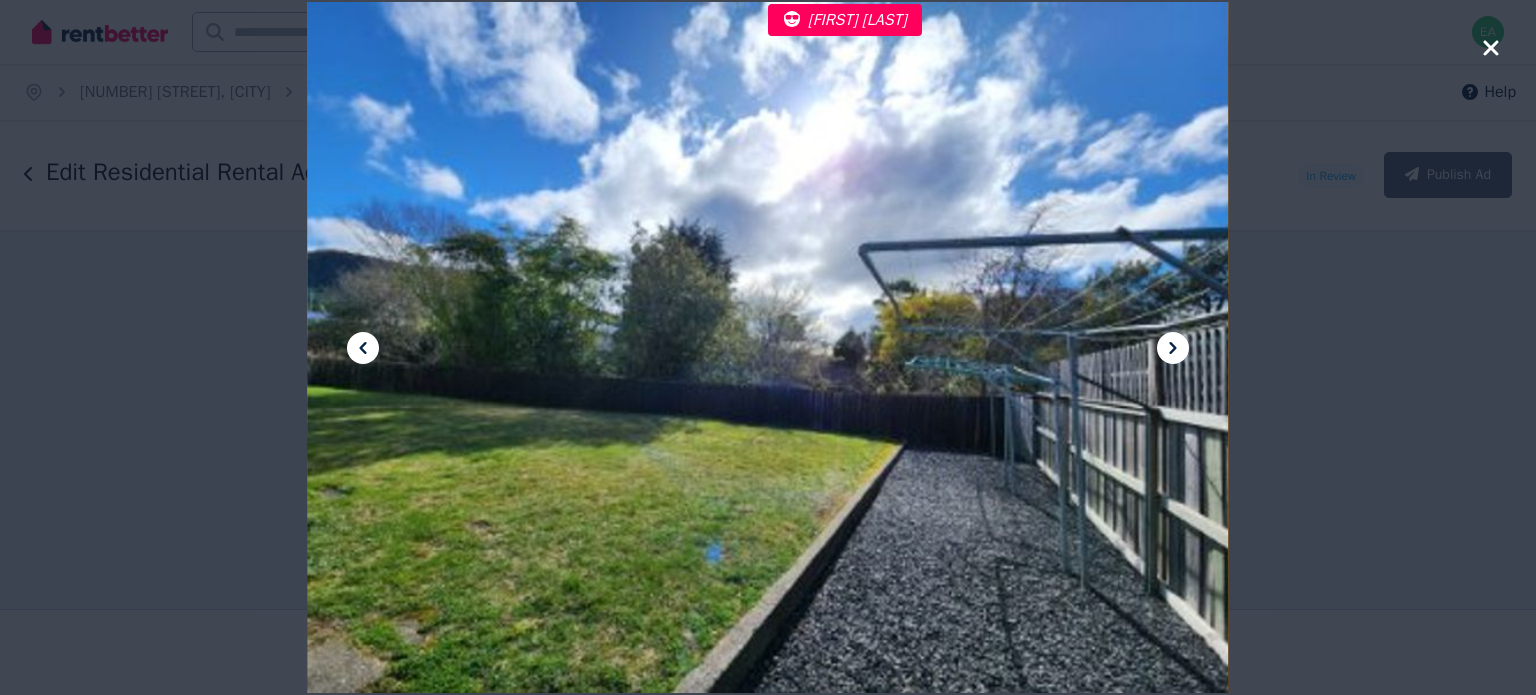 click 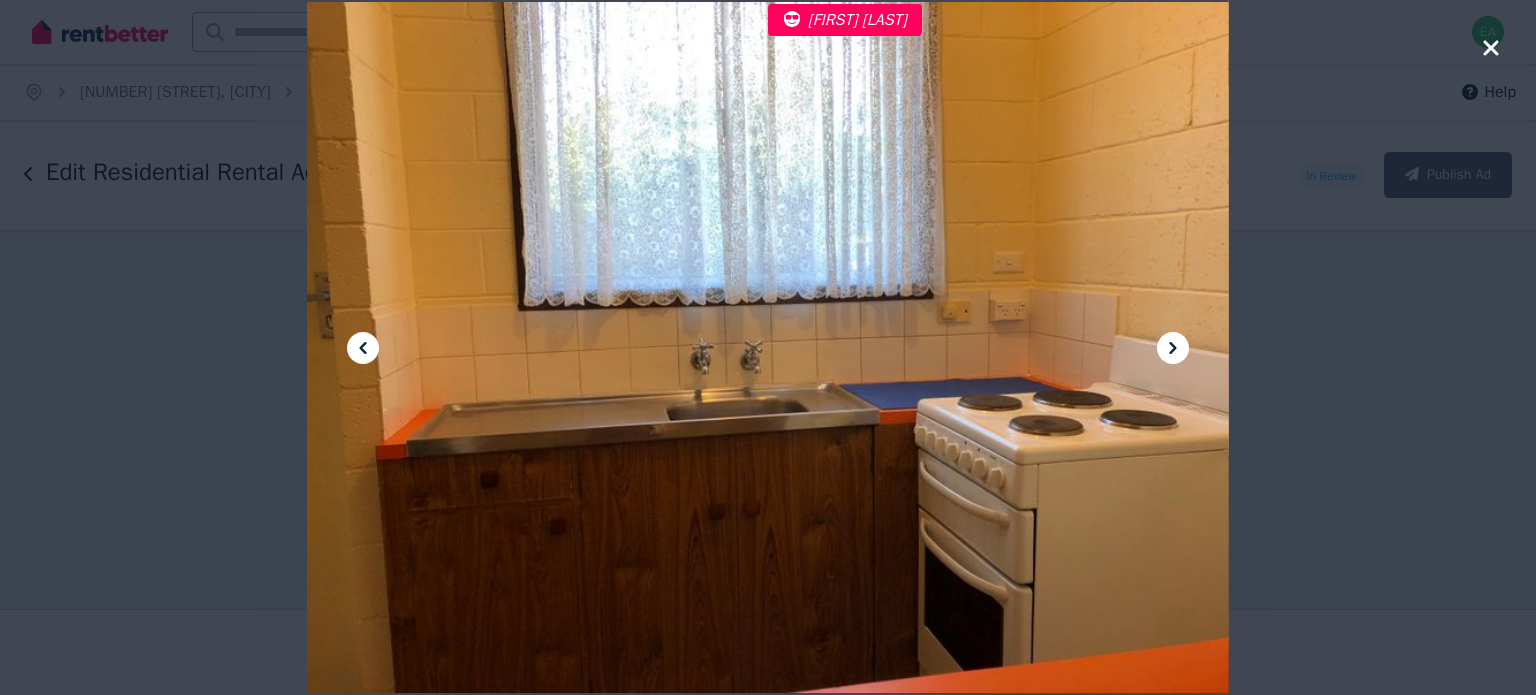 click 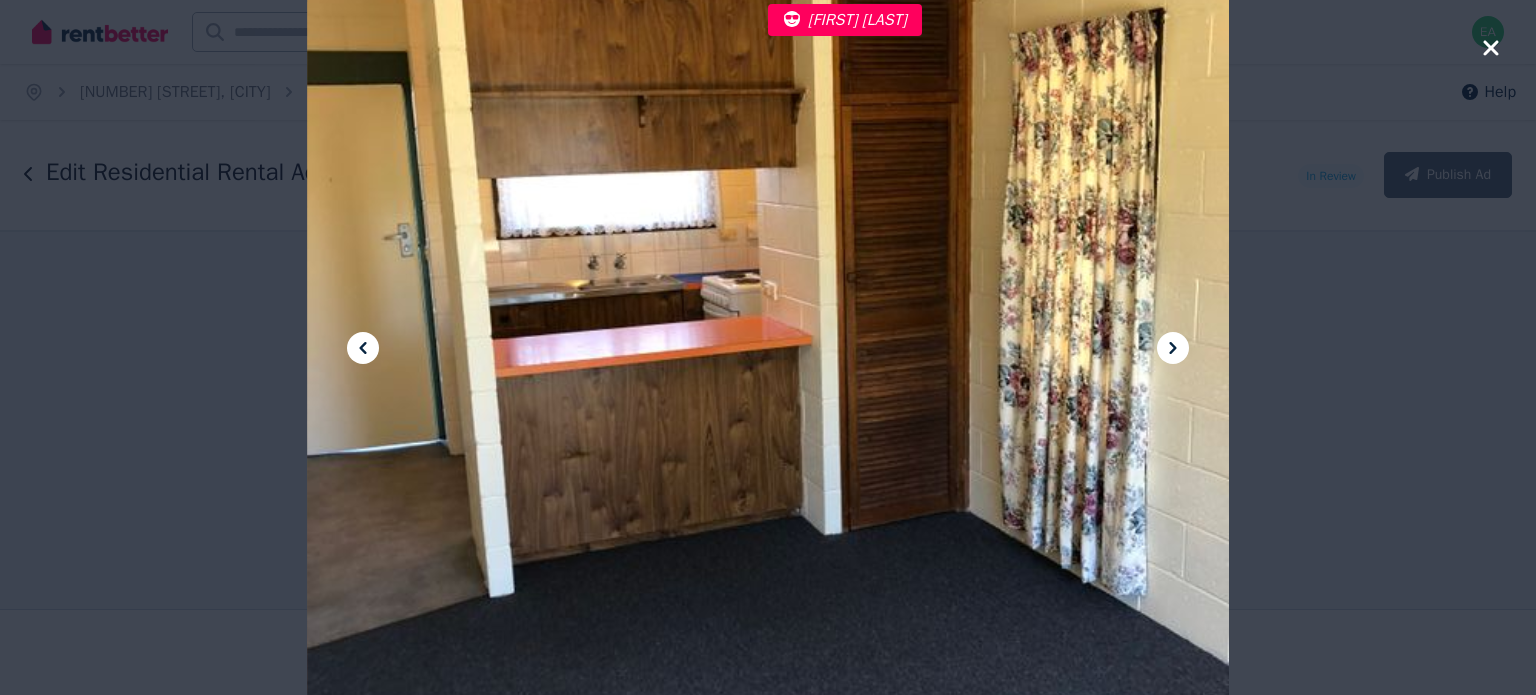 click 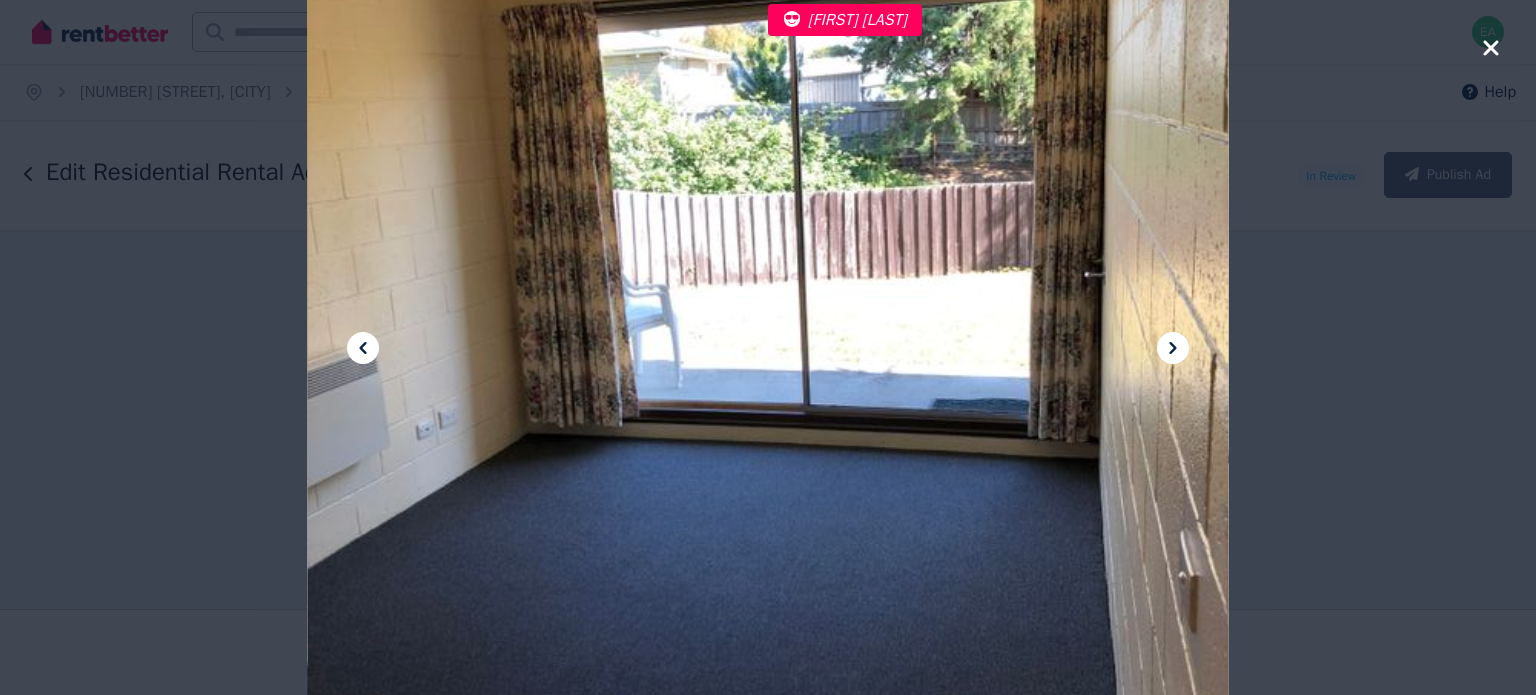 click 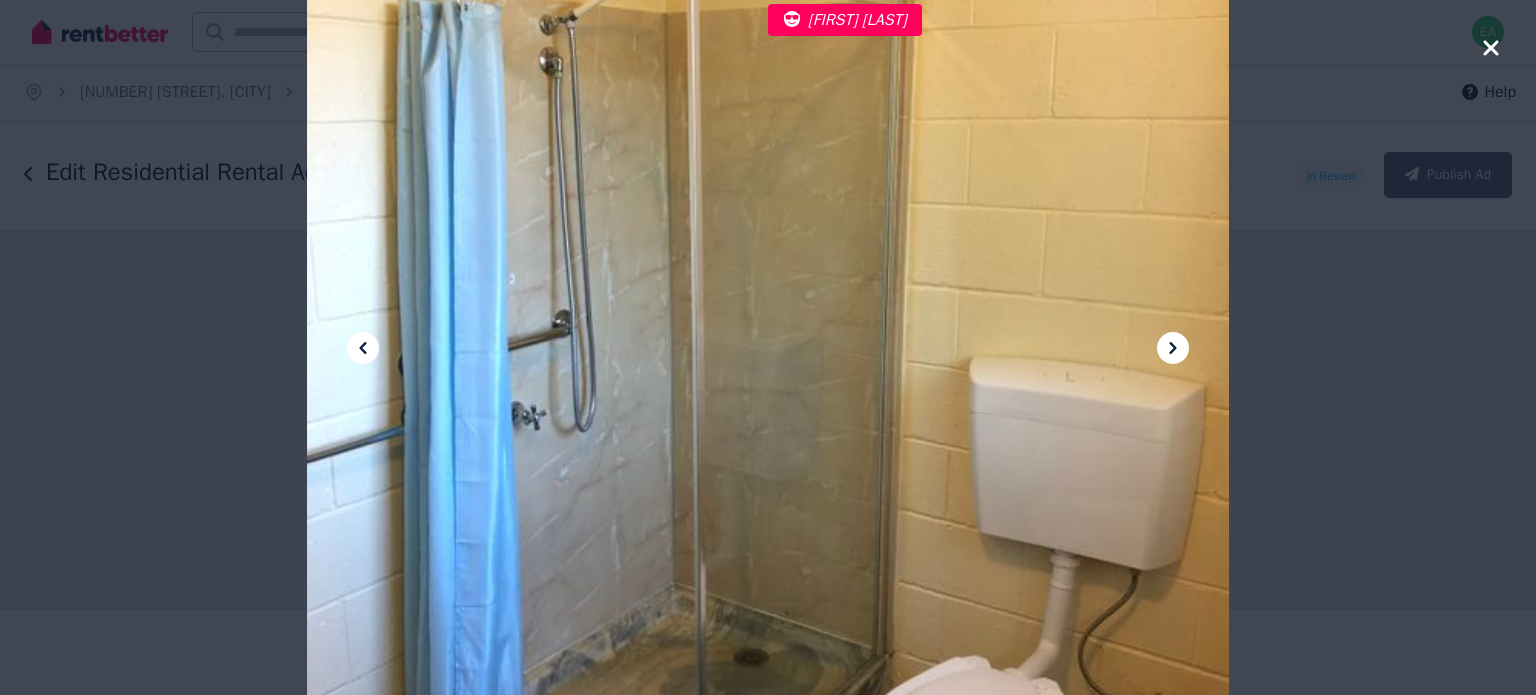 click 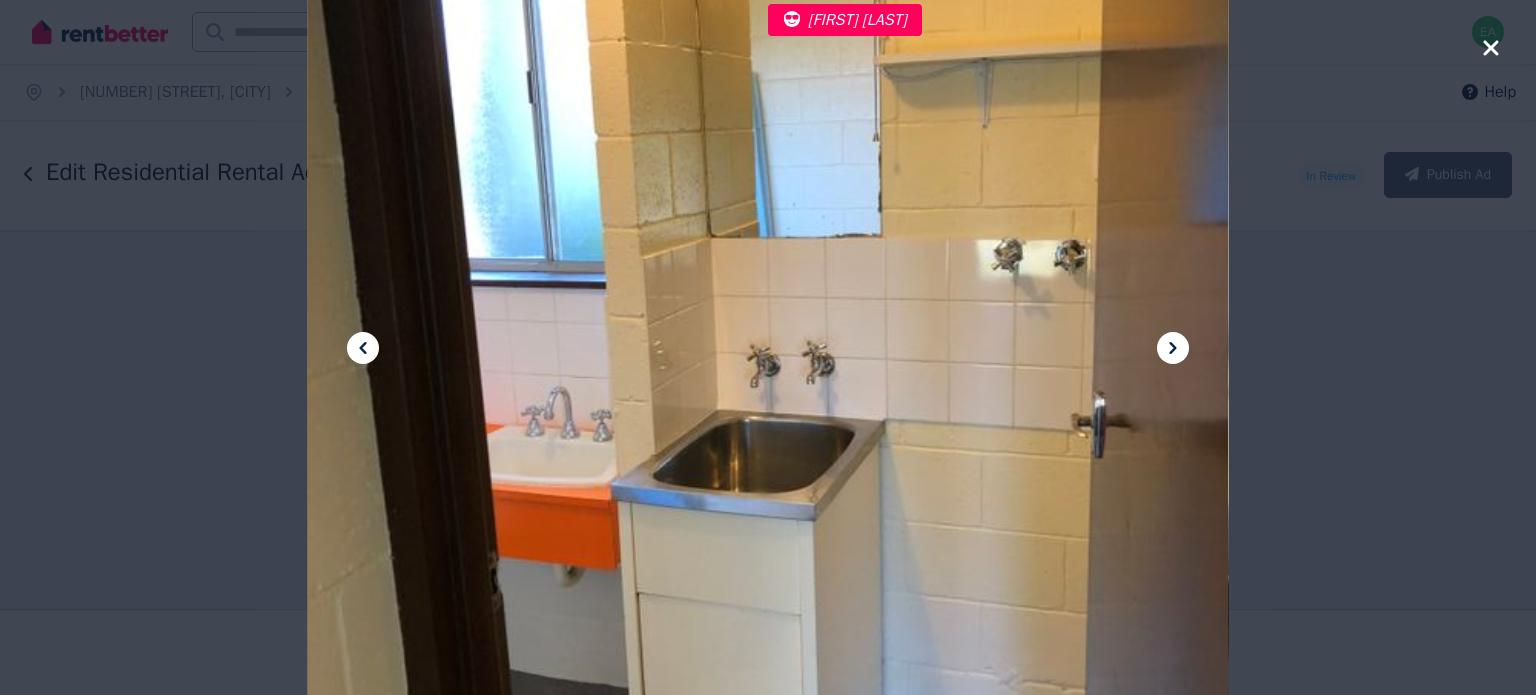 click 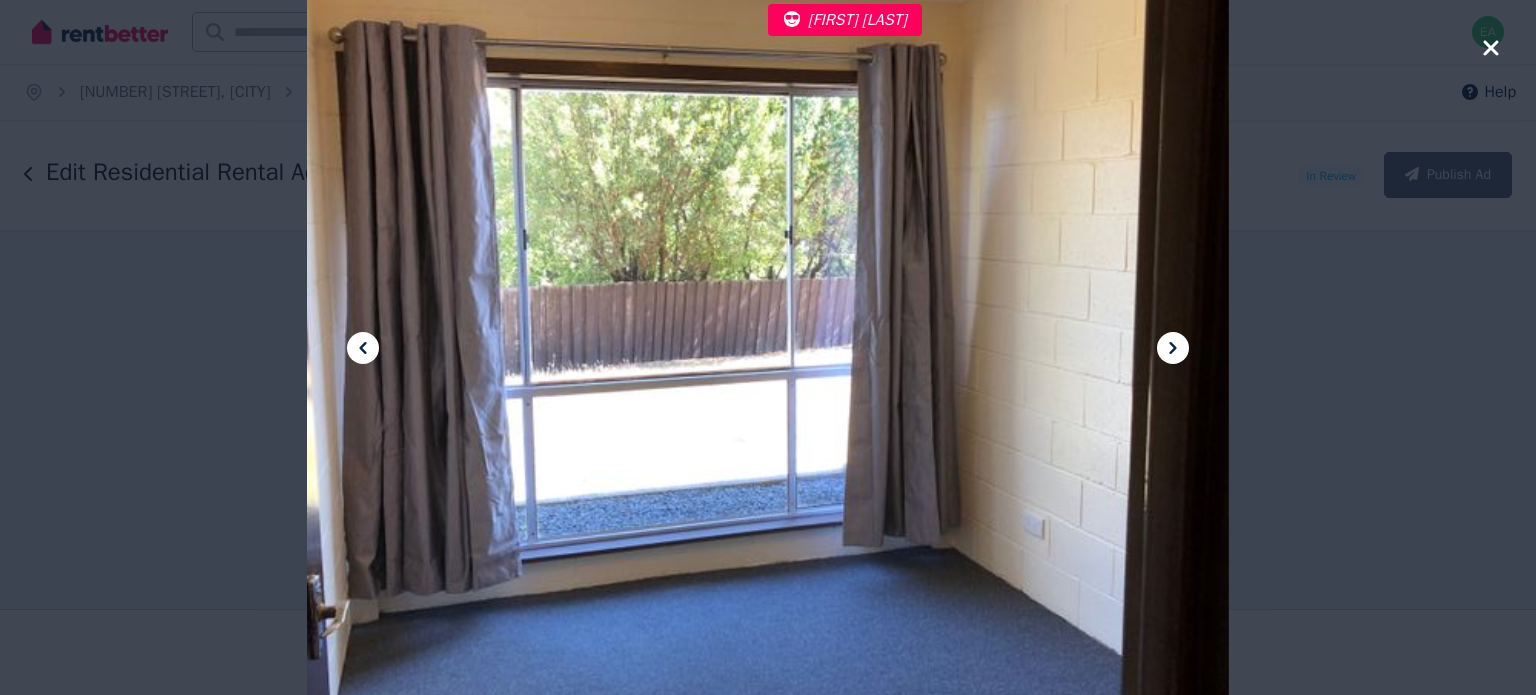 click 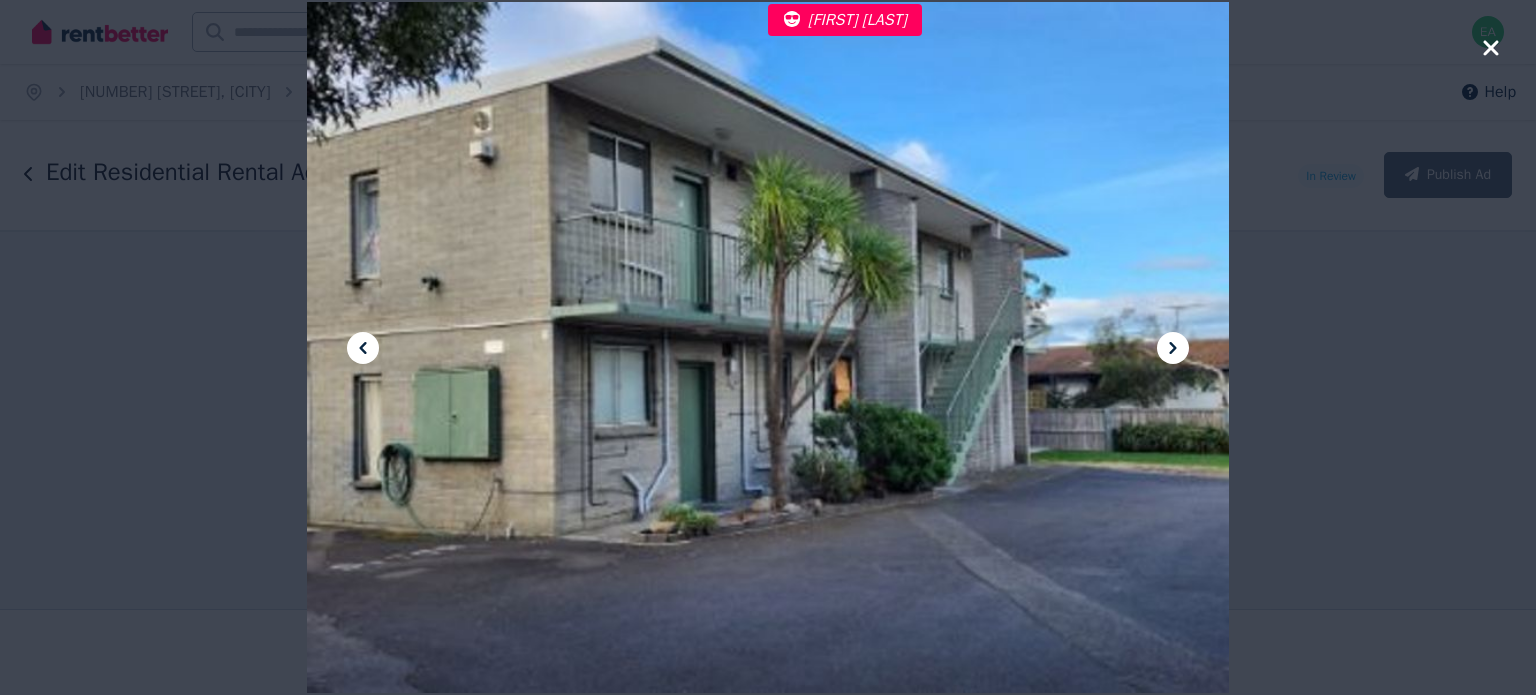 click 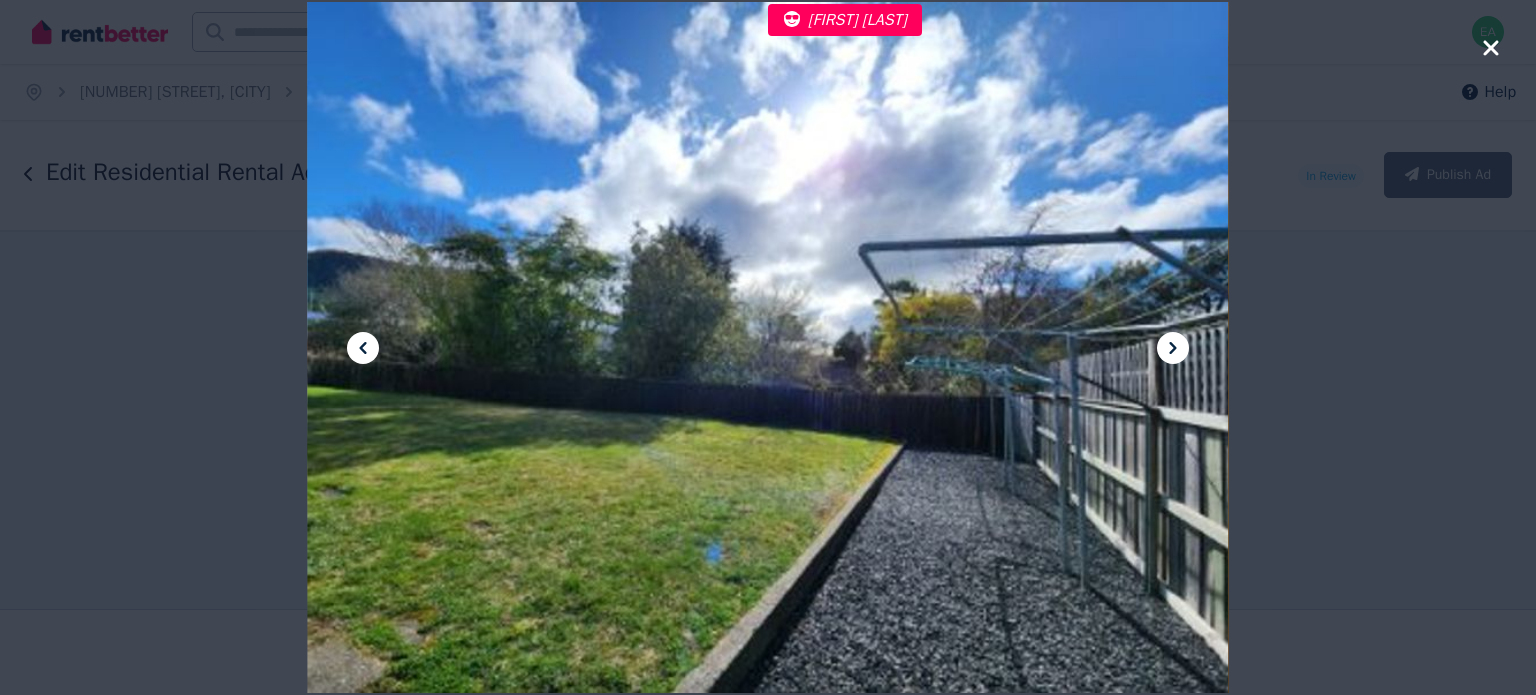 click 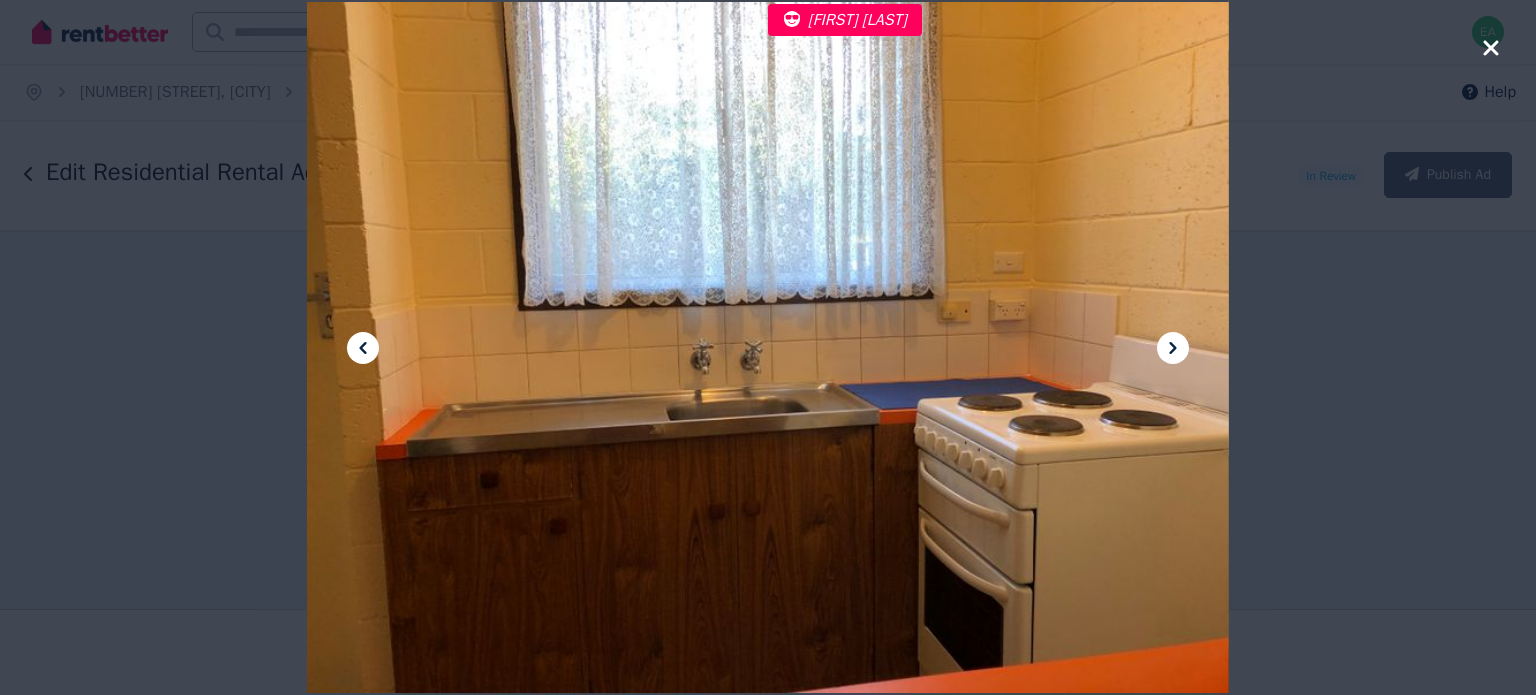 click 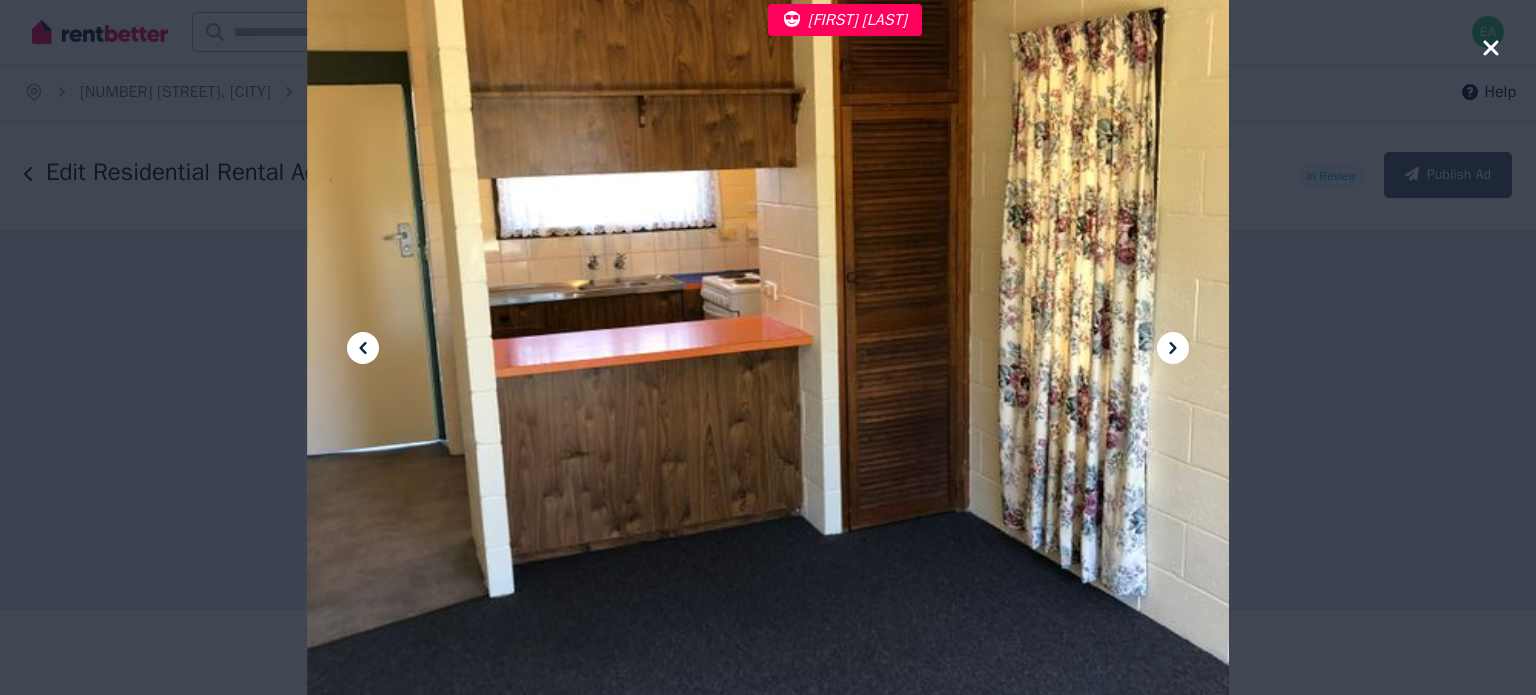 click 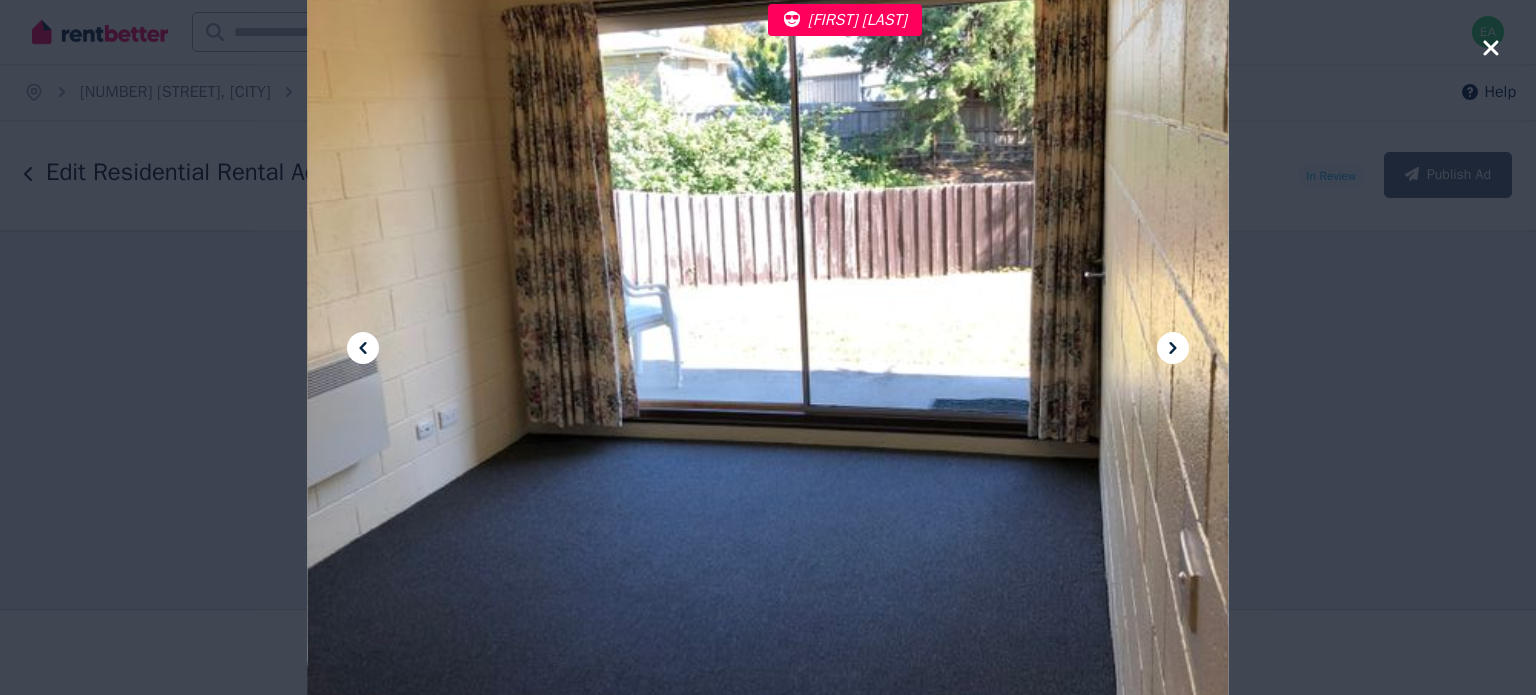 click 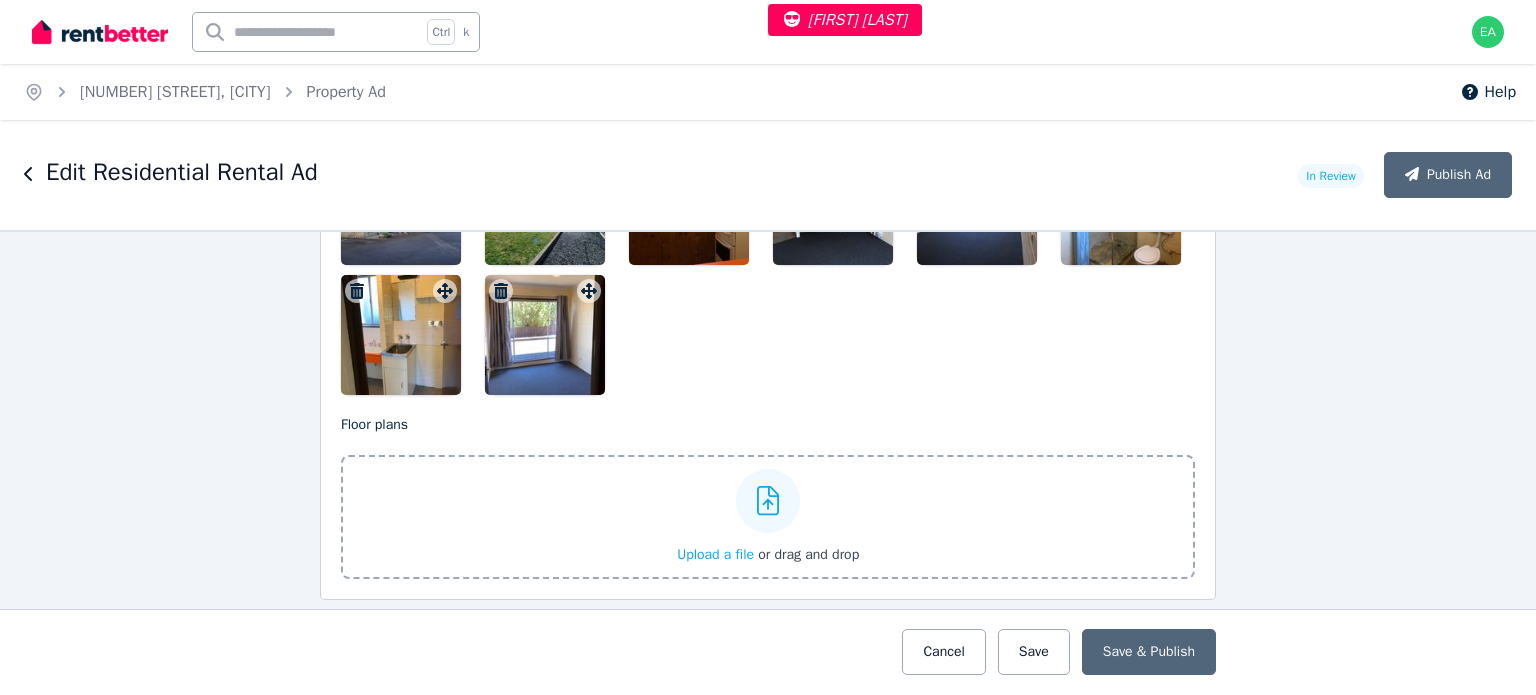 scroll, scrollTop: 2700, scrollLeft: 0, axis: vertical 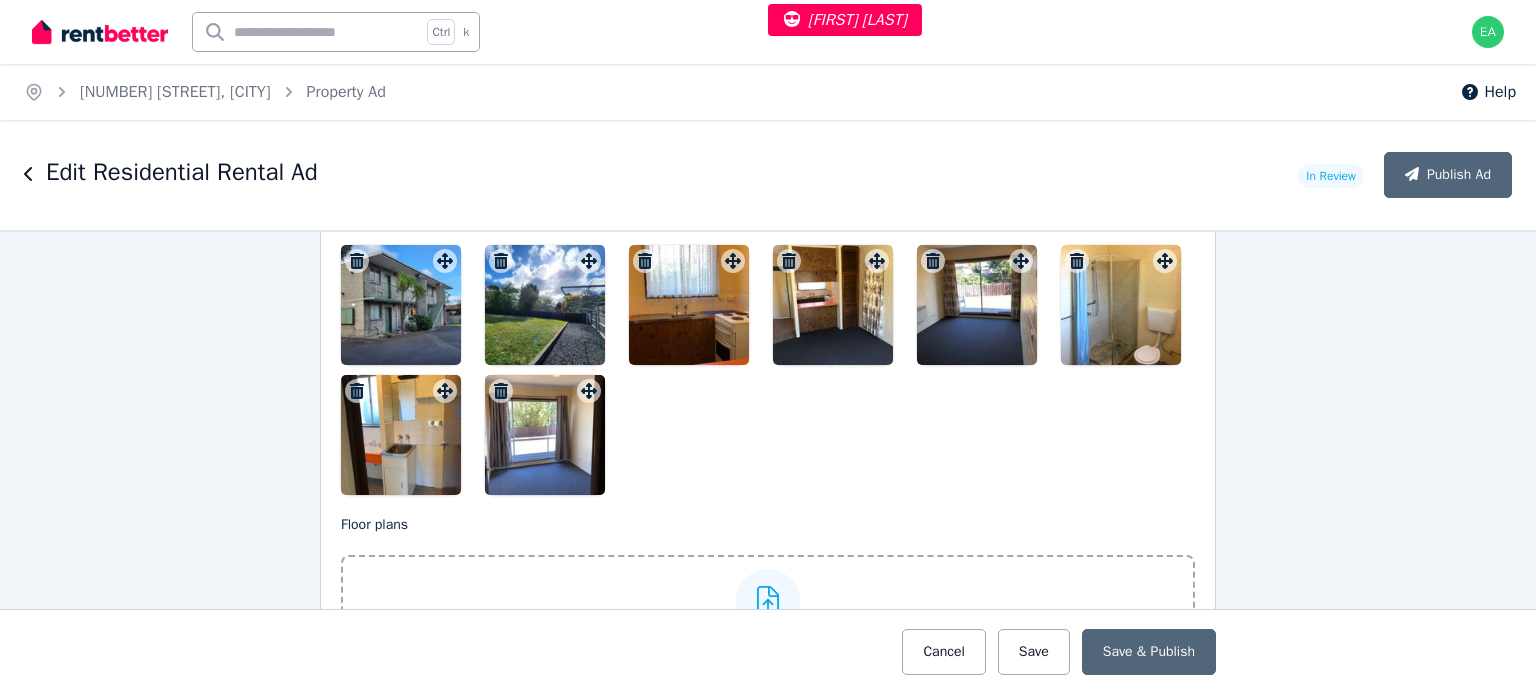 click at bounding box center (401, 305) 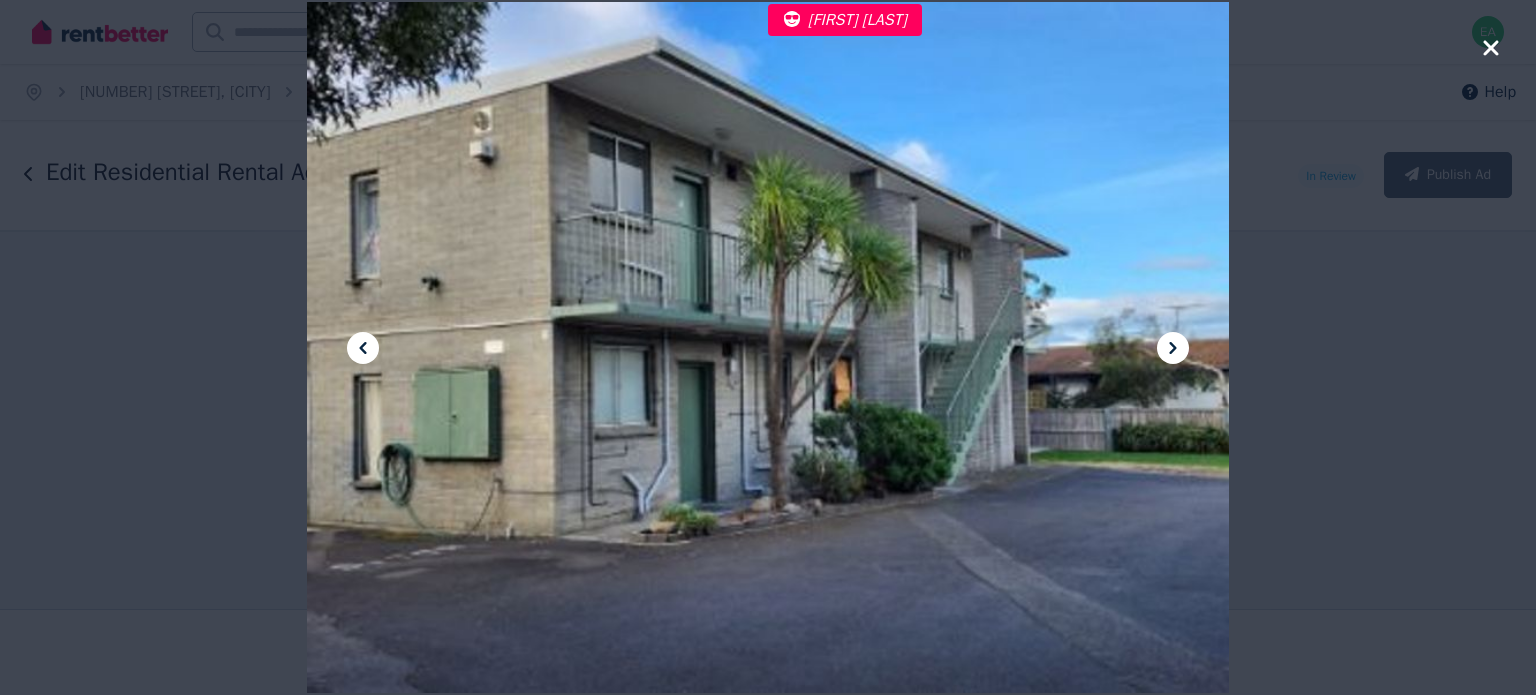 click 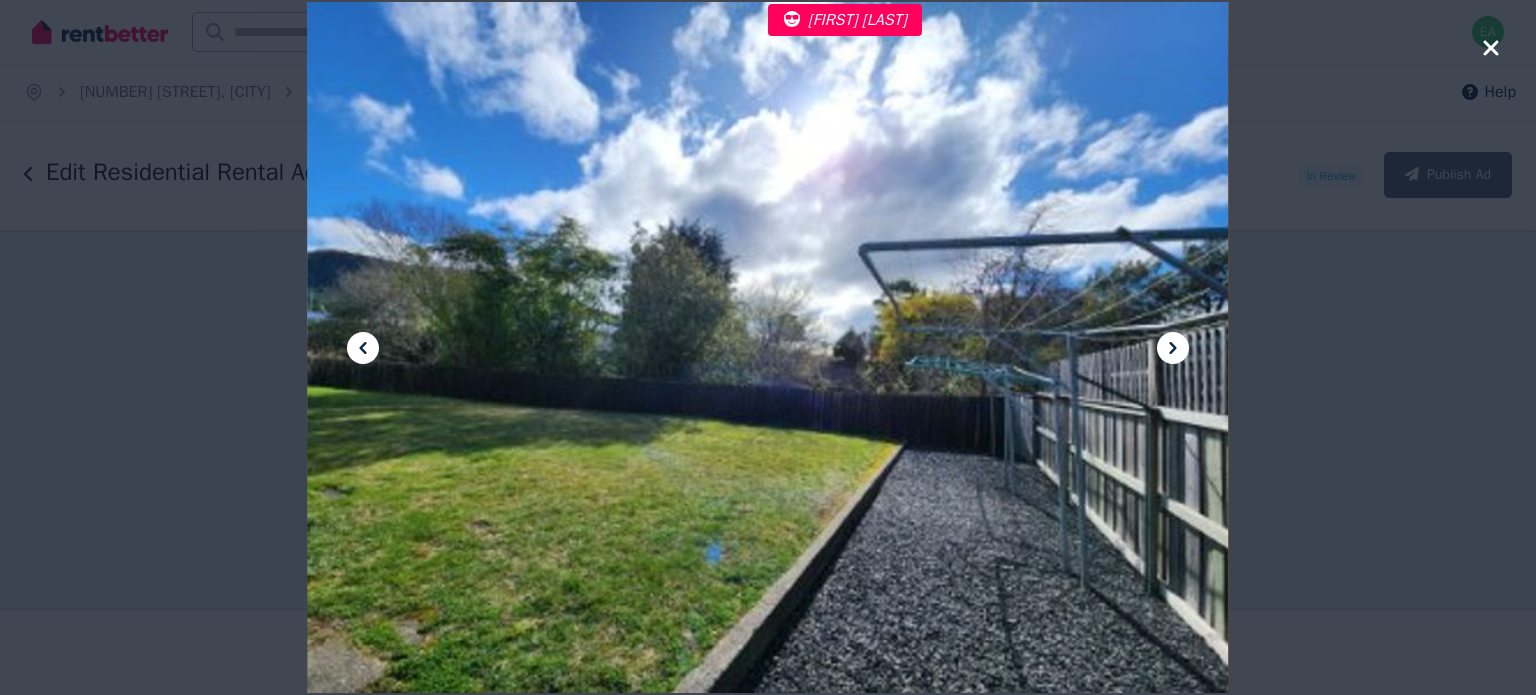 click 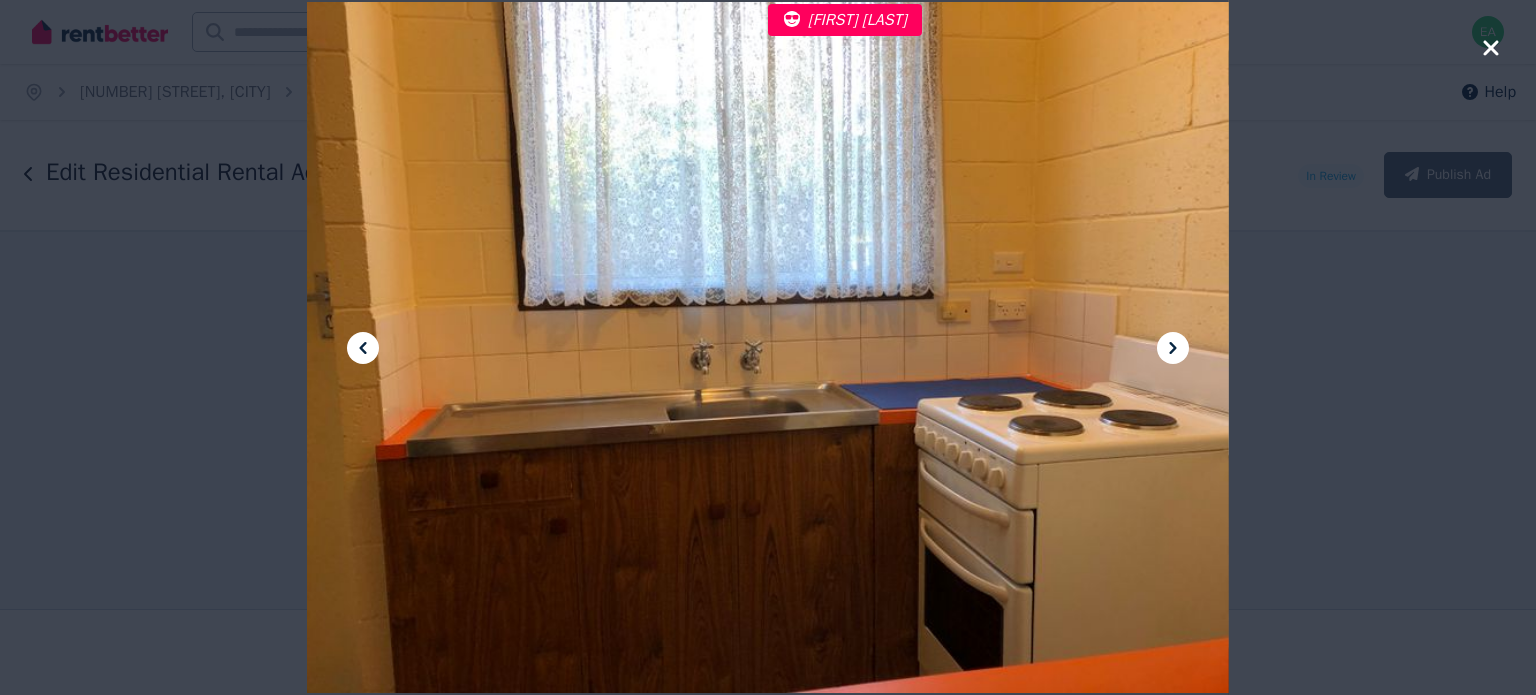 click 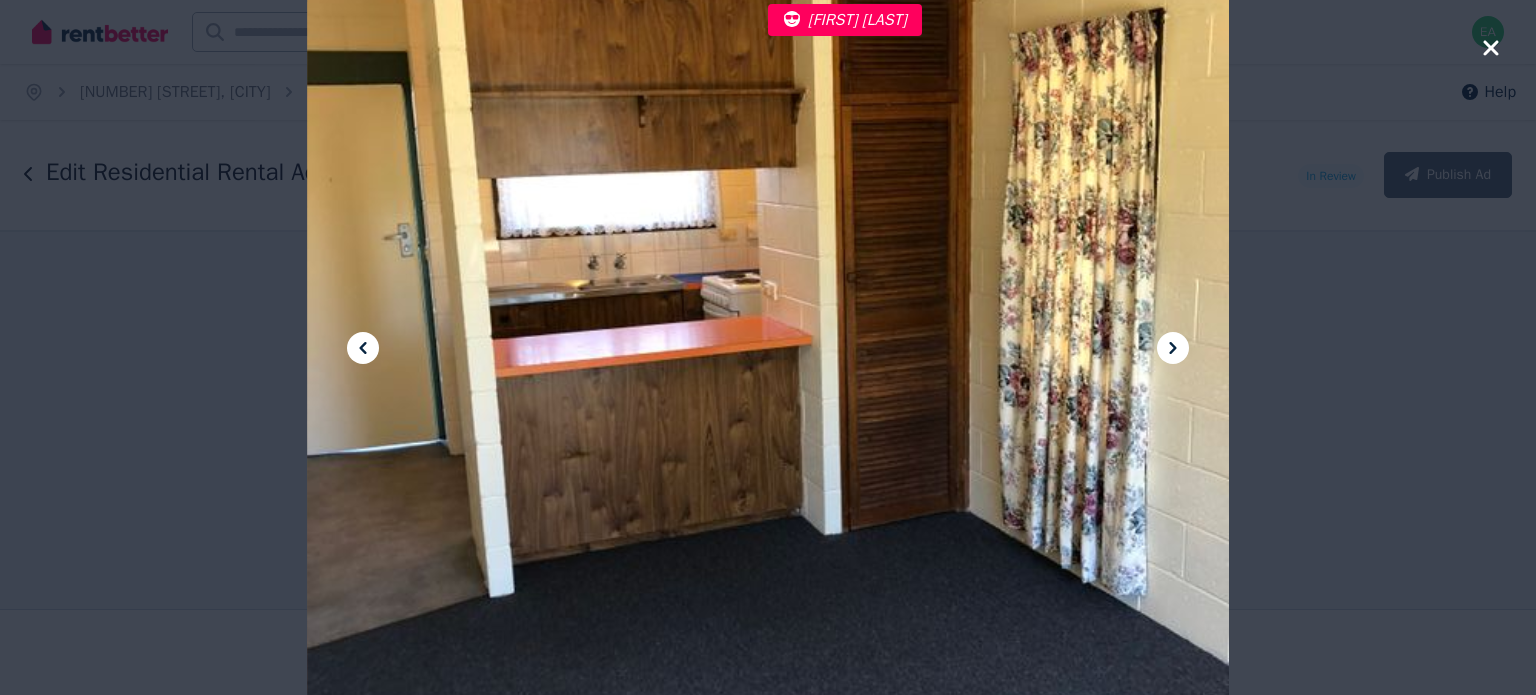 click 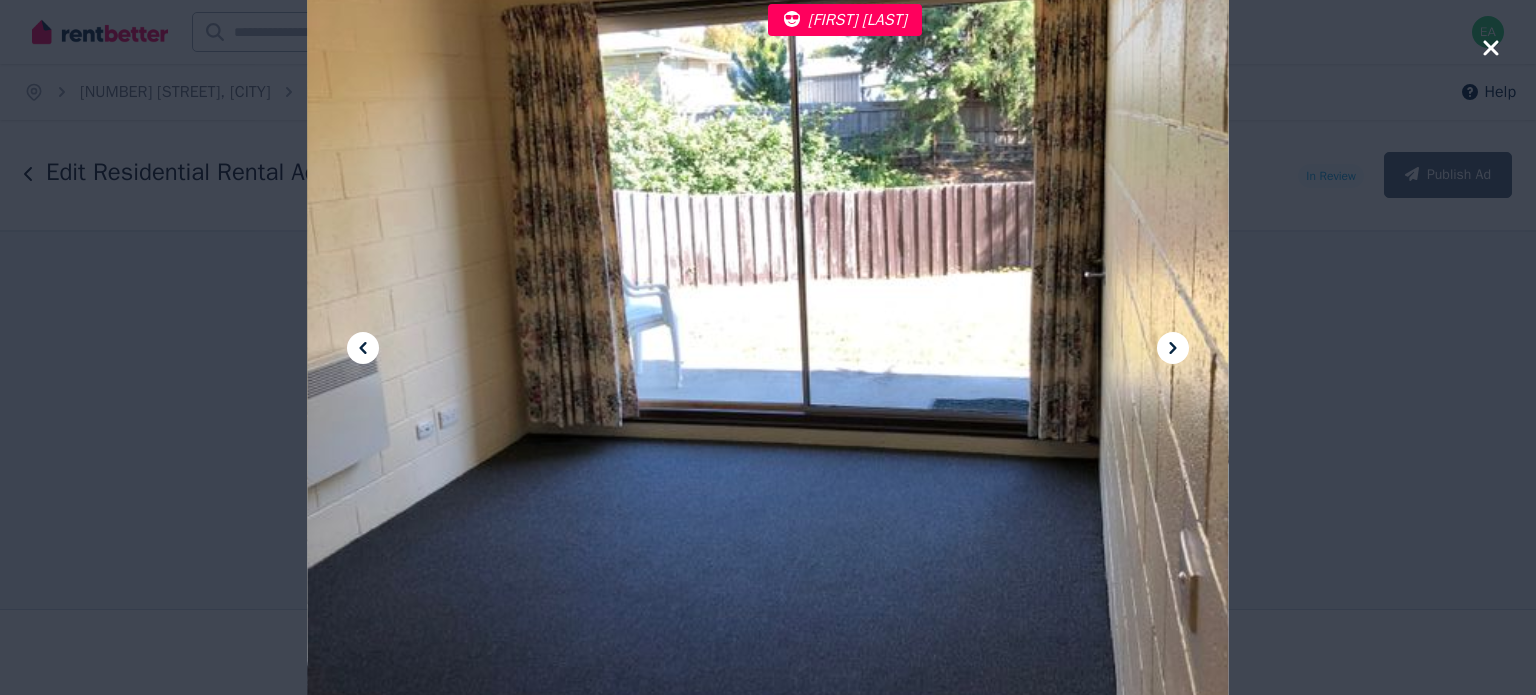 click 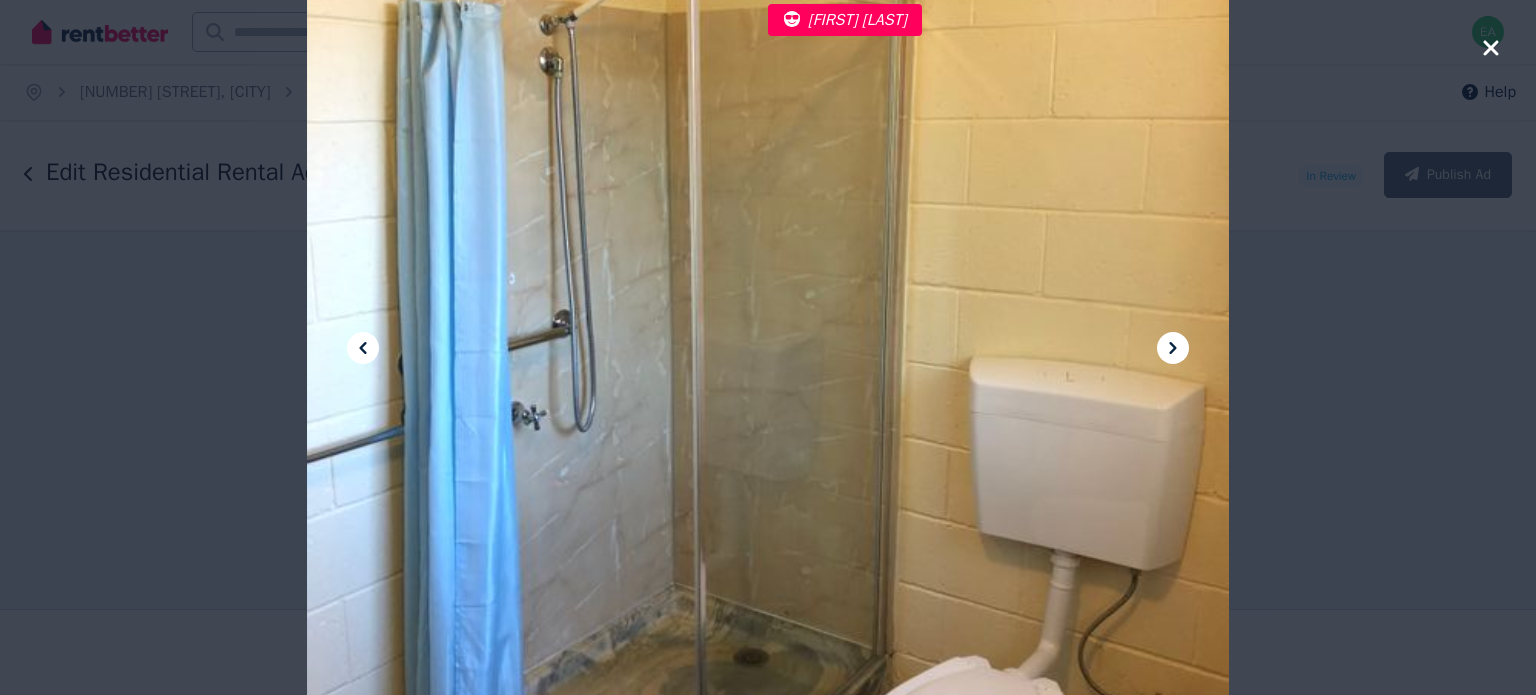 click 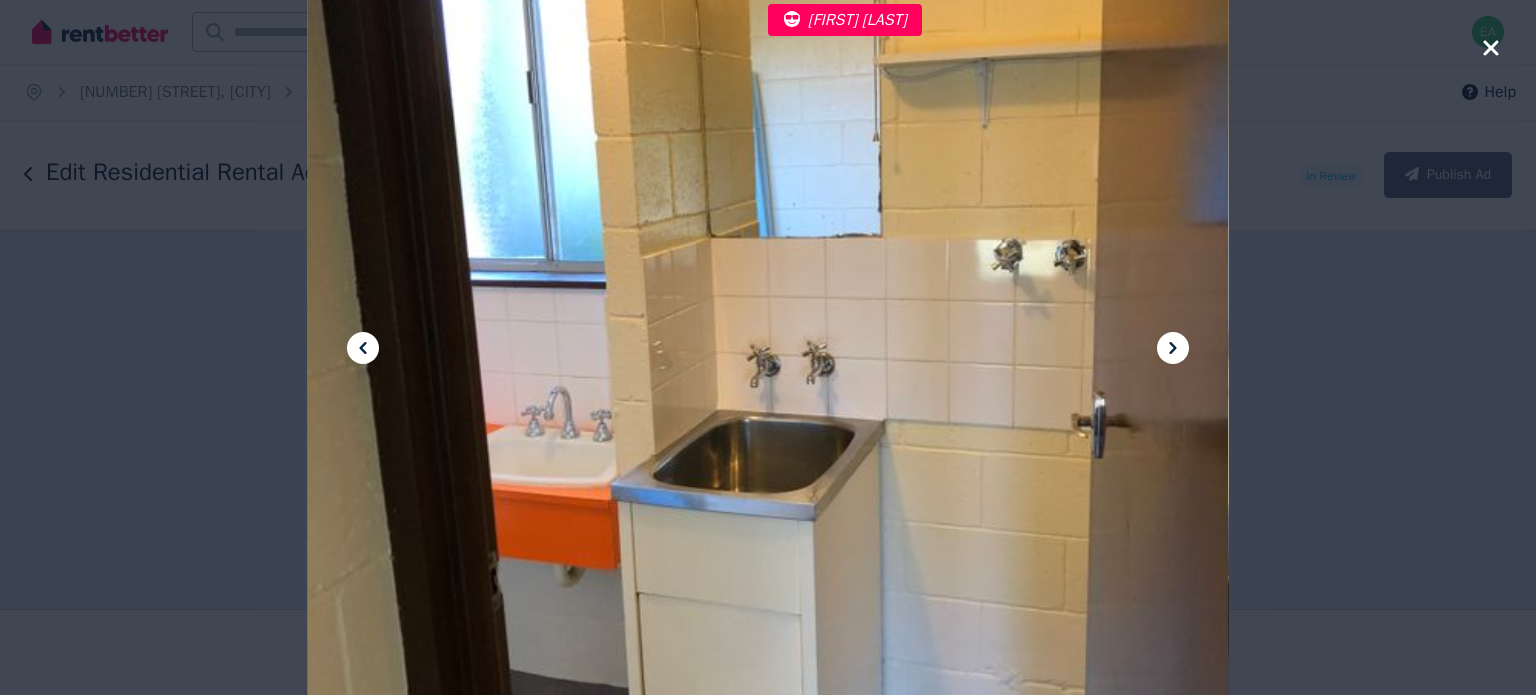 click 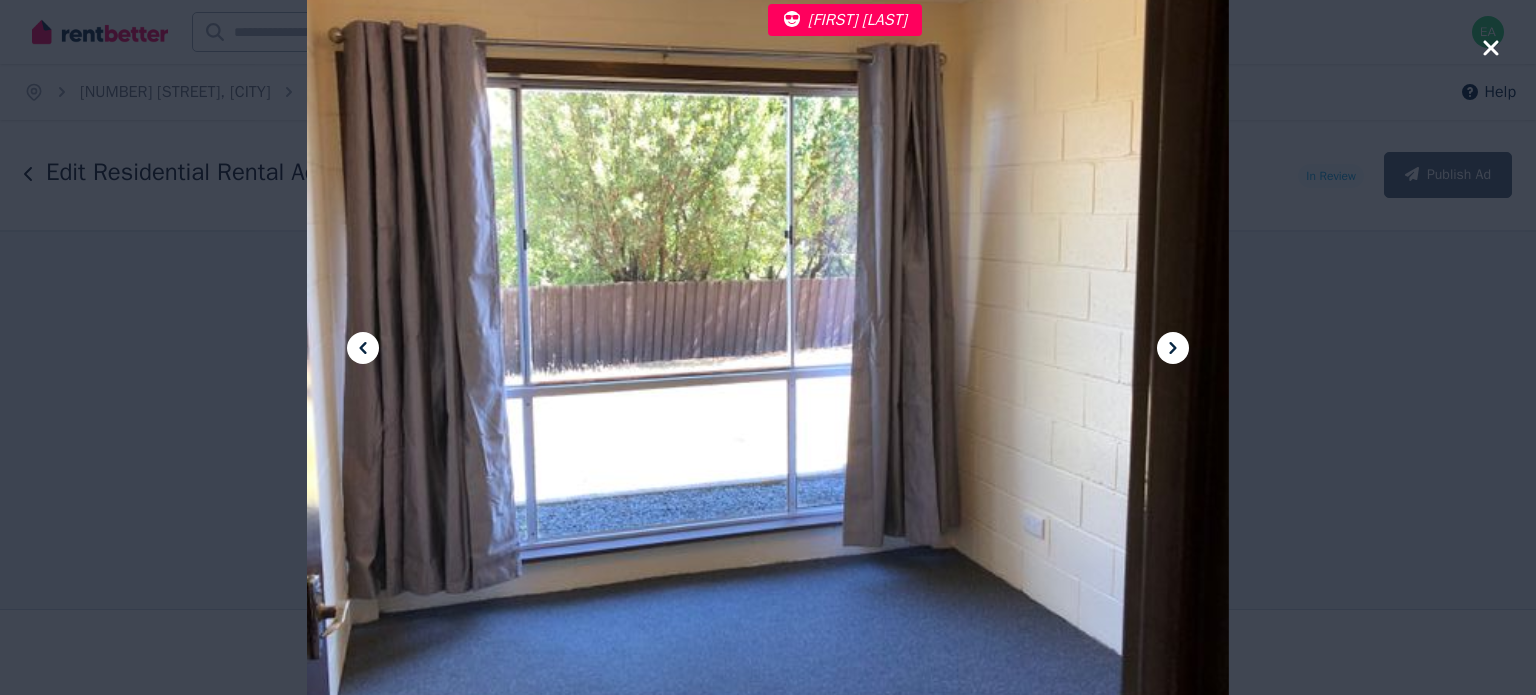 click 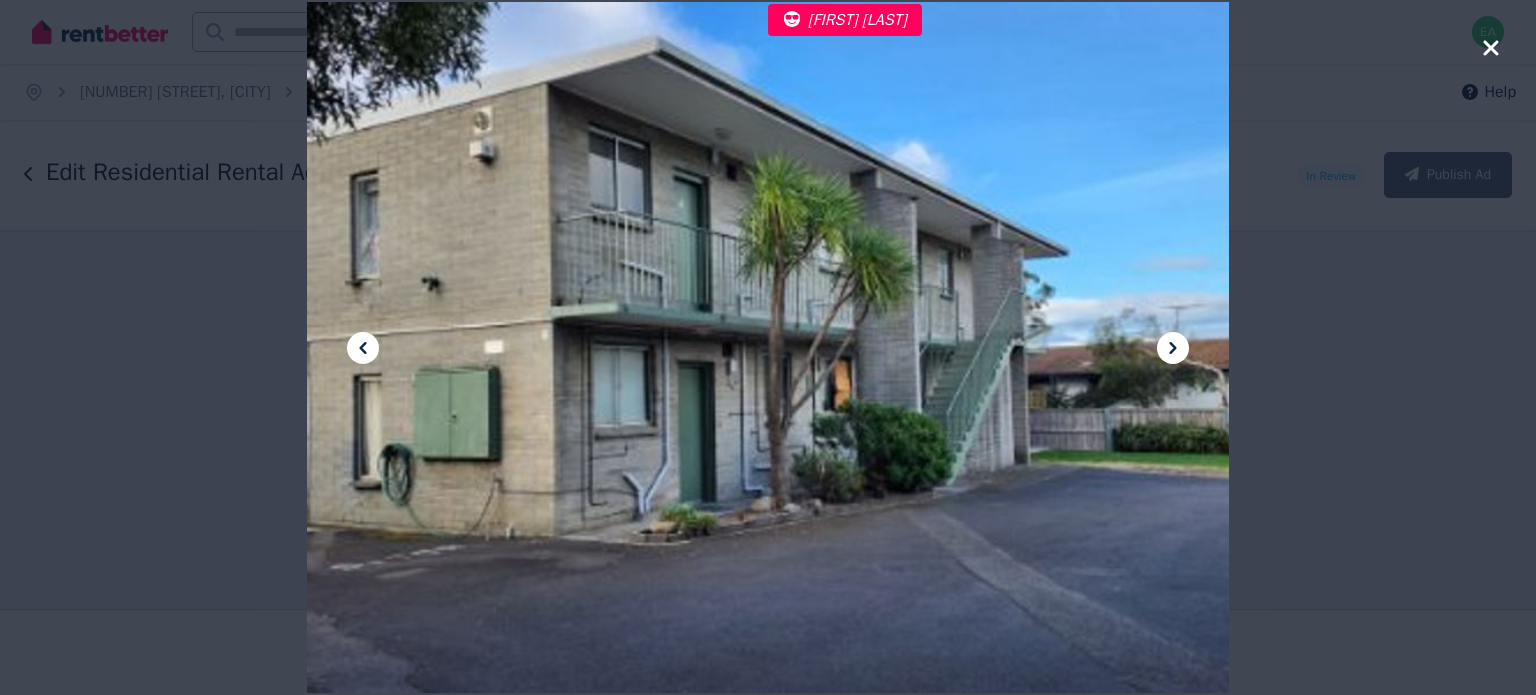 click 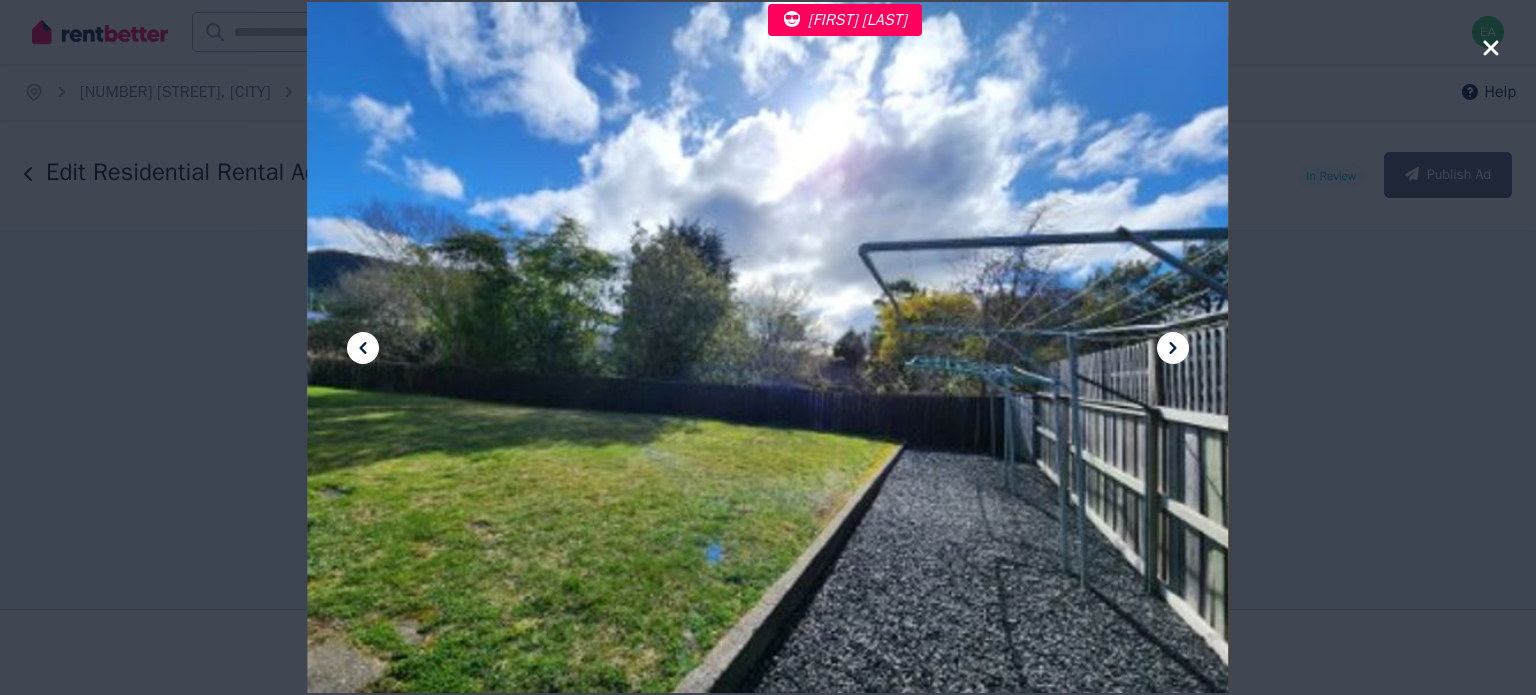 click 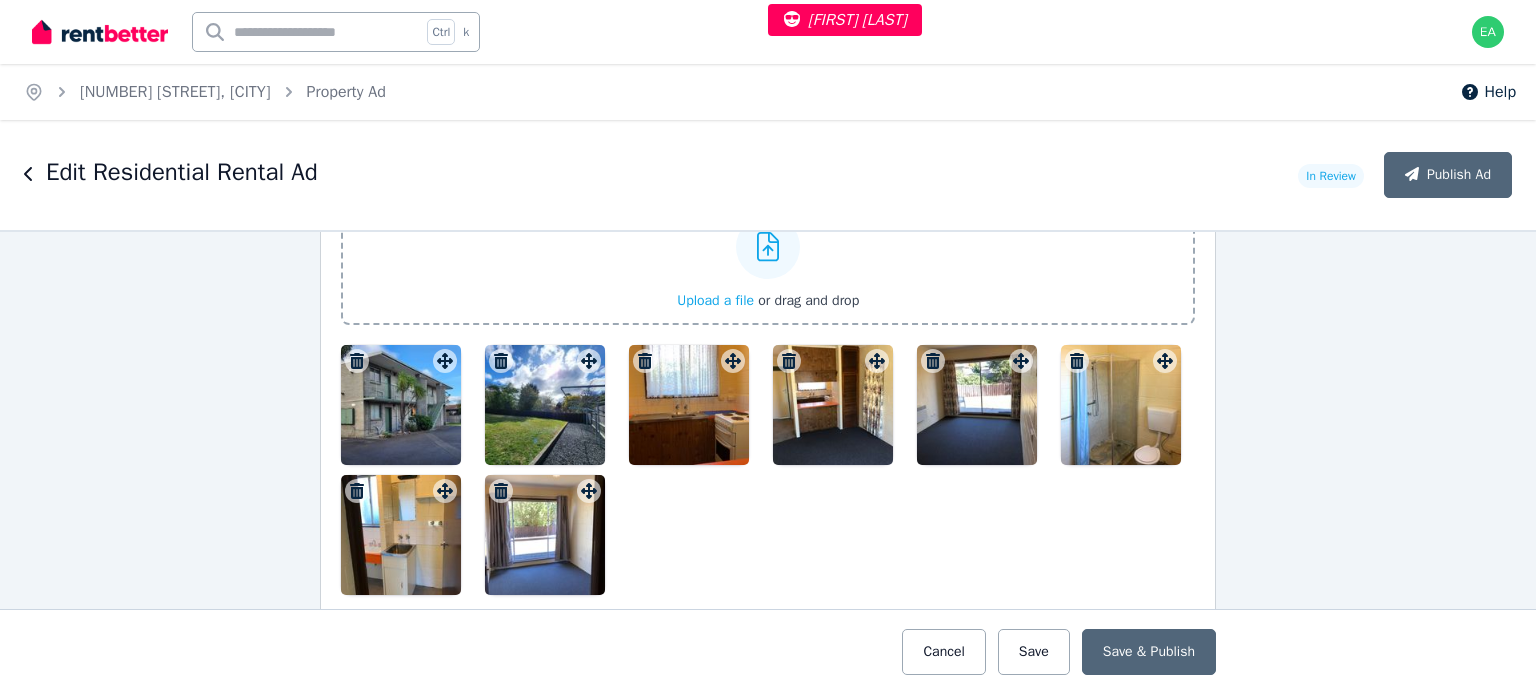 scroll, scrollTop: 2500, scrollLeft: 0, axis: vertical 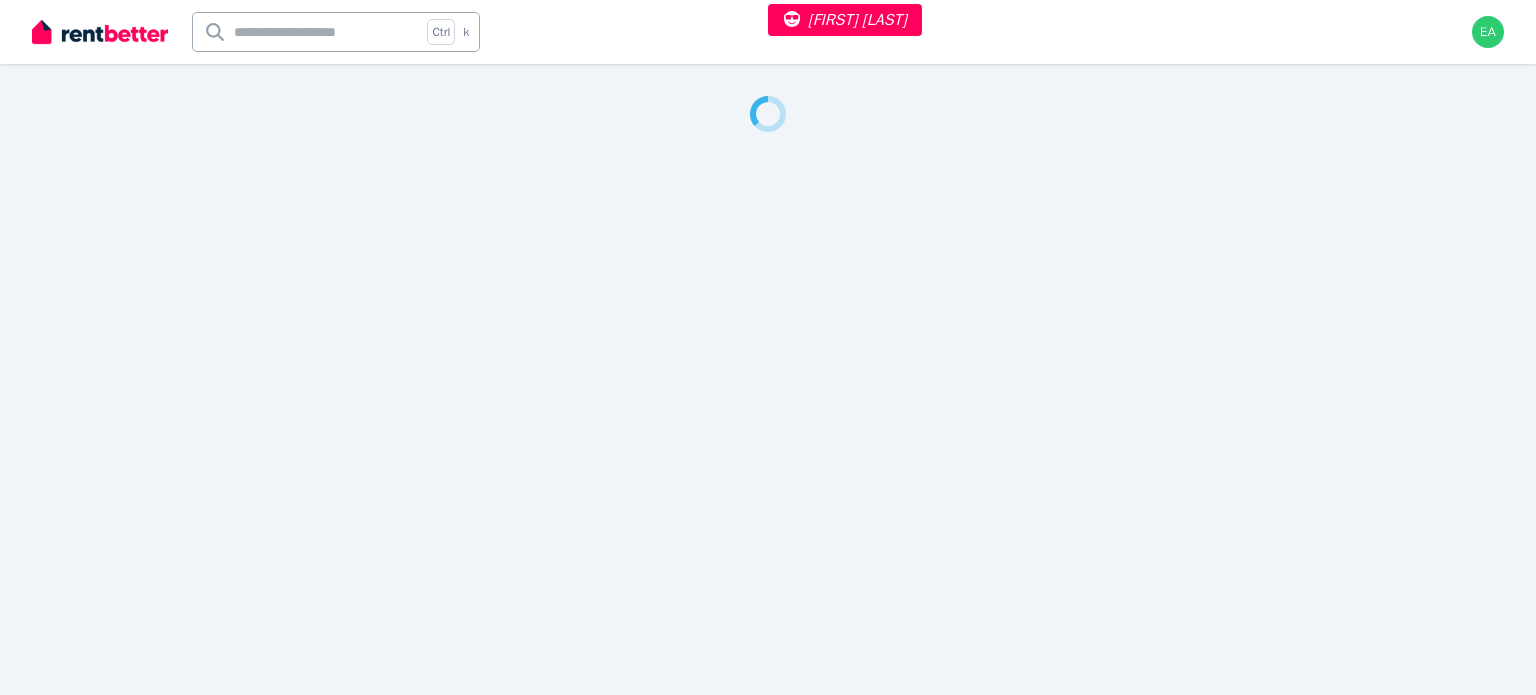 select on "***" 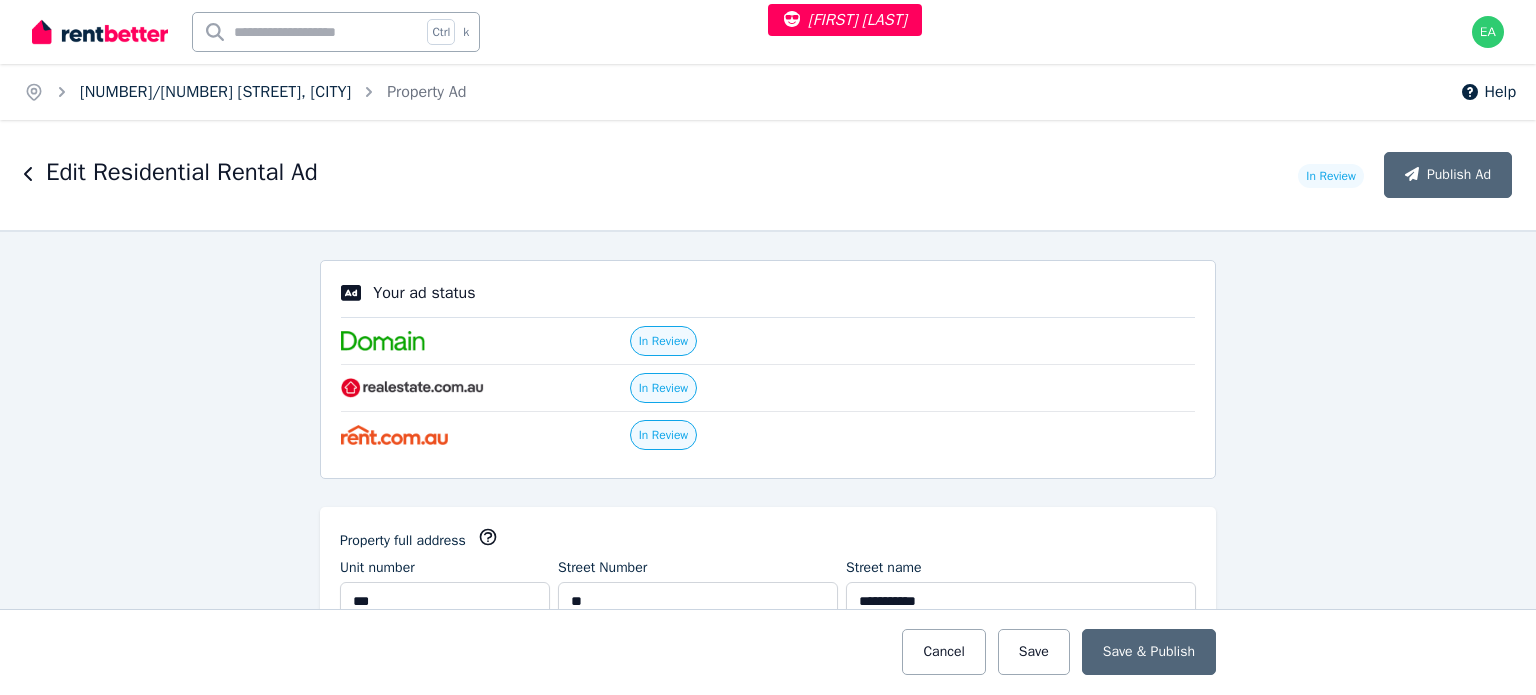 click on "203/60 Waverley Rd, Malvern East" at bounding box center (215, 92) 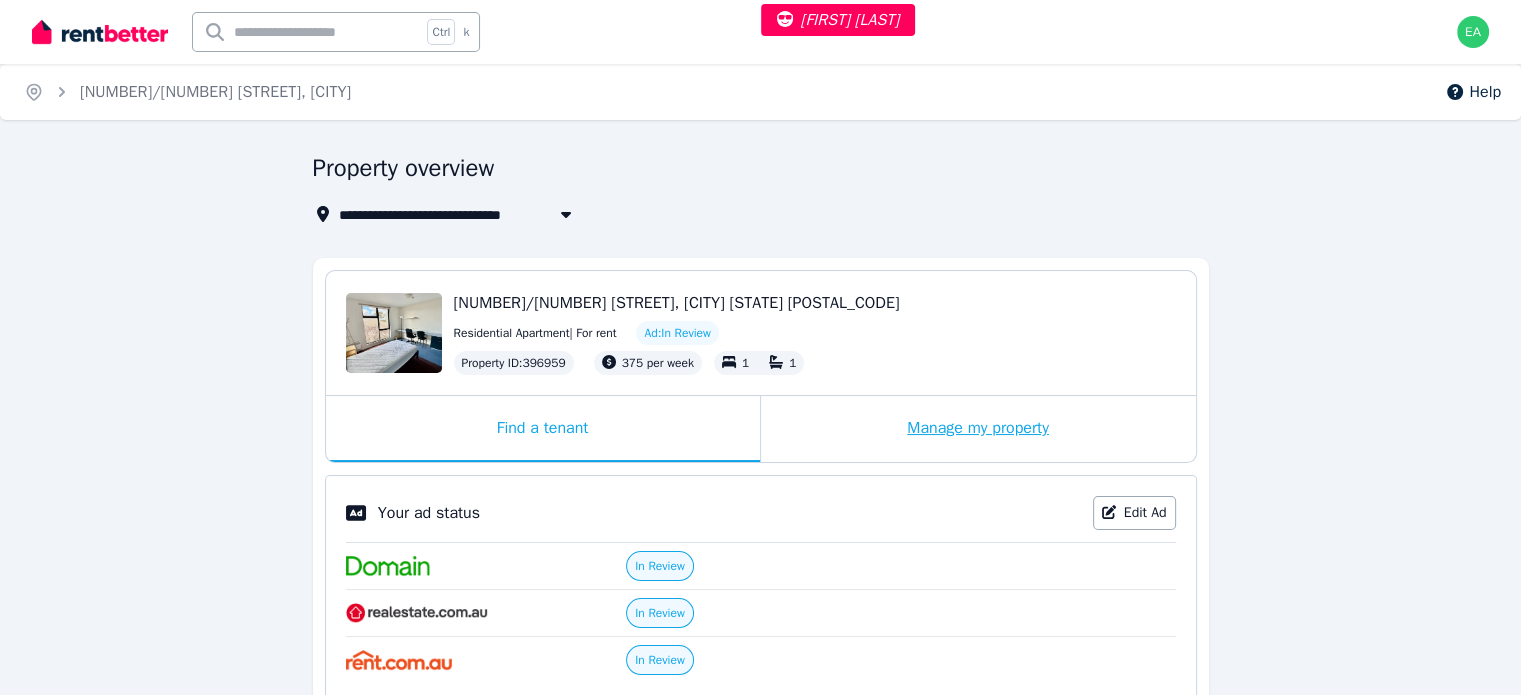 click on "Manage my property" at bounding box center (978, 429) 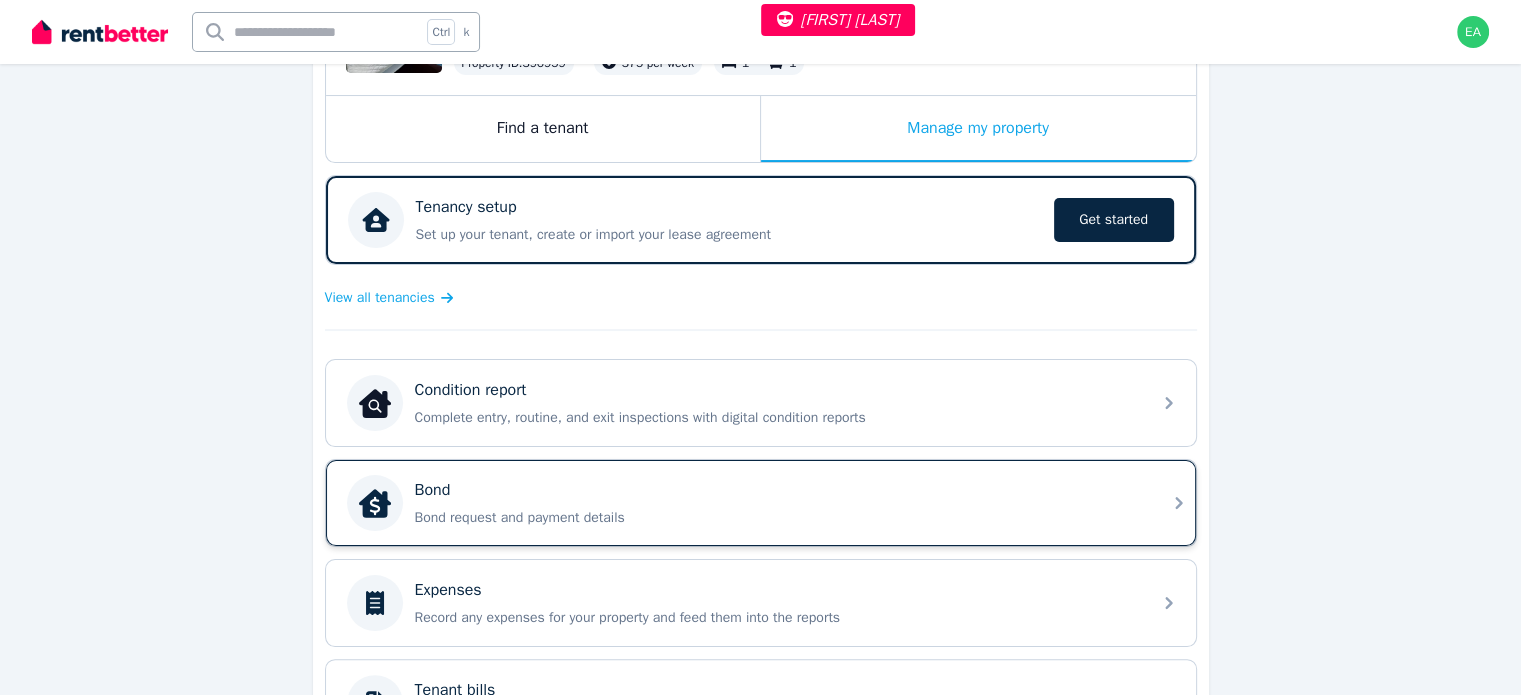 scroll, scrollTop: 400, scrollLeft: 0, axis: vertical 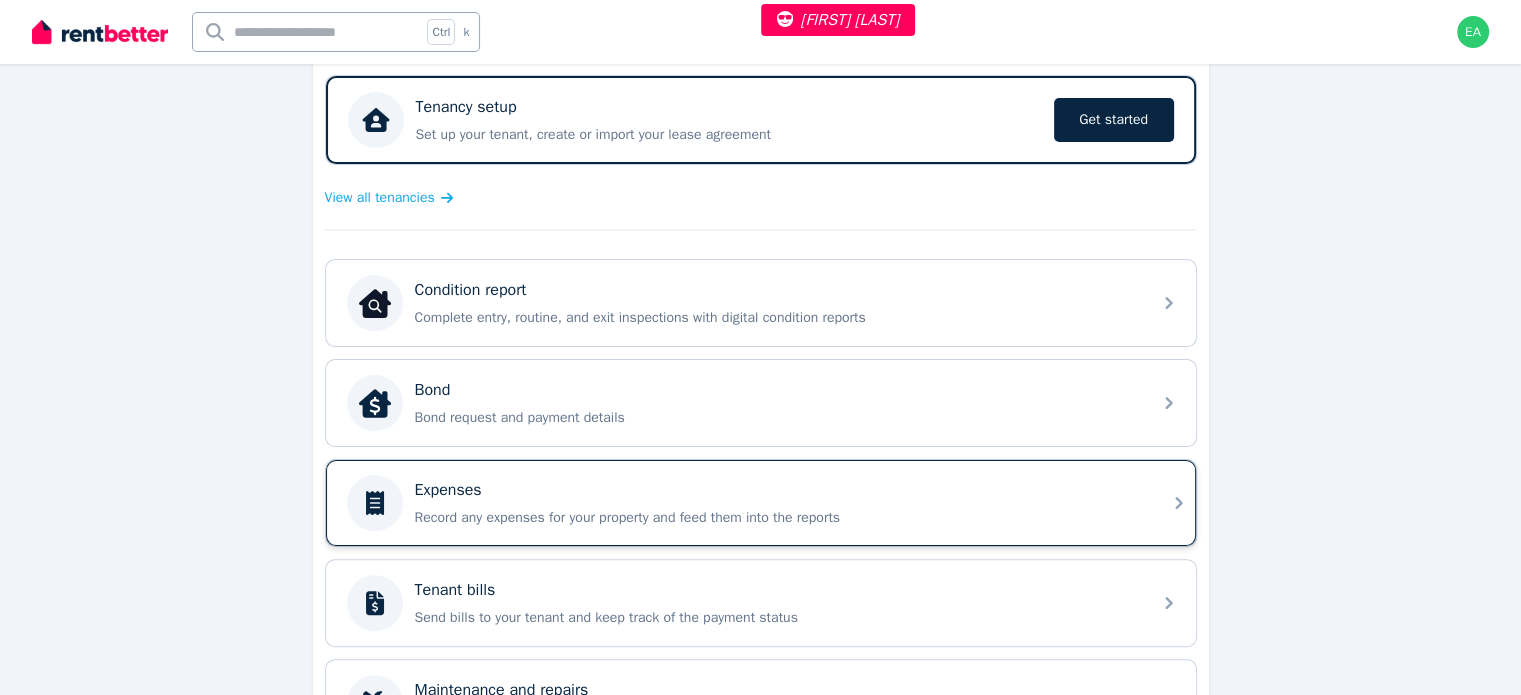 click on "Expenses" at bounding box center (777, 490) 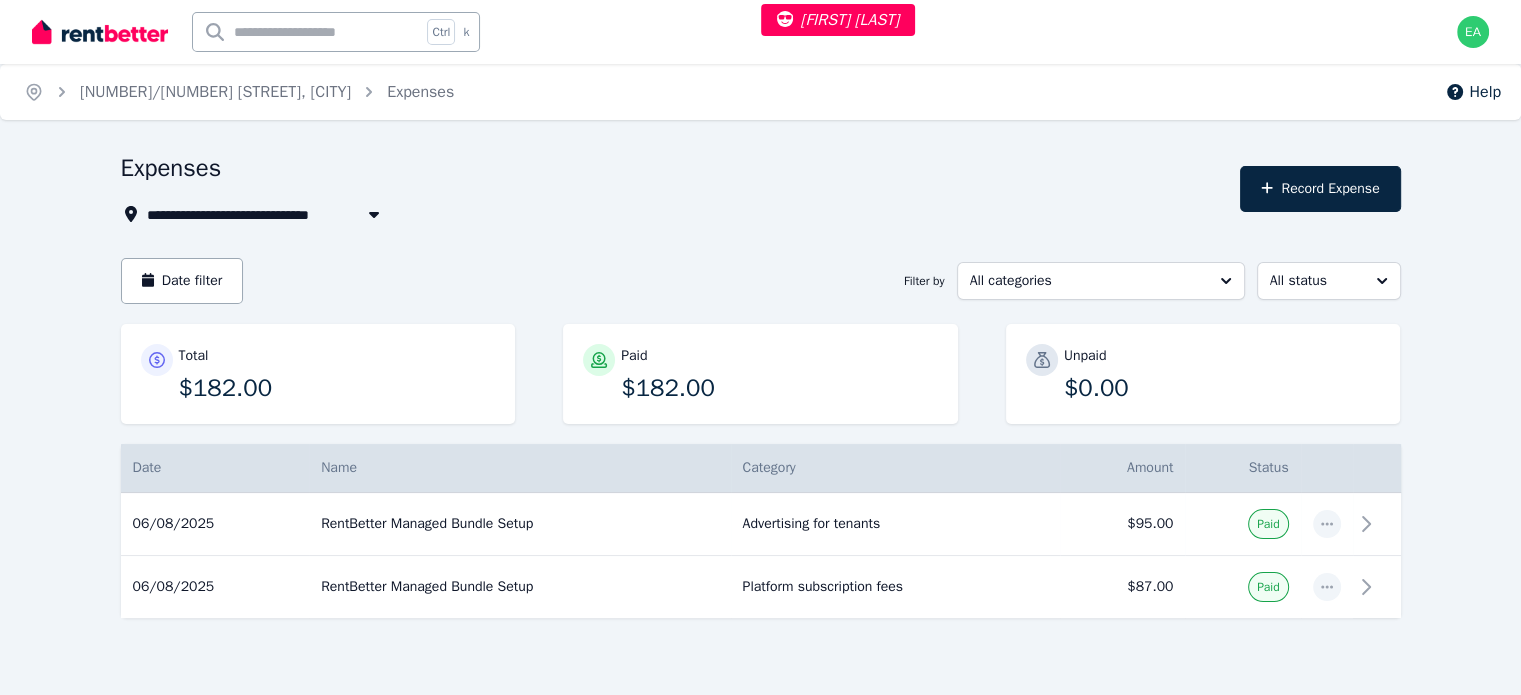 scroll, scrollTop: 29, scrollLeft: 0, axis: vertical 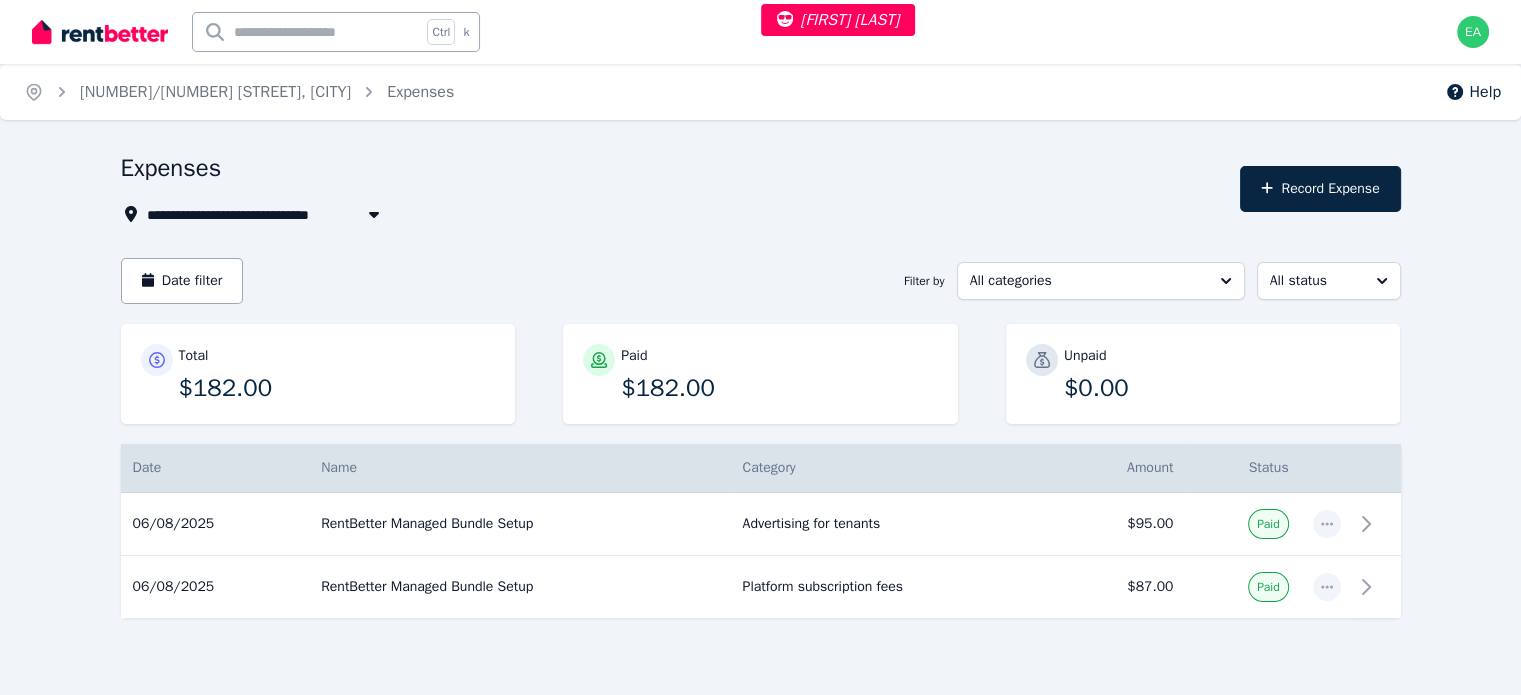select on "***" 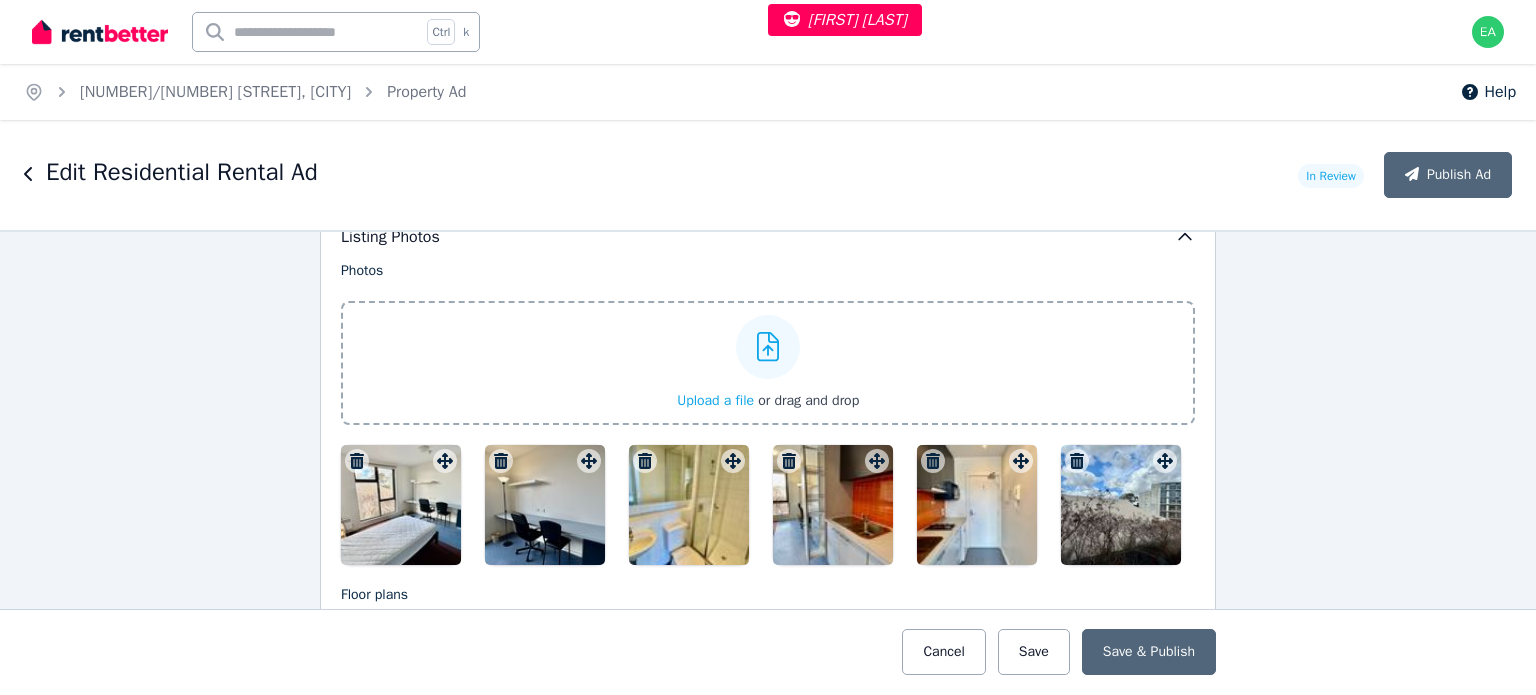 scroll, scrollTop: 2600, scrollLeft: 0, axis: vertical 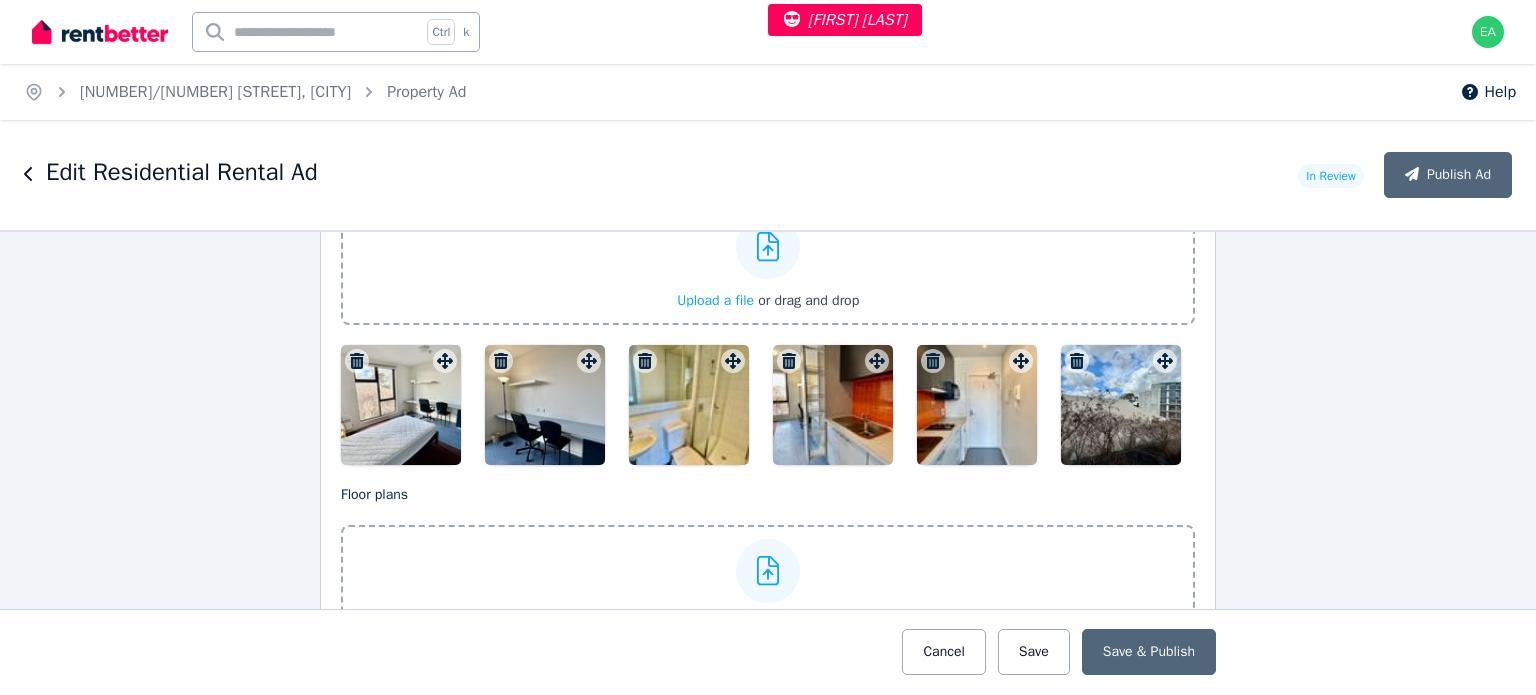 click at bounding box center [401, 405] 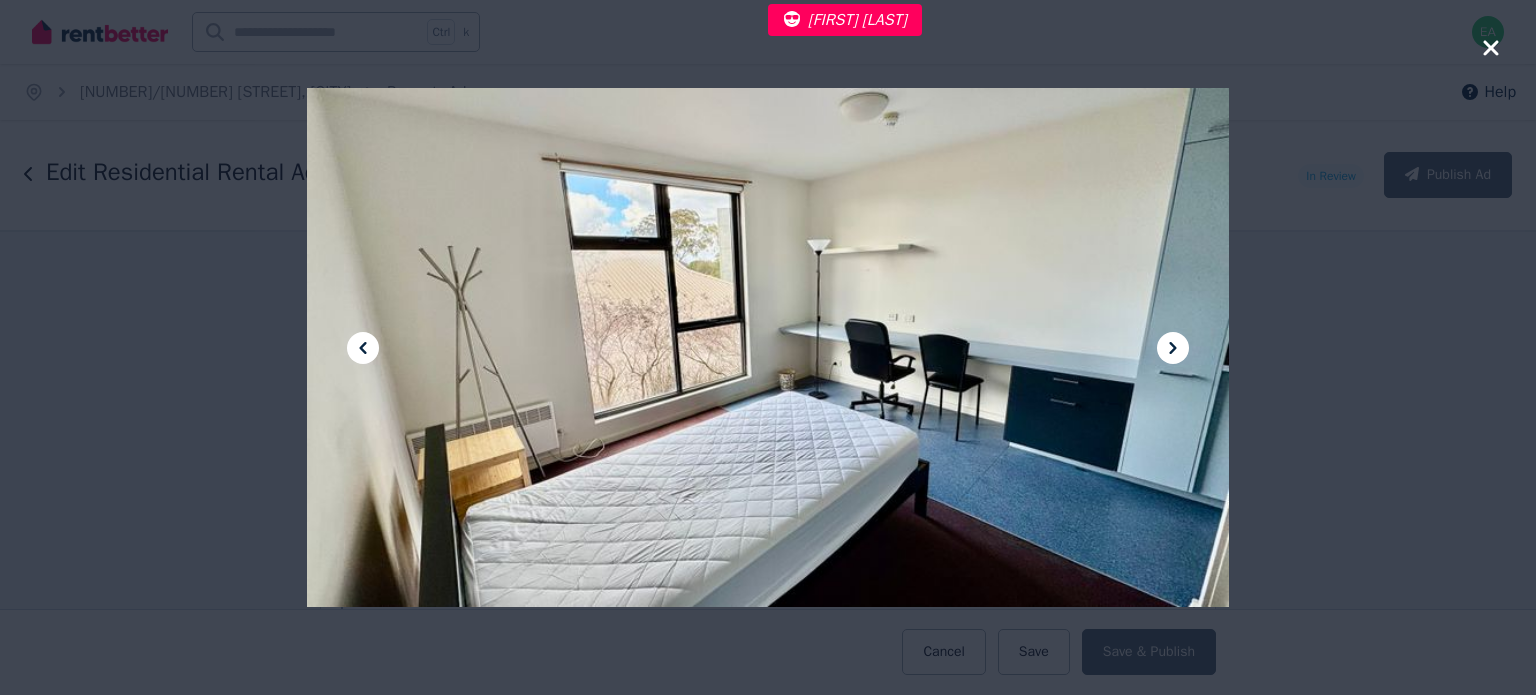 click 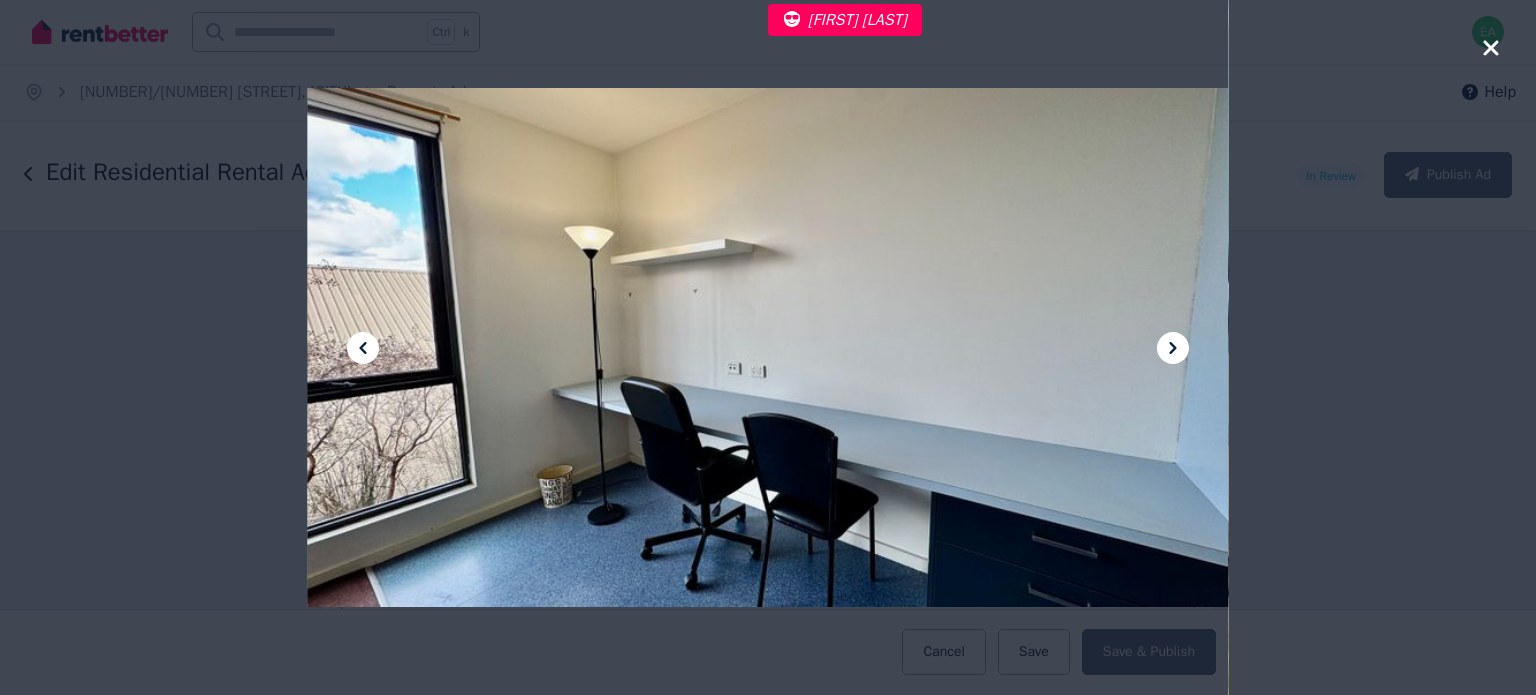 click 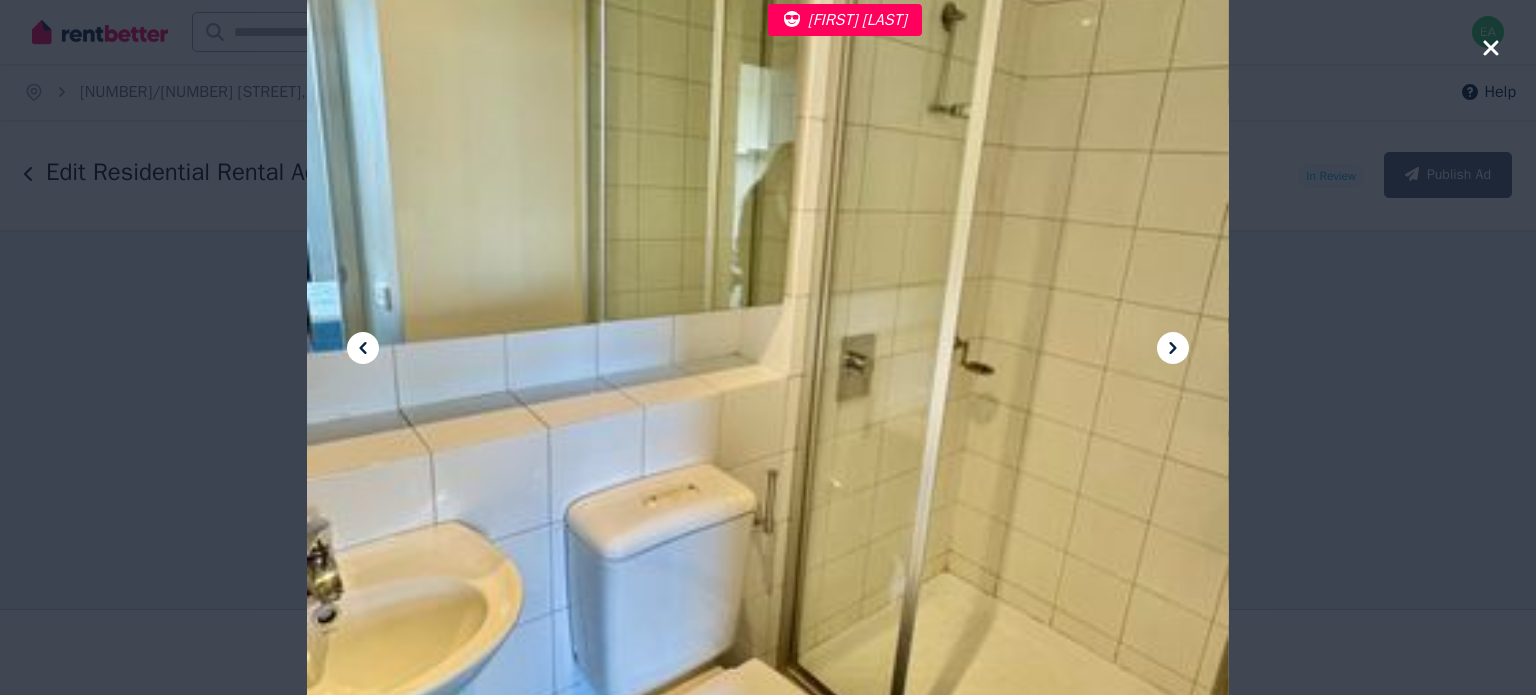 click 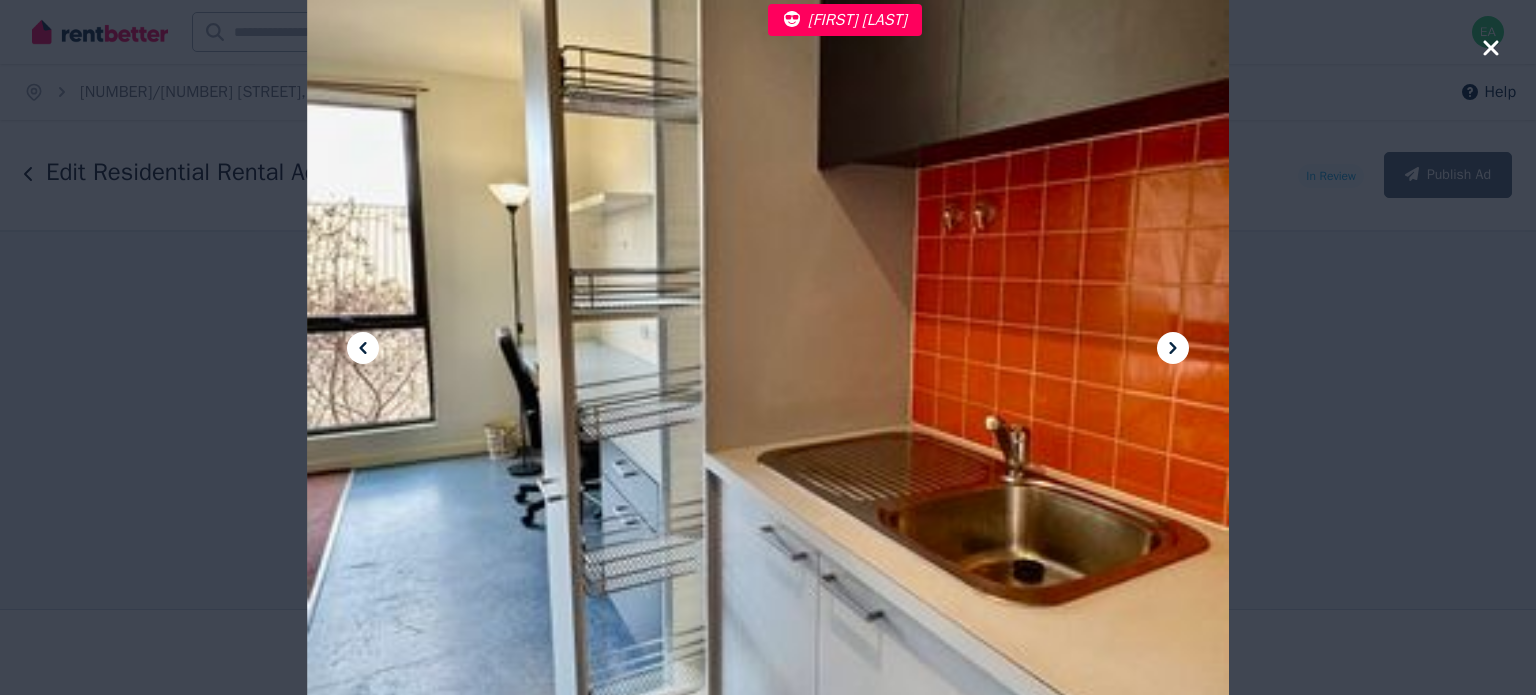 click 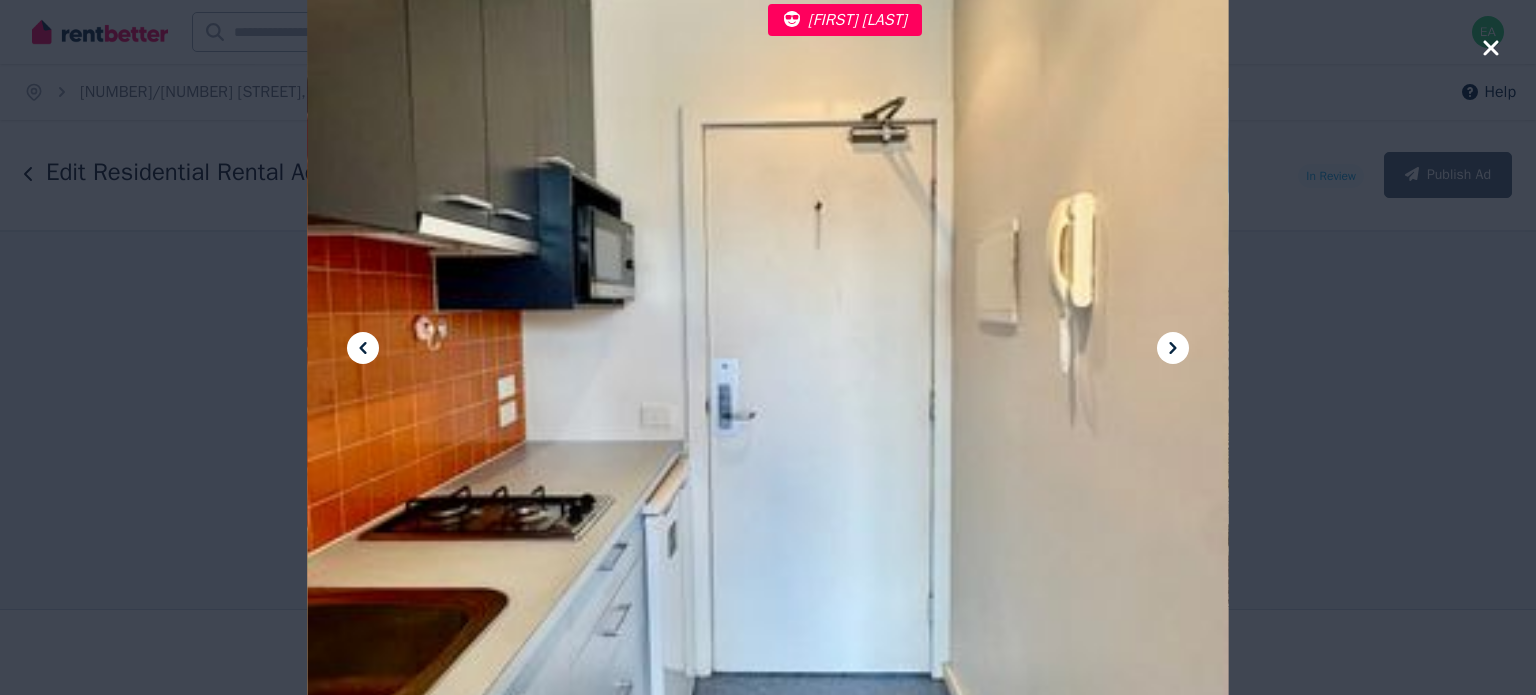 click 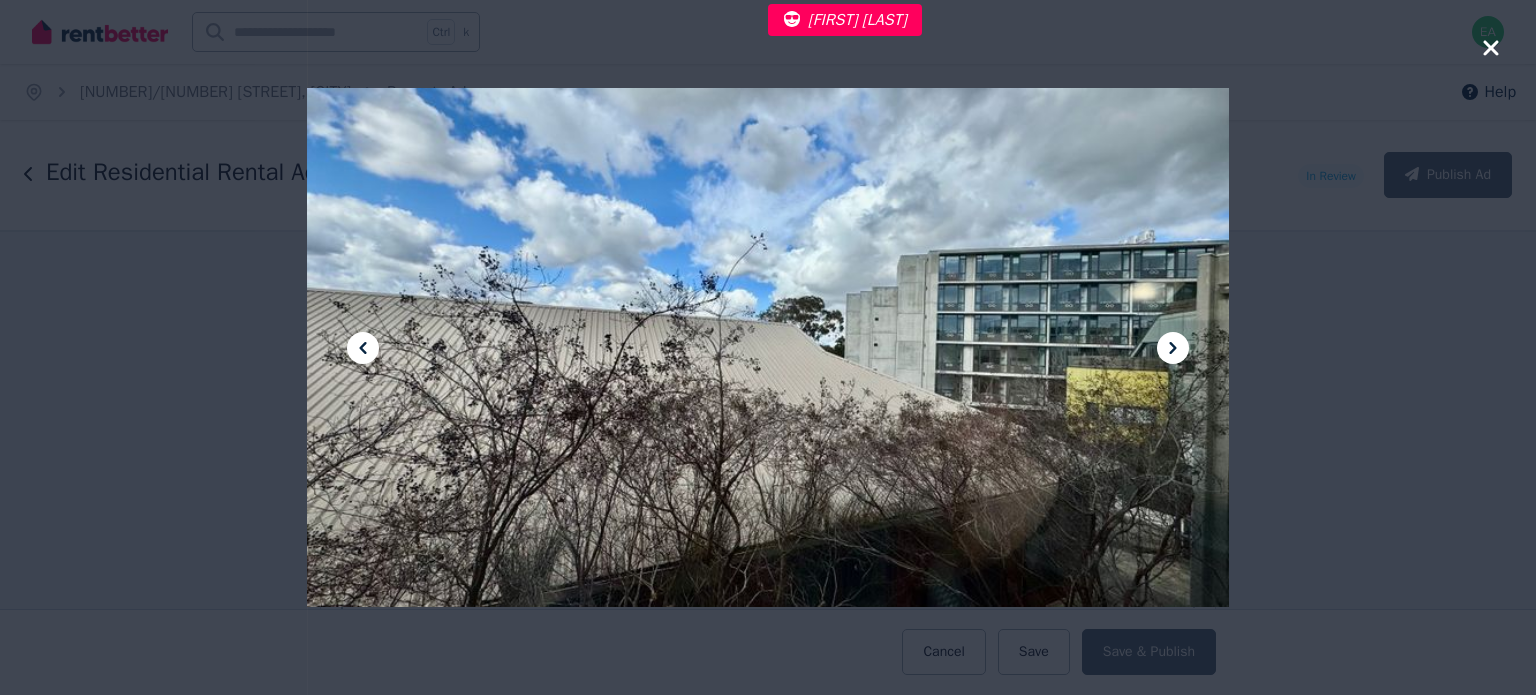 click 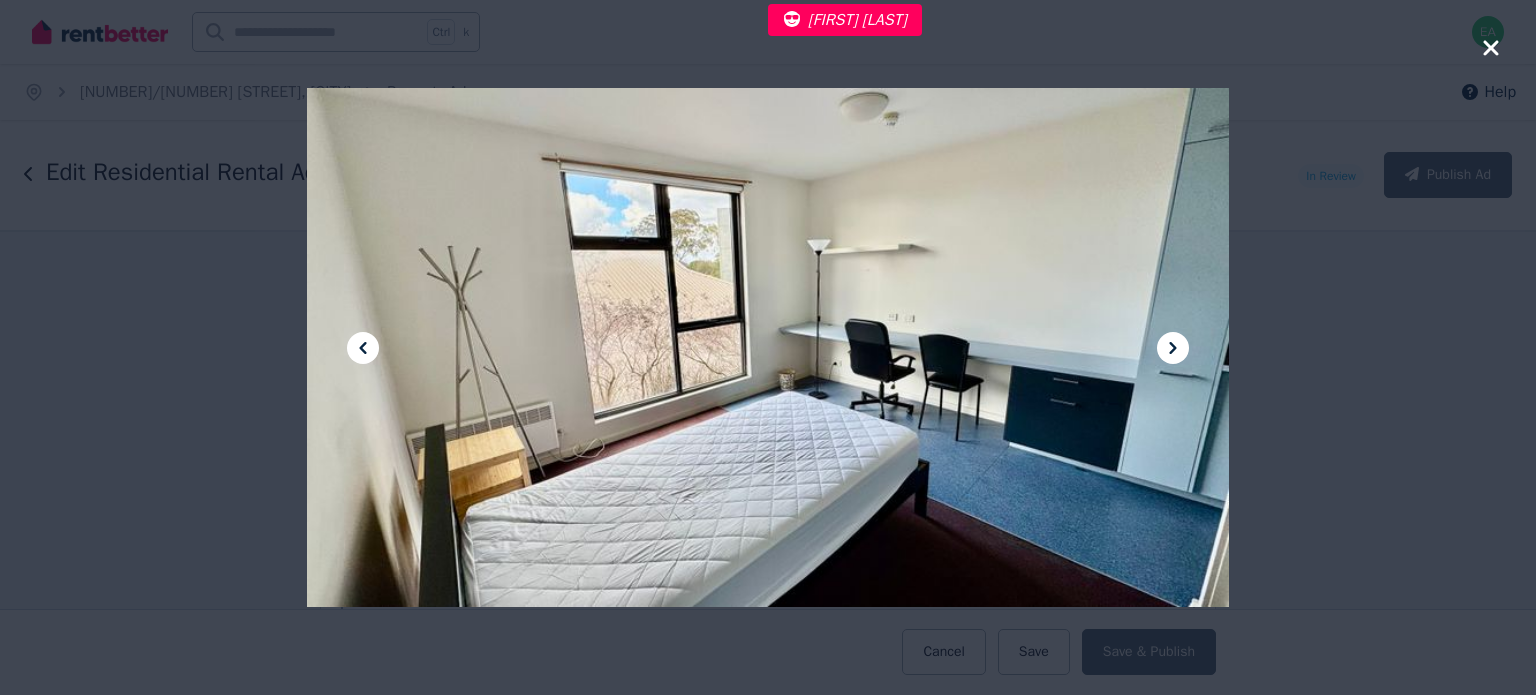 click 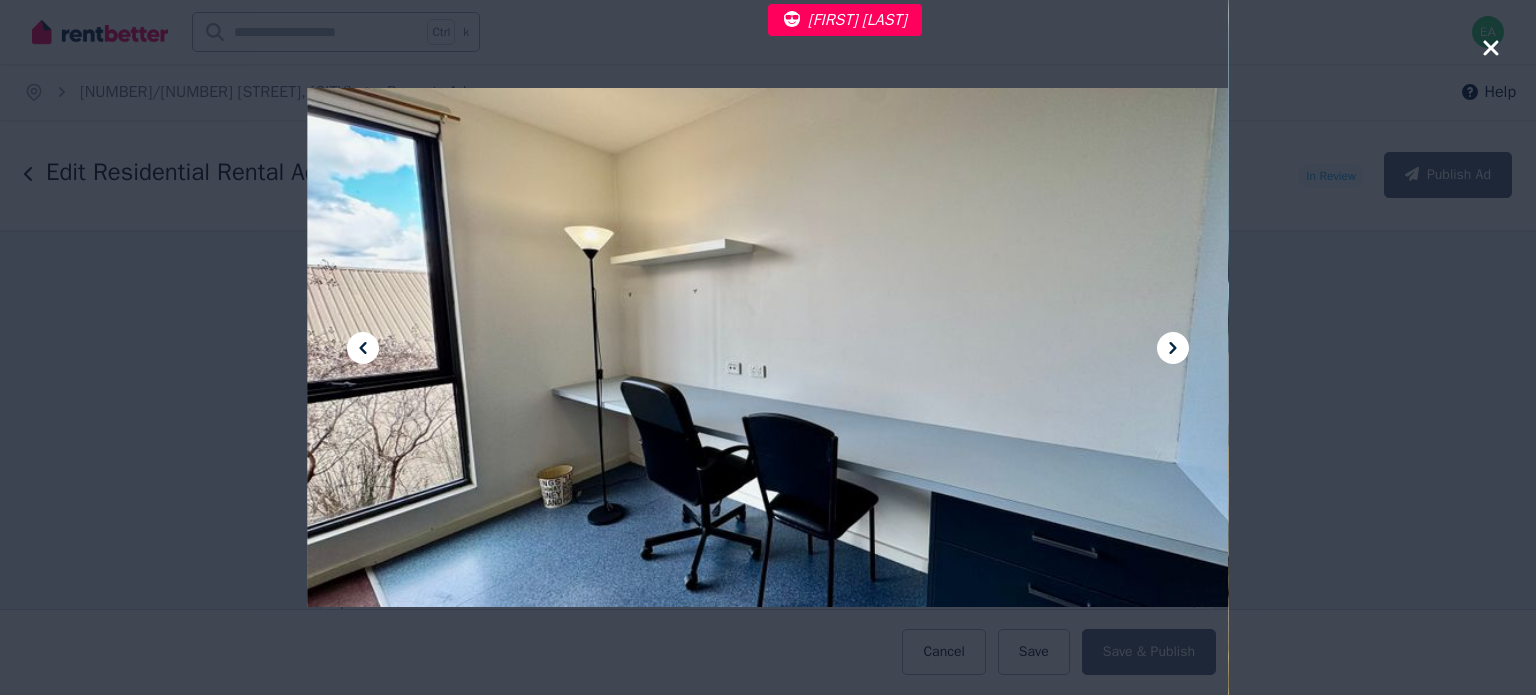 click 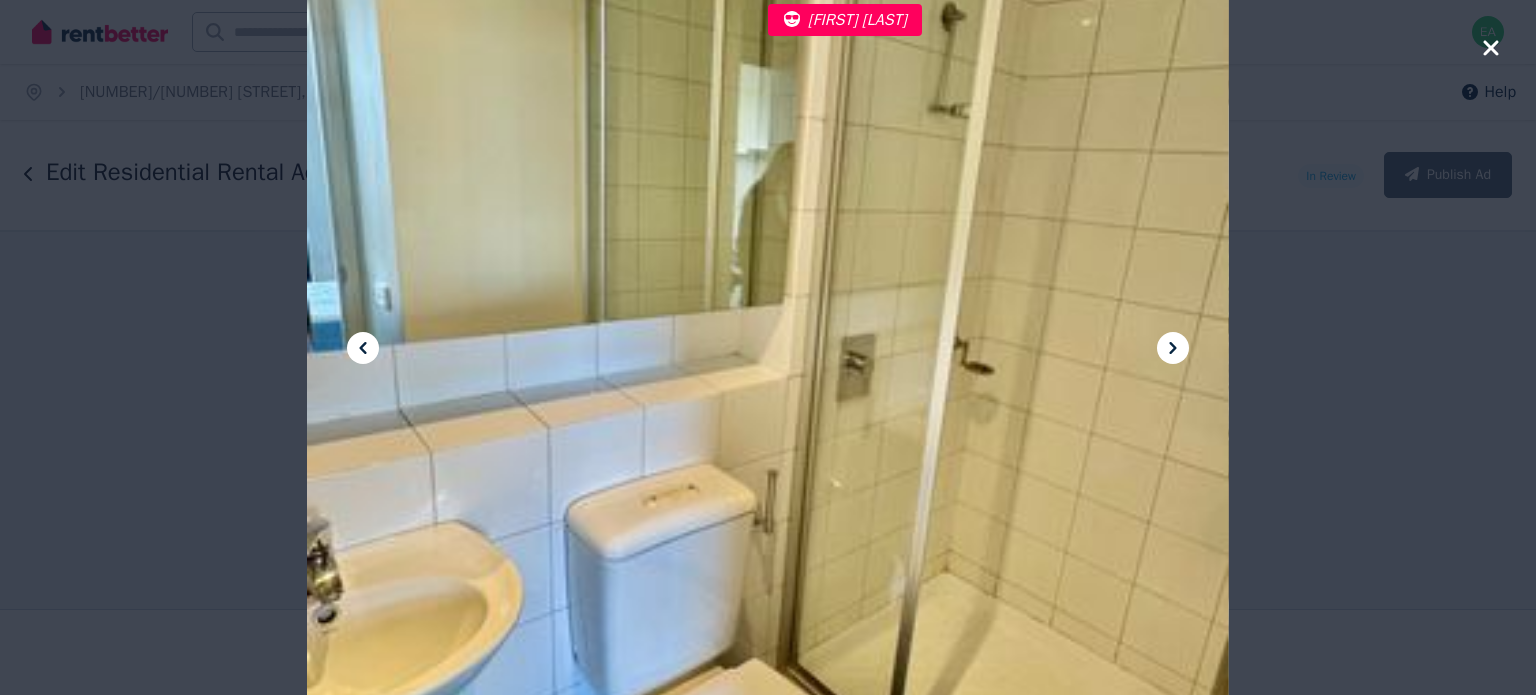 click 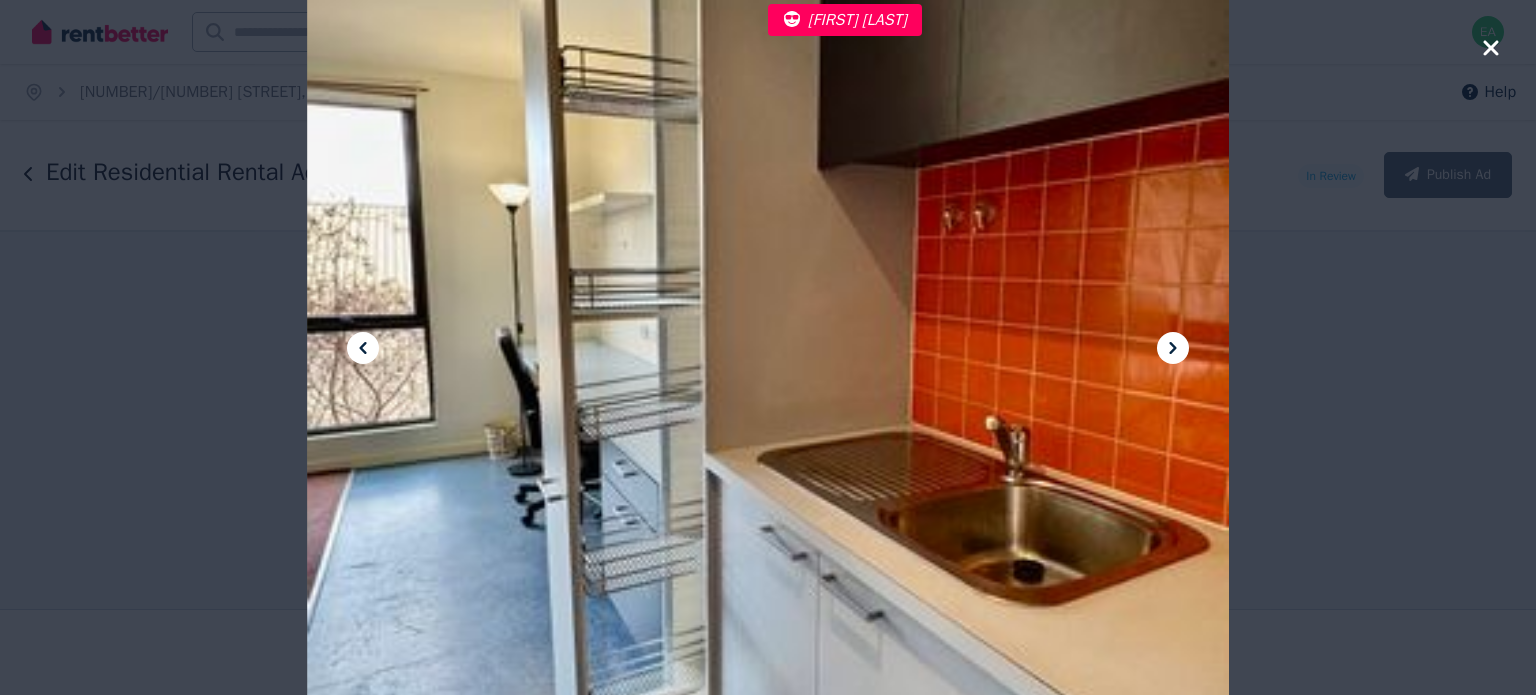 click 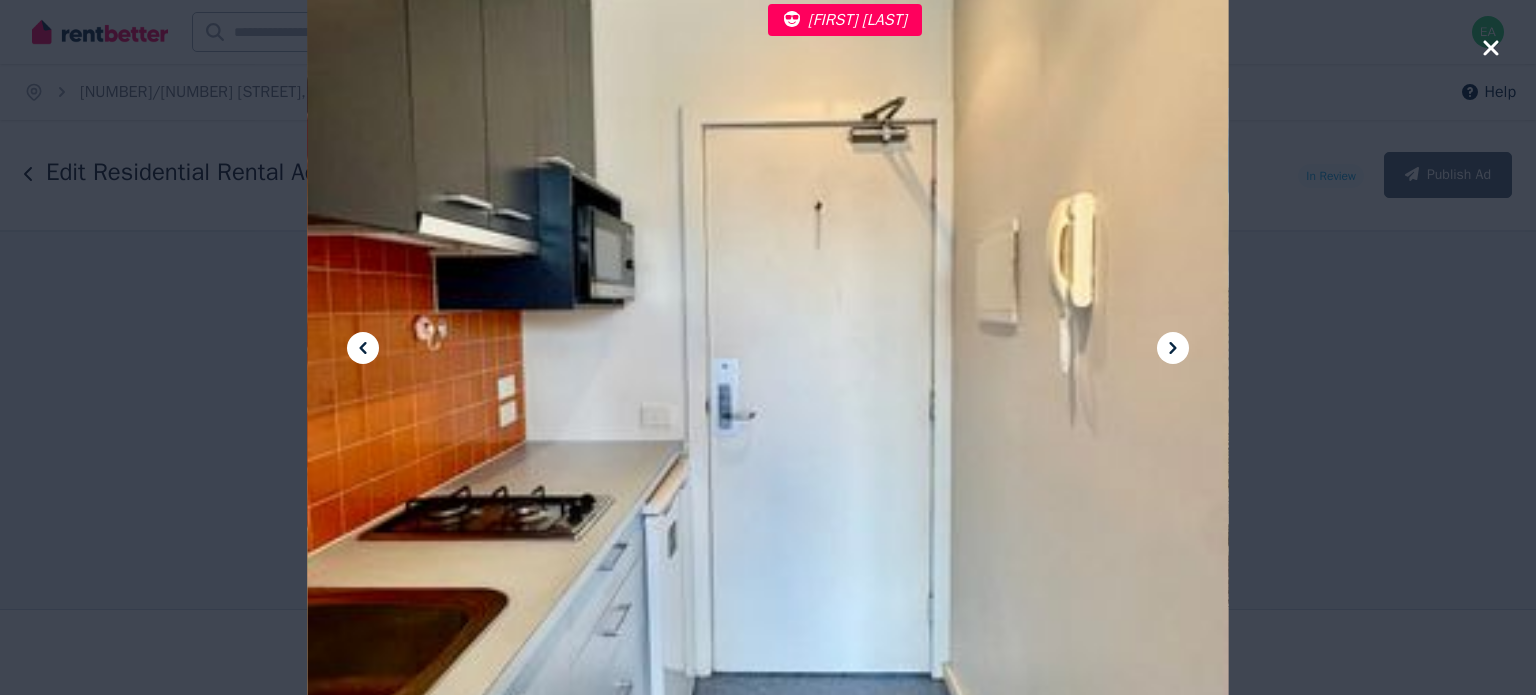 click 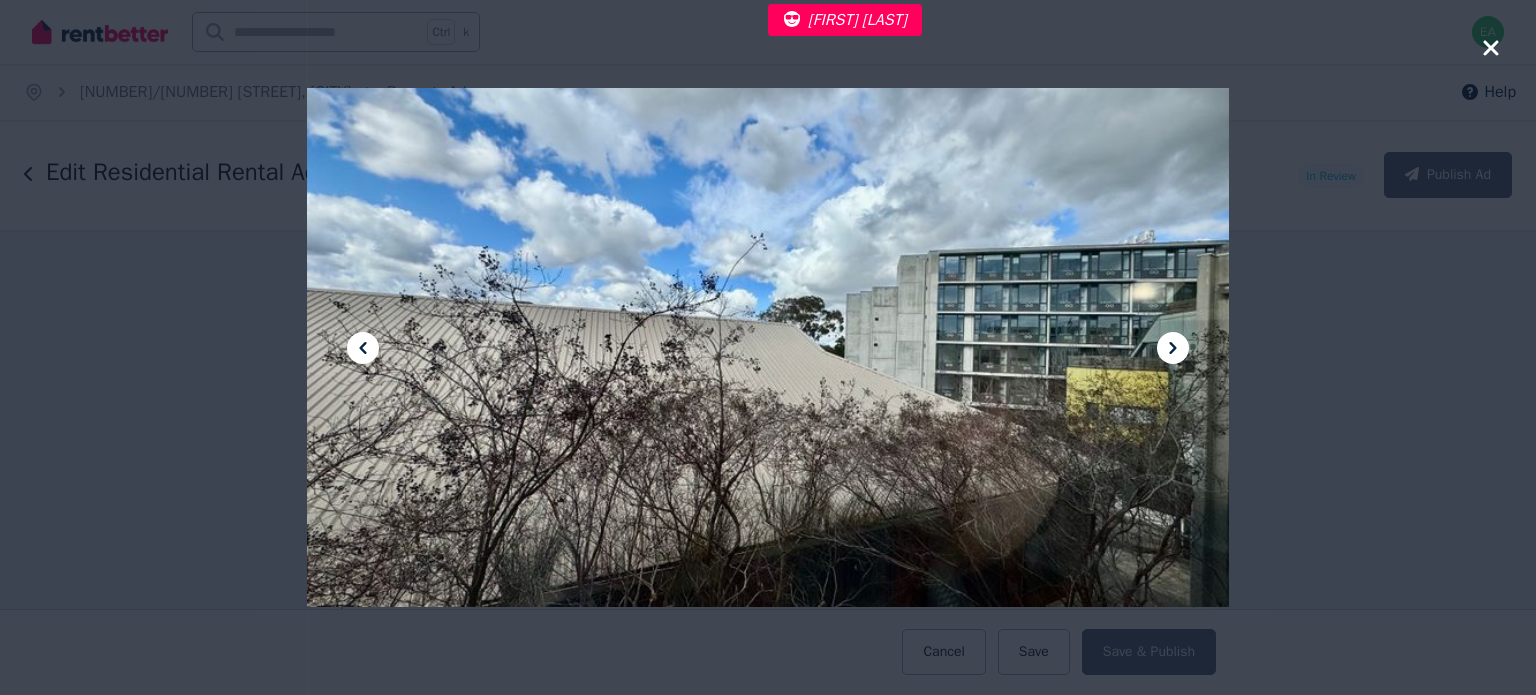 click 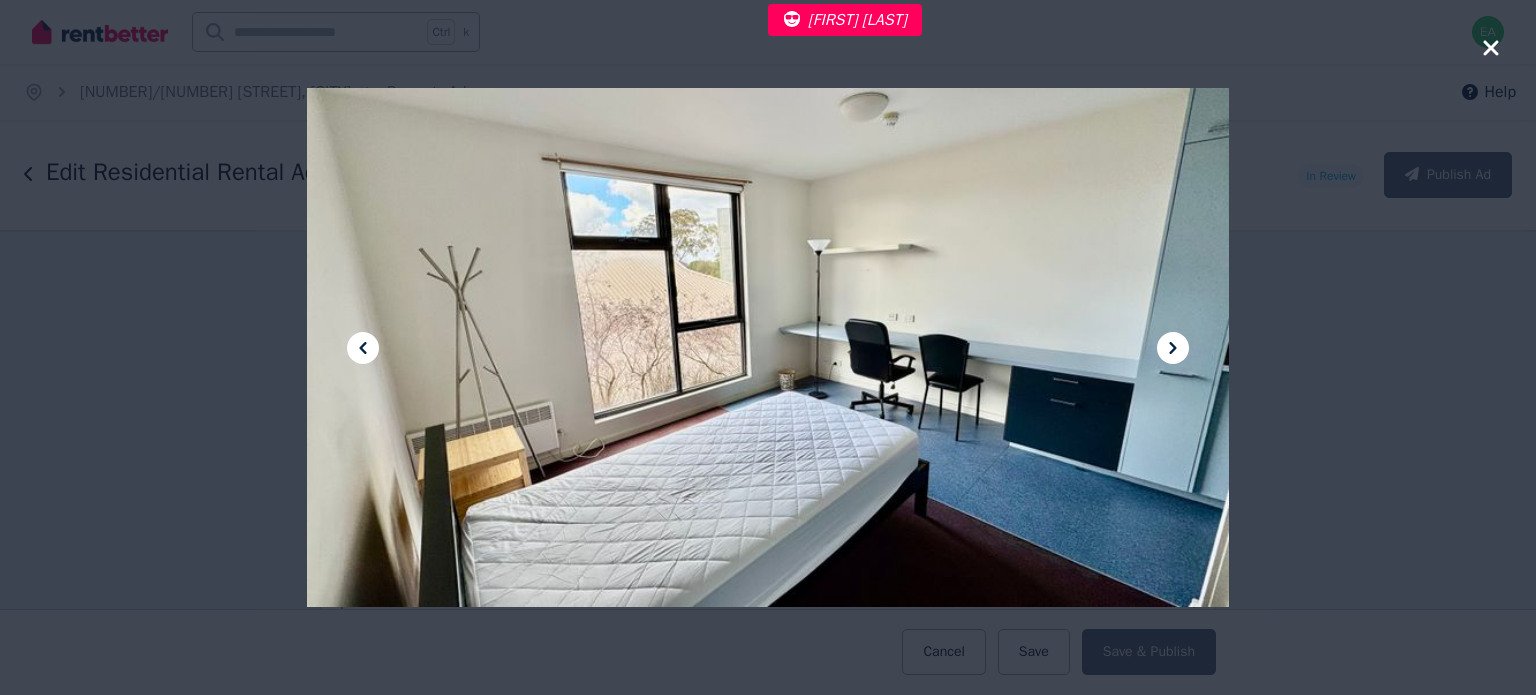 click 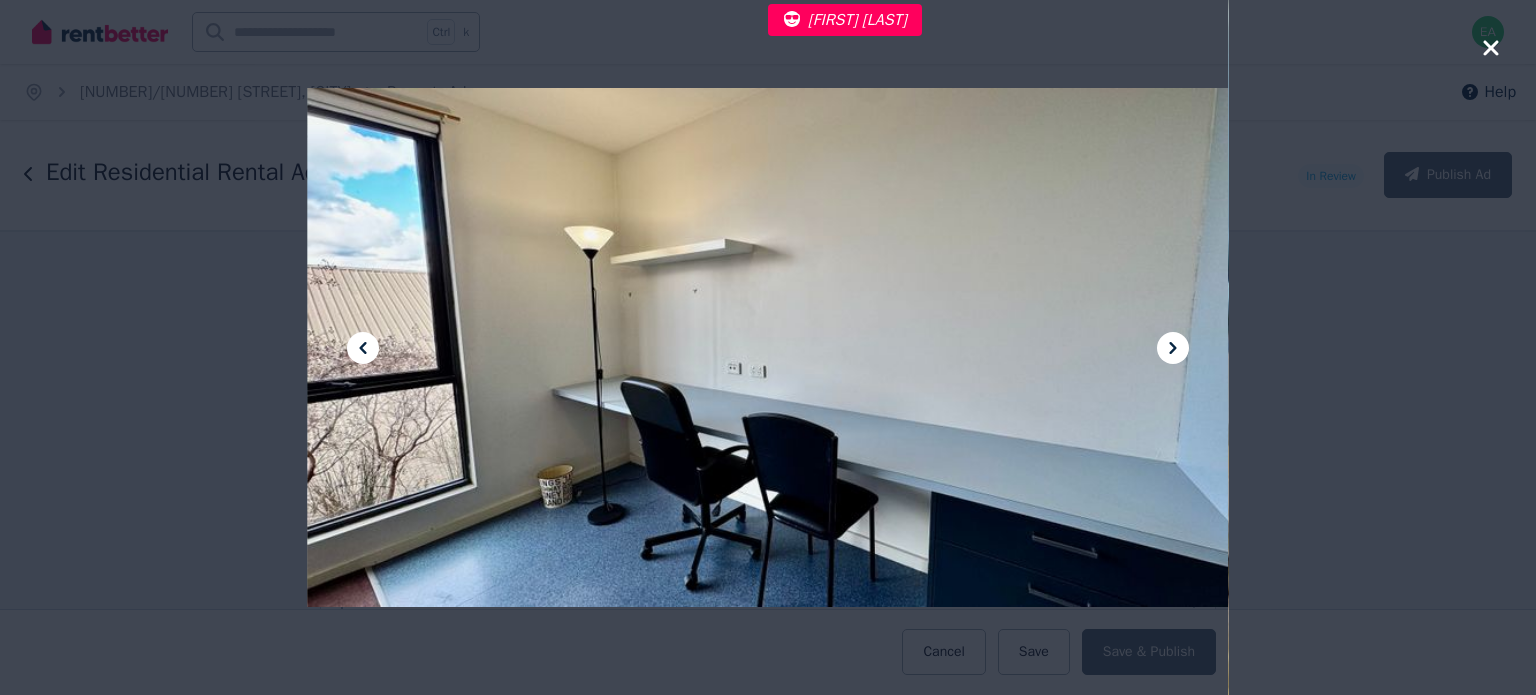 click 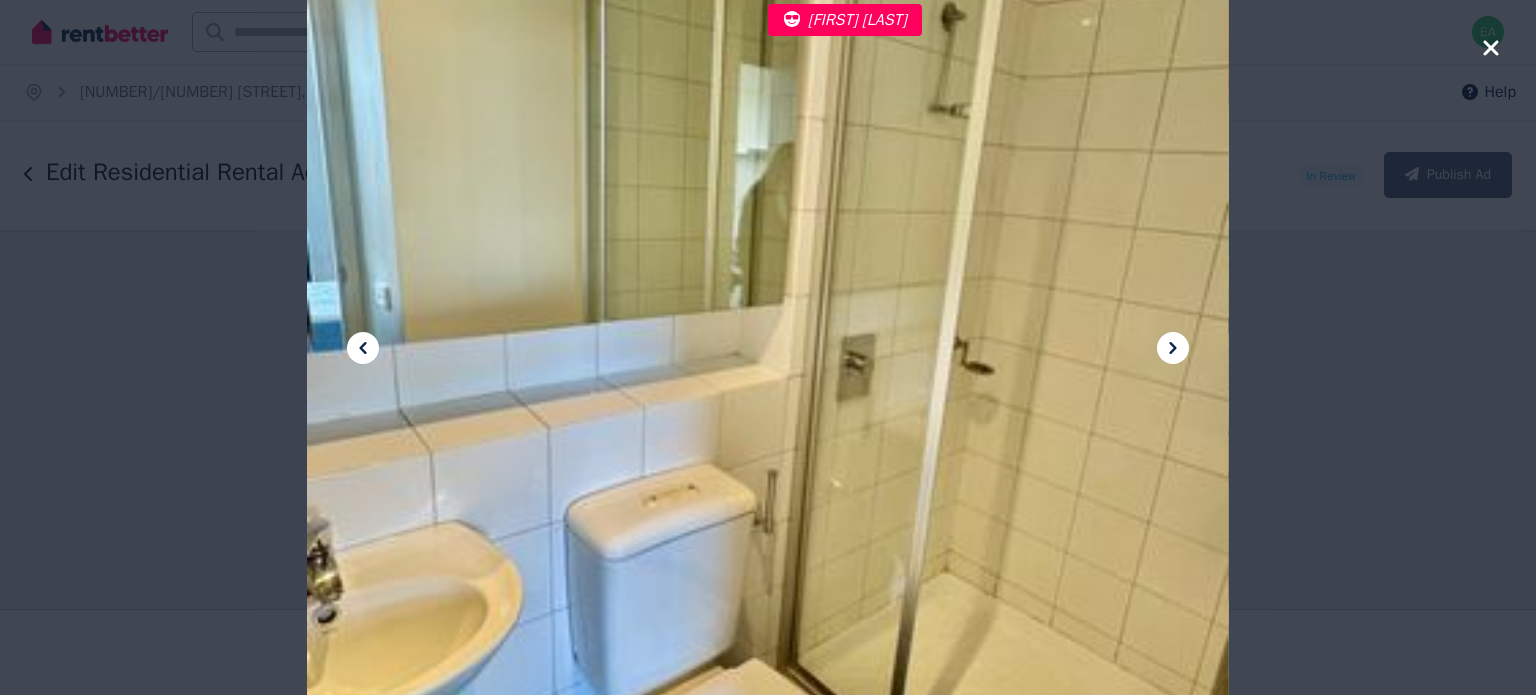click 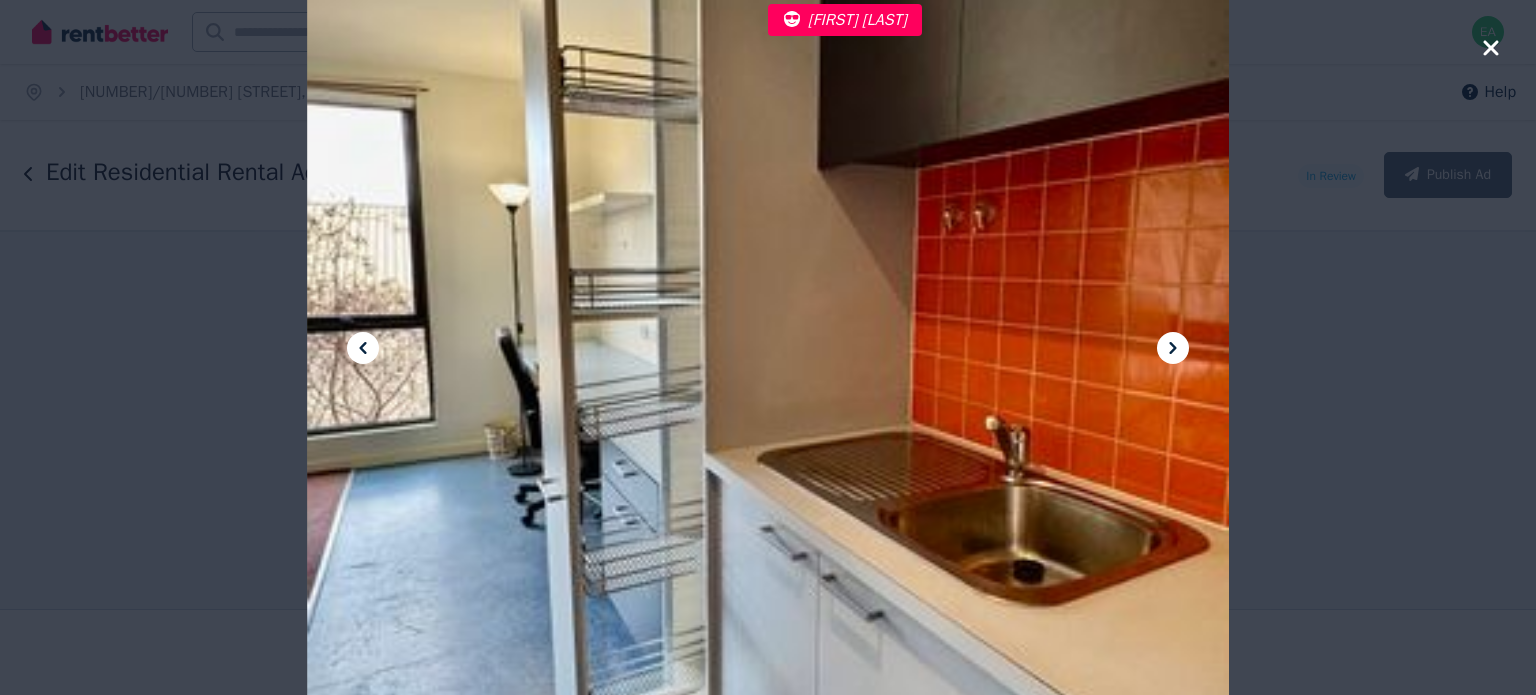 click 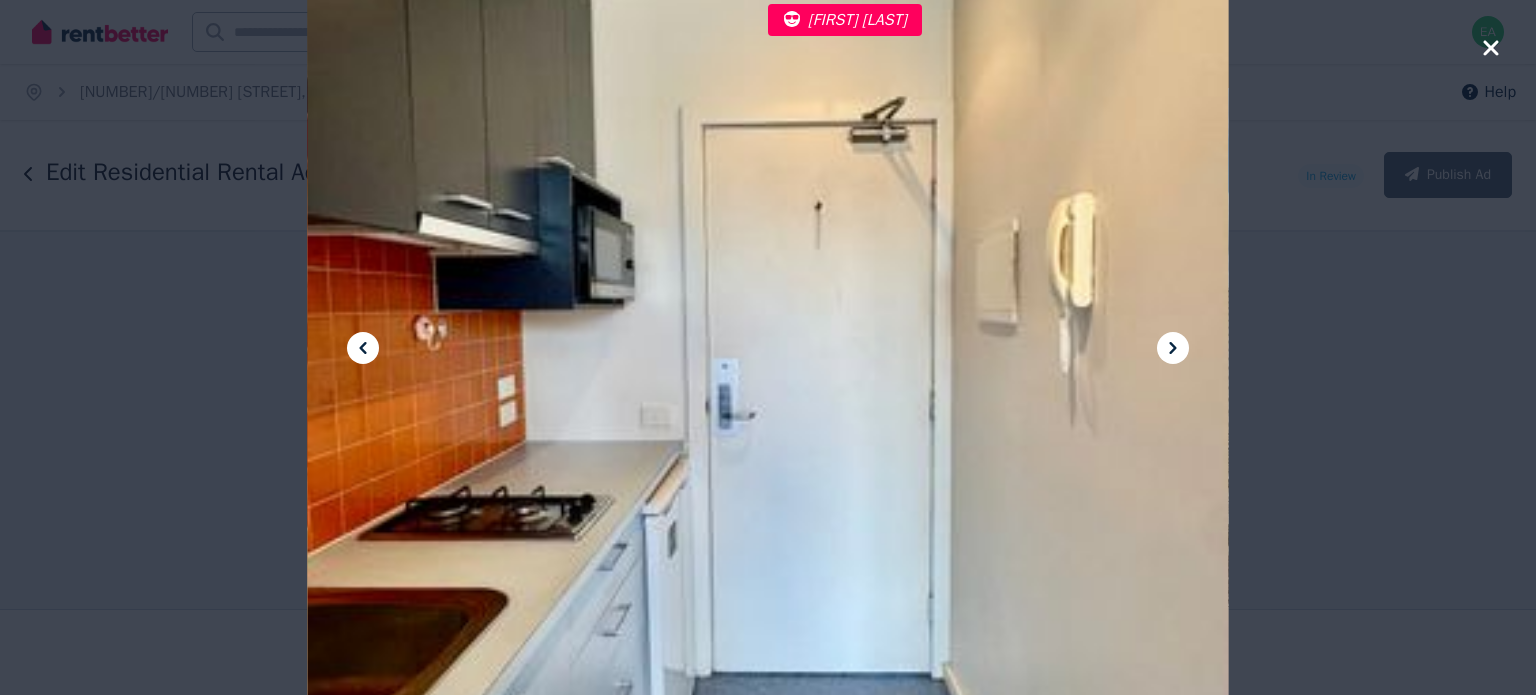 click 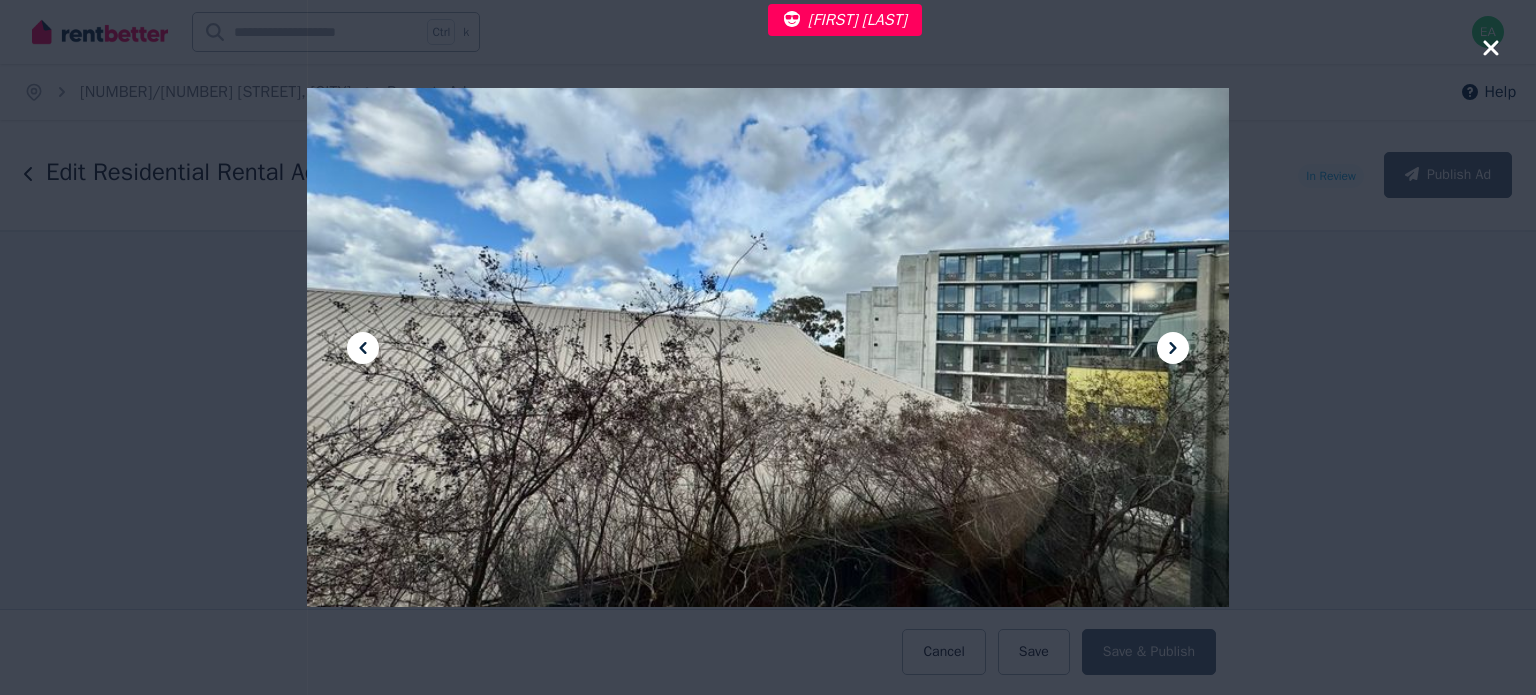 click 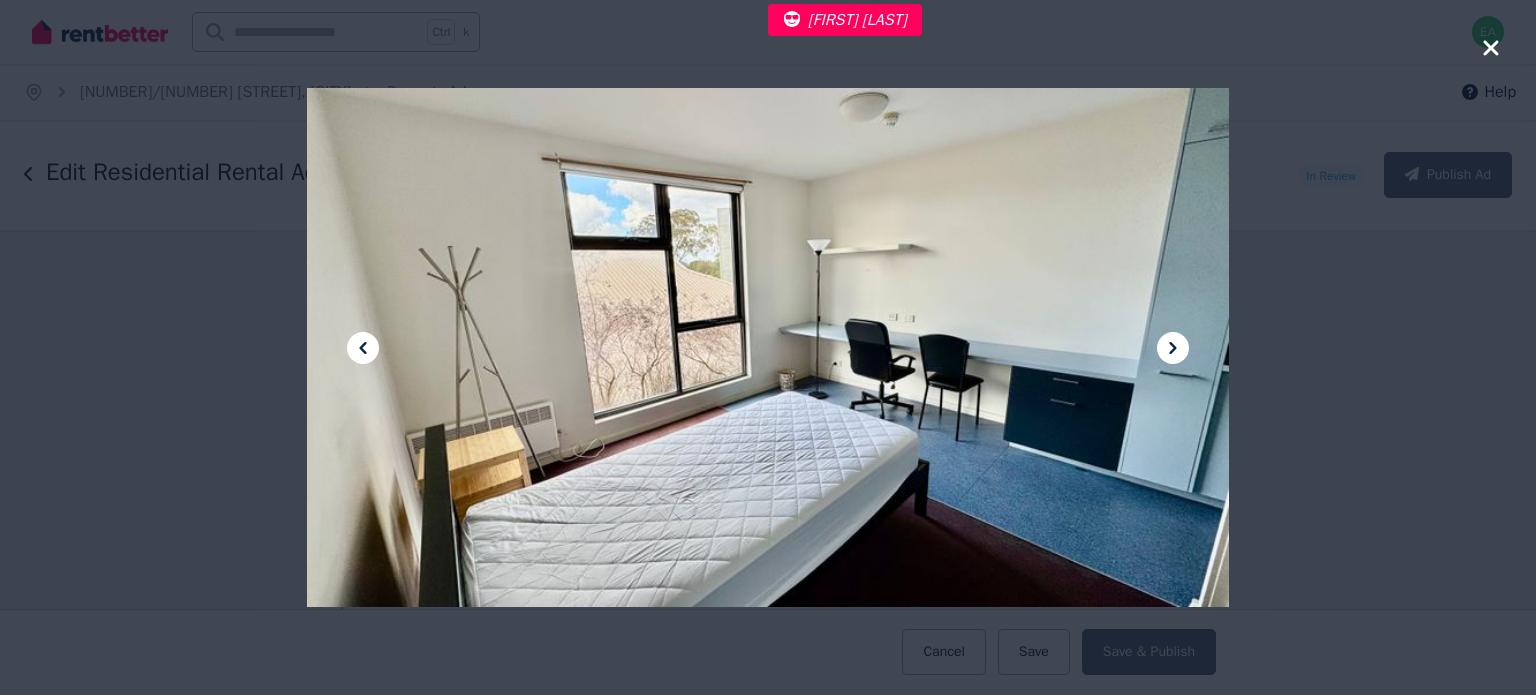 click 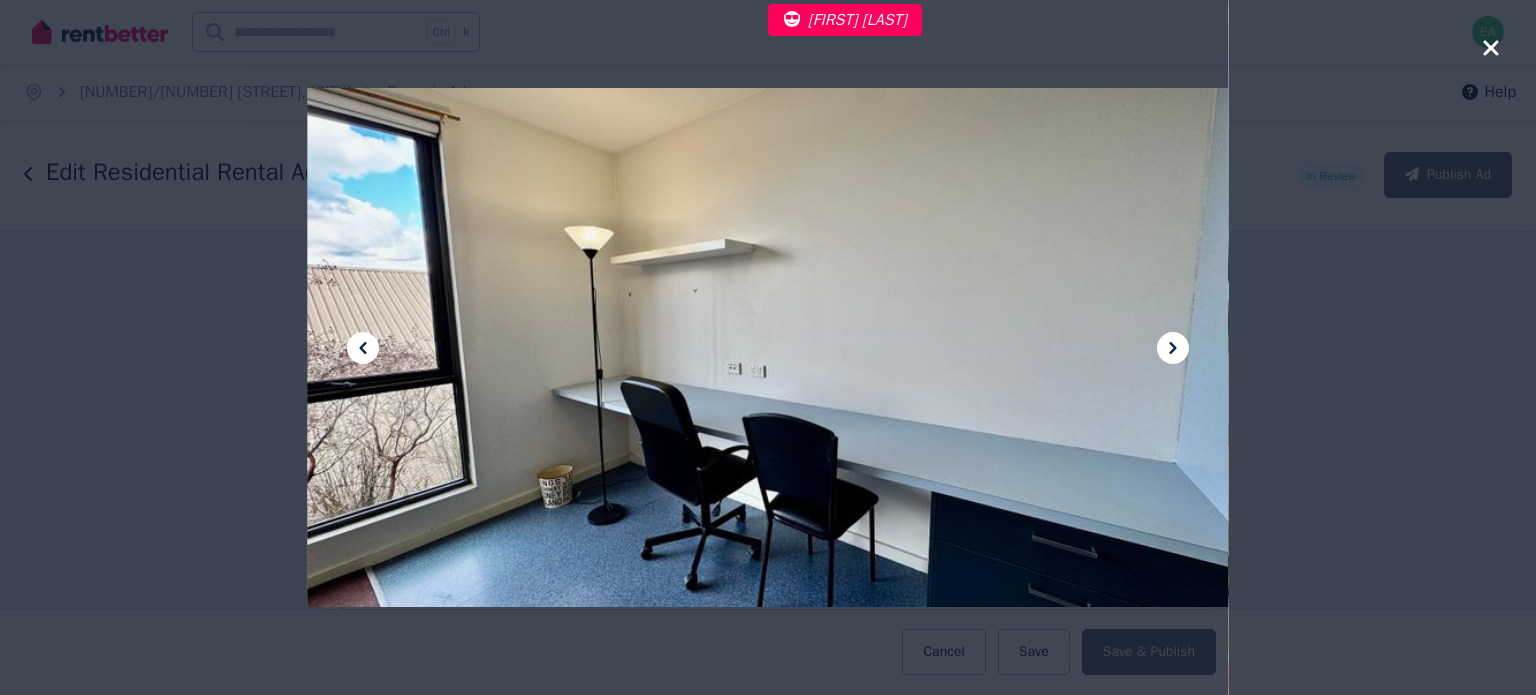 click 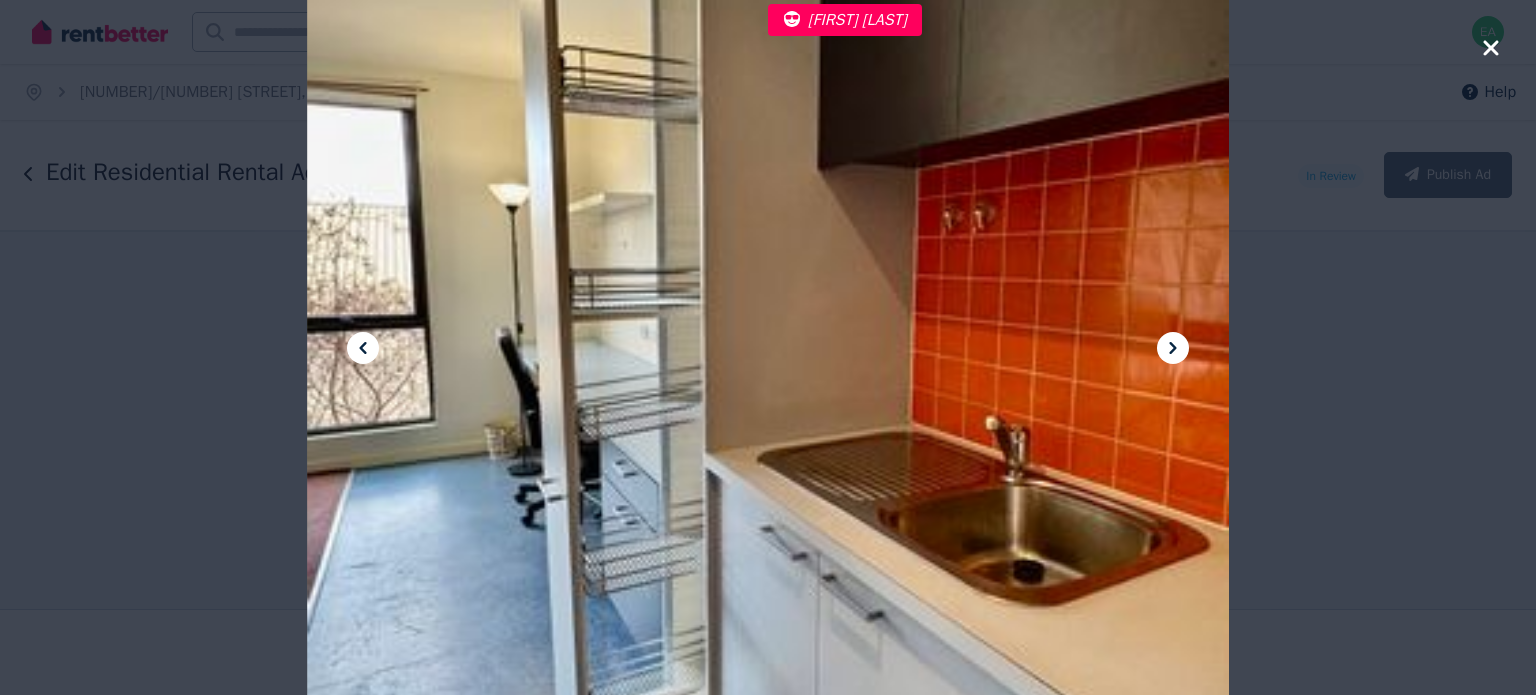 click 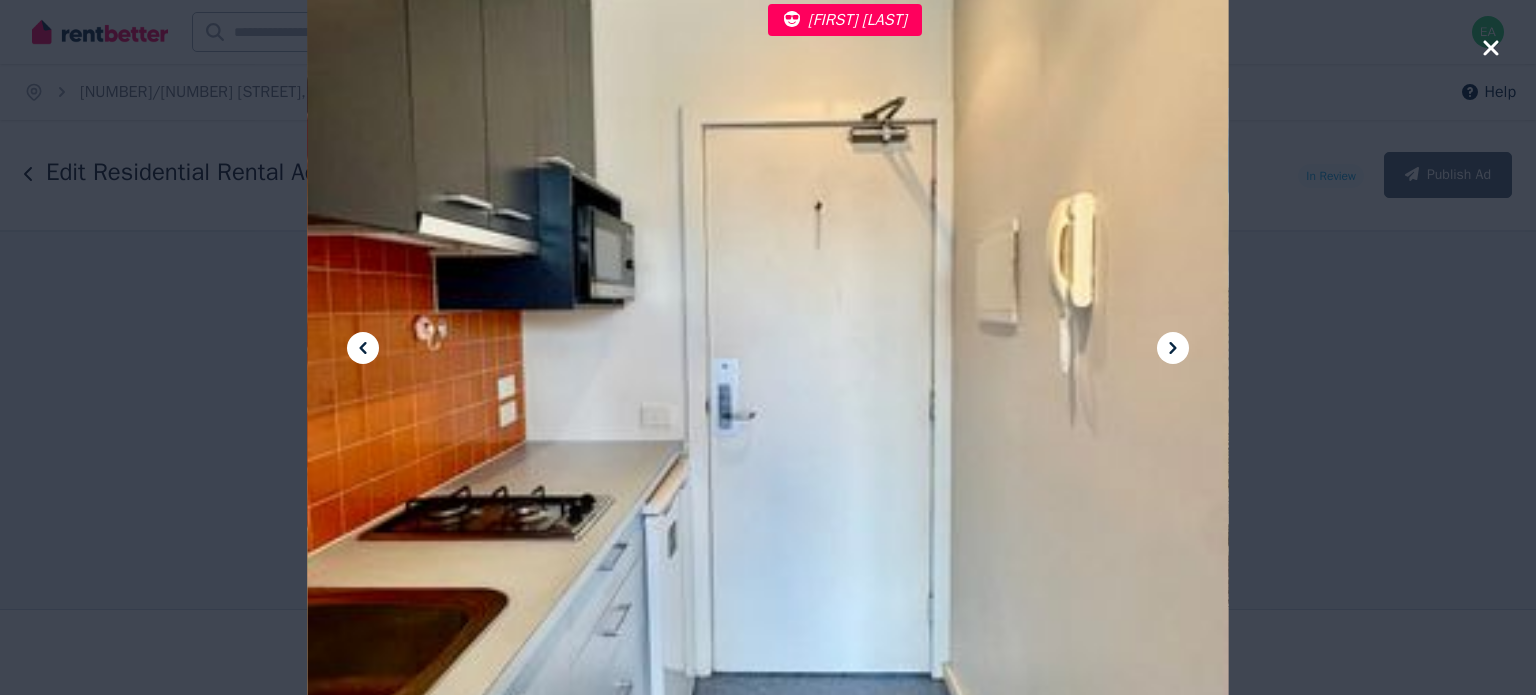 click 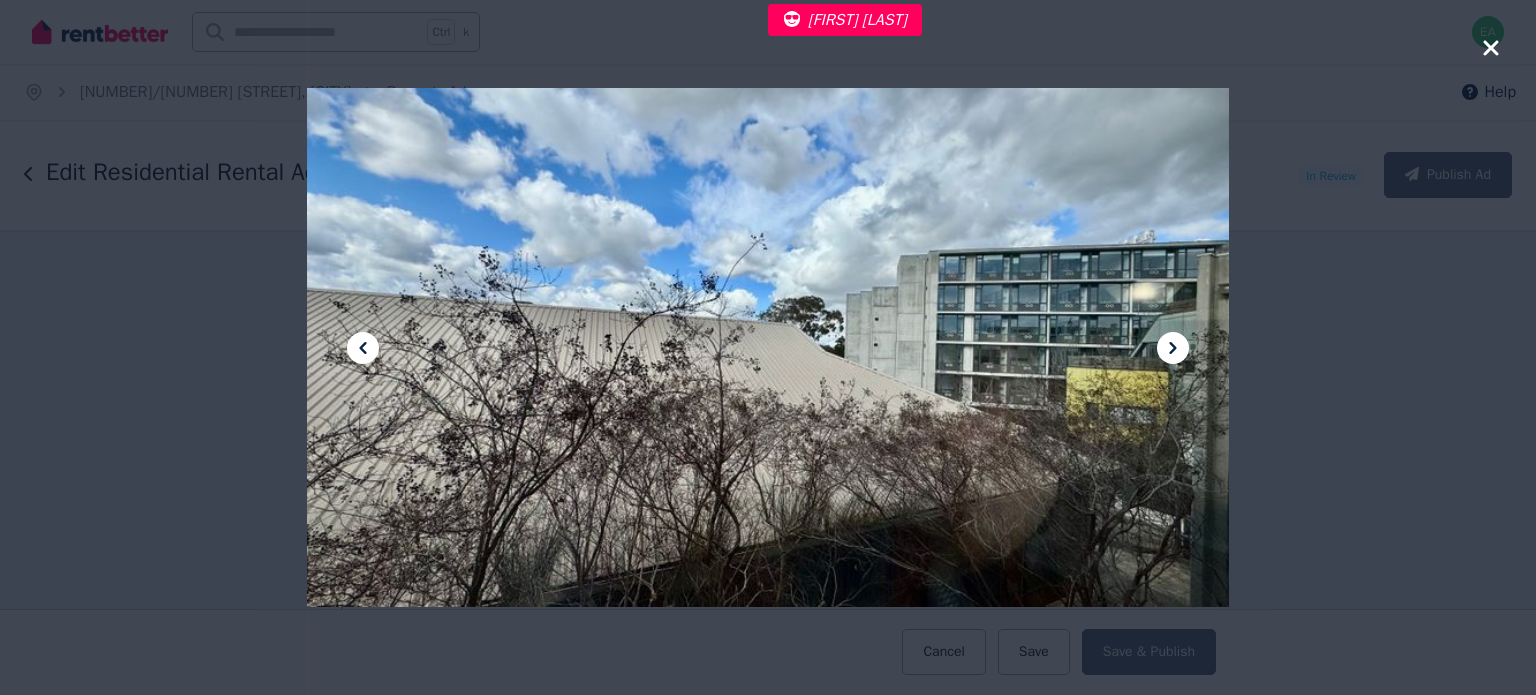 click 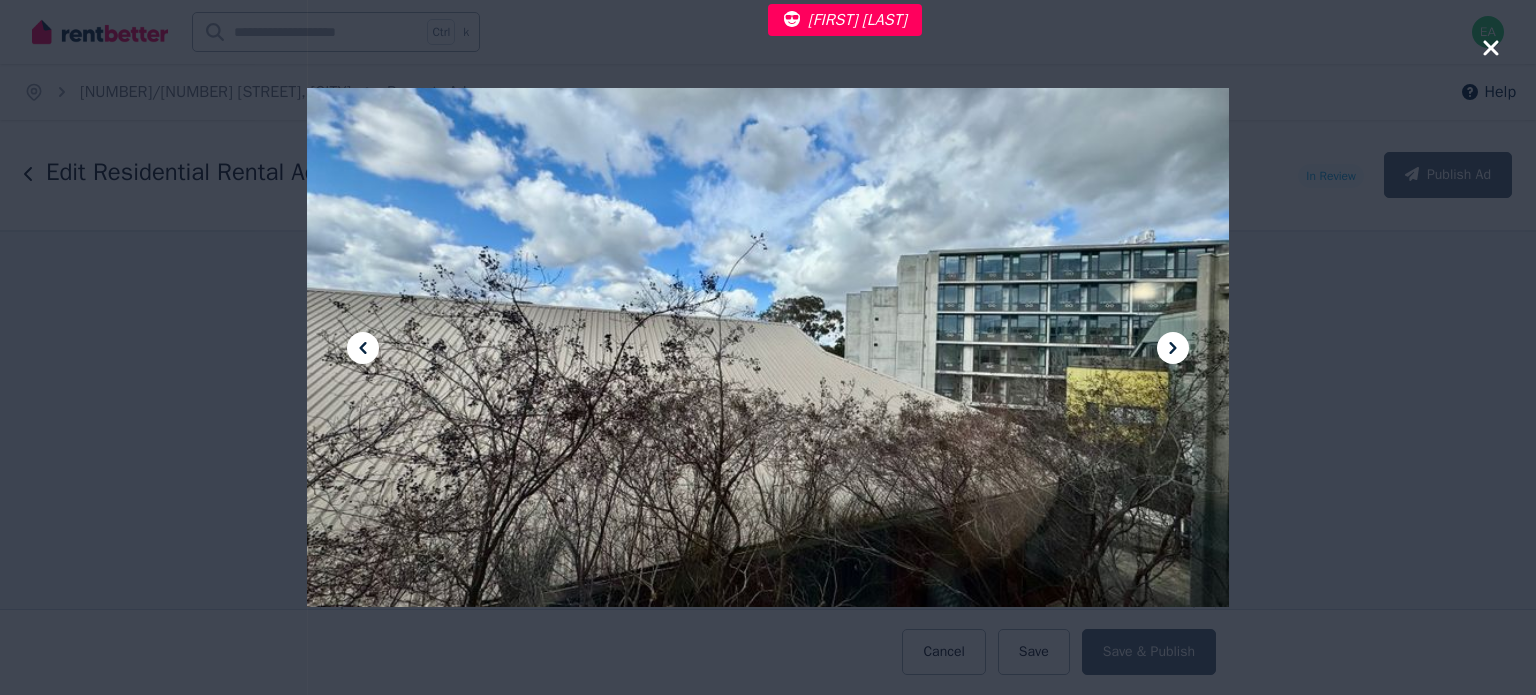 click 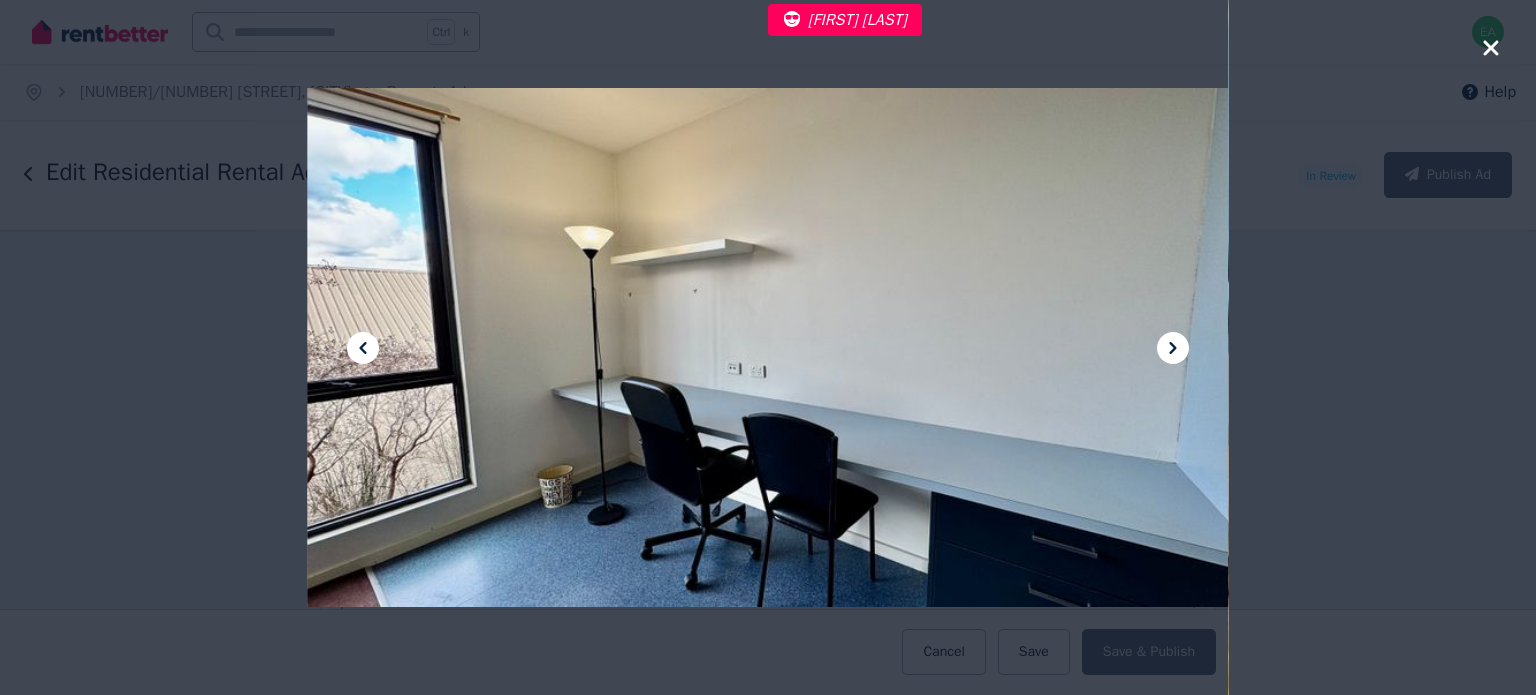 click 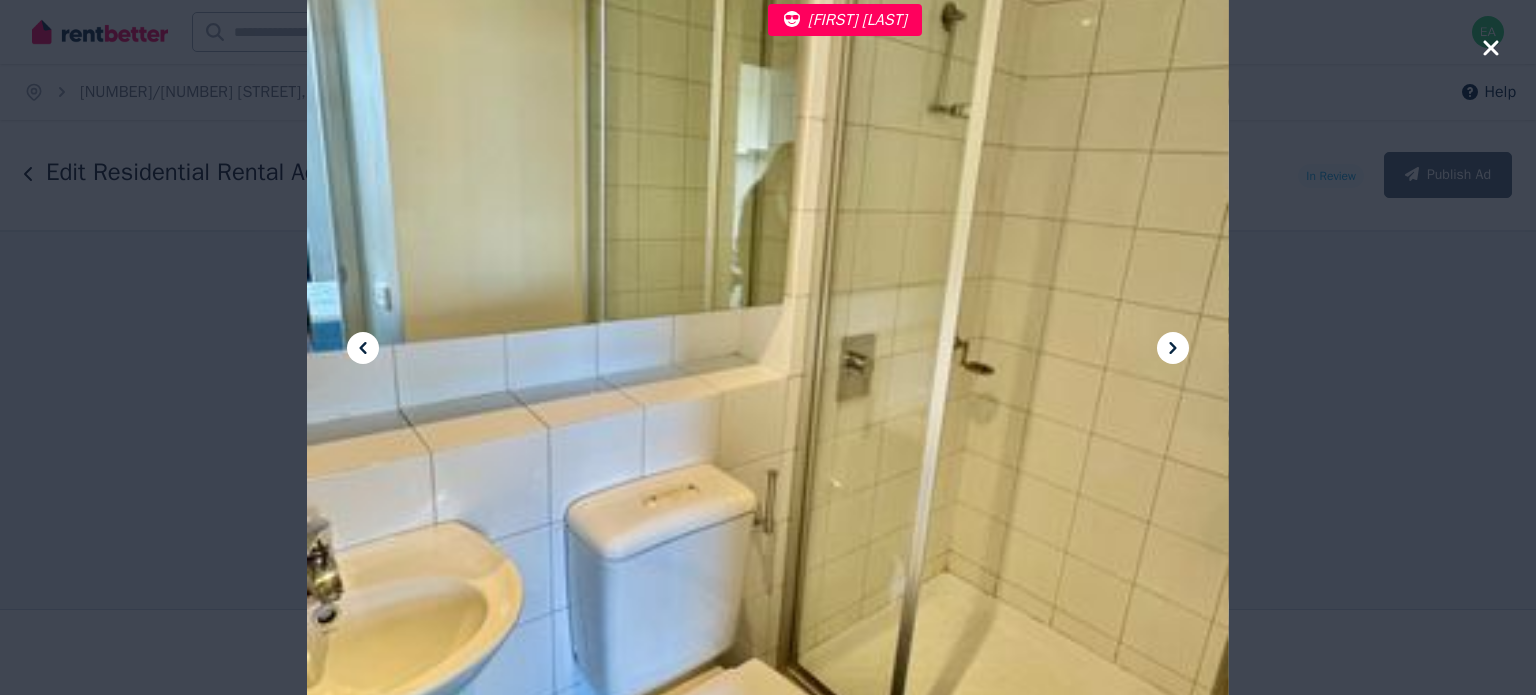 click 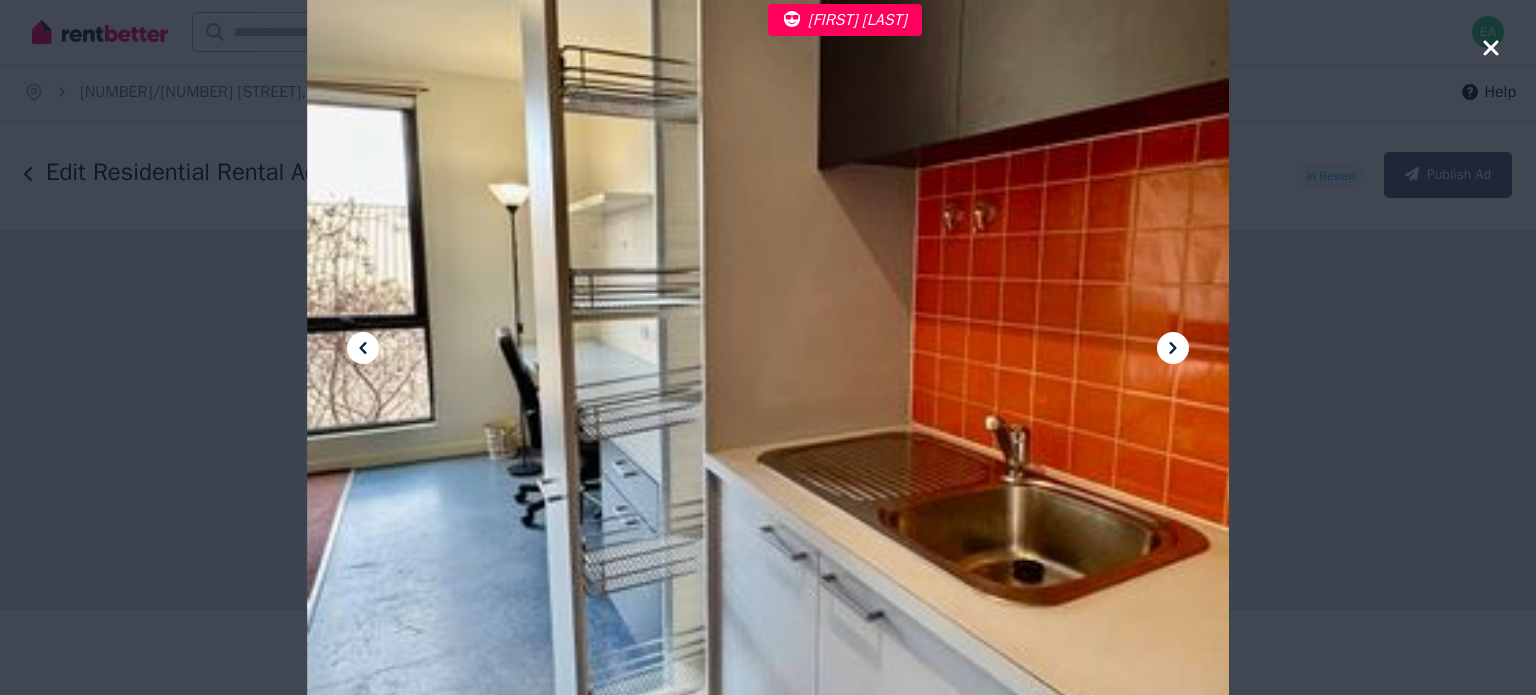 click 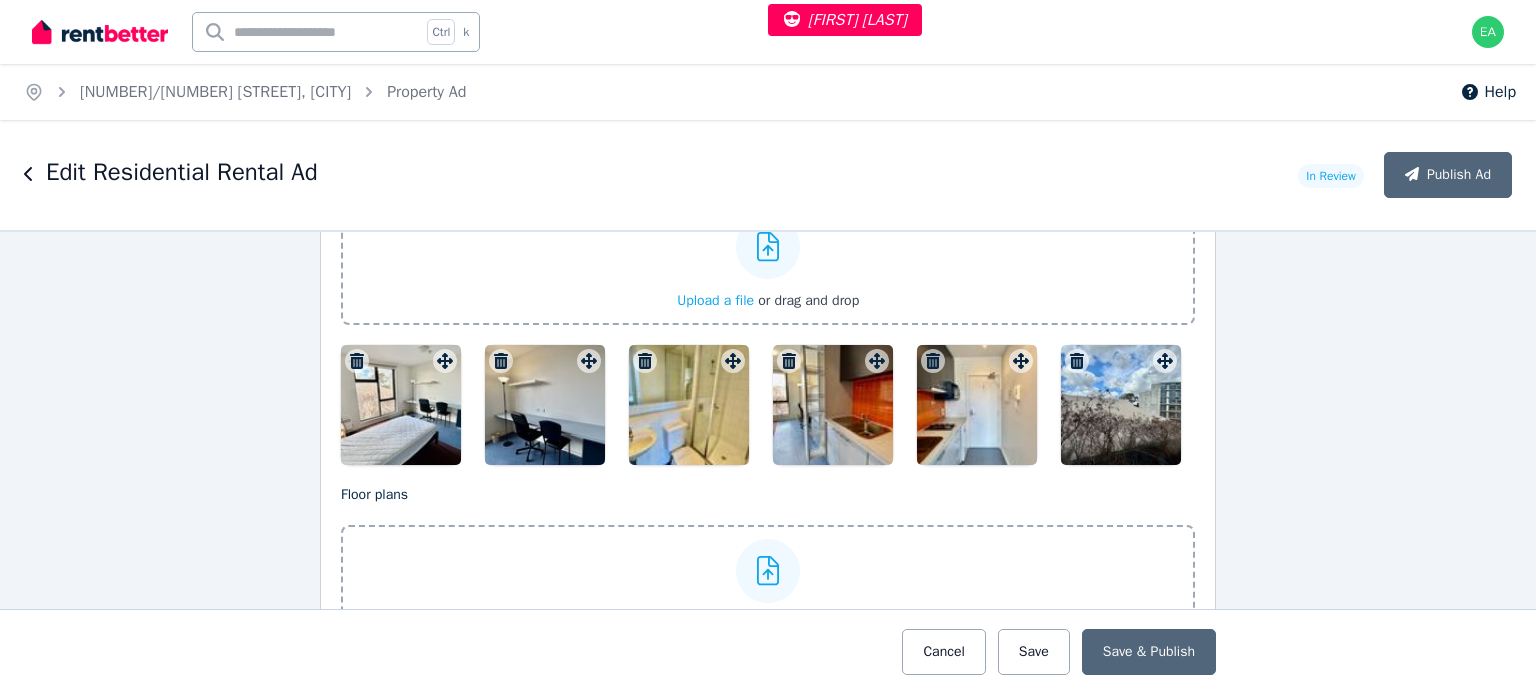 scroll, scrollTop: 3000, scrollLeft: 0, axis: vertical 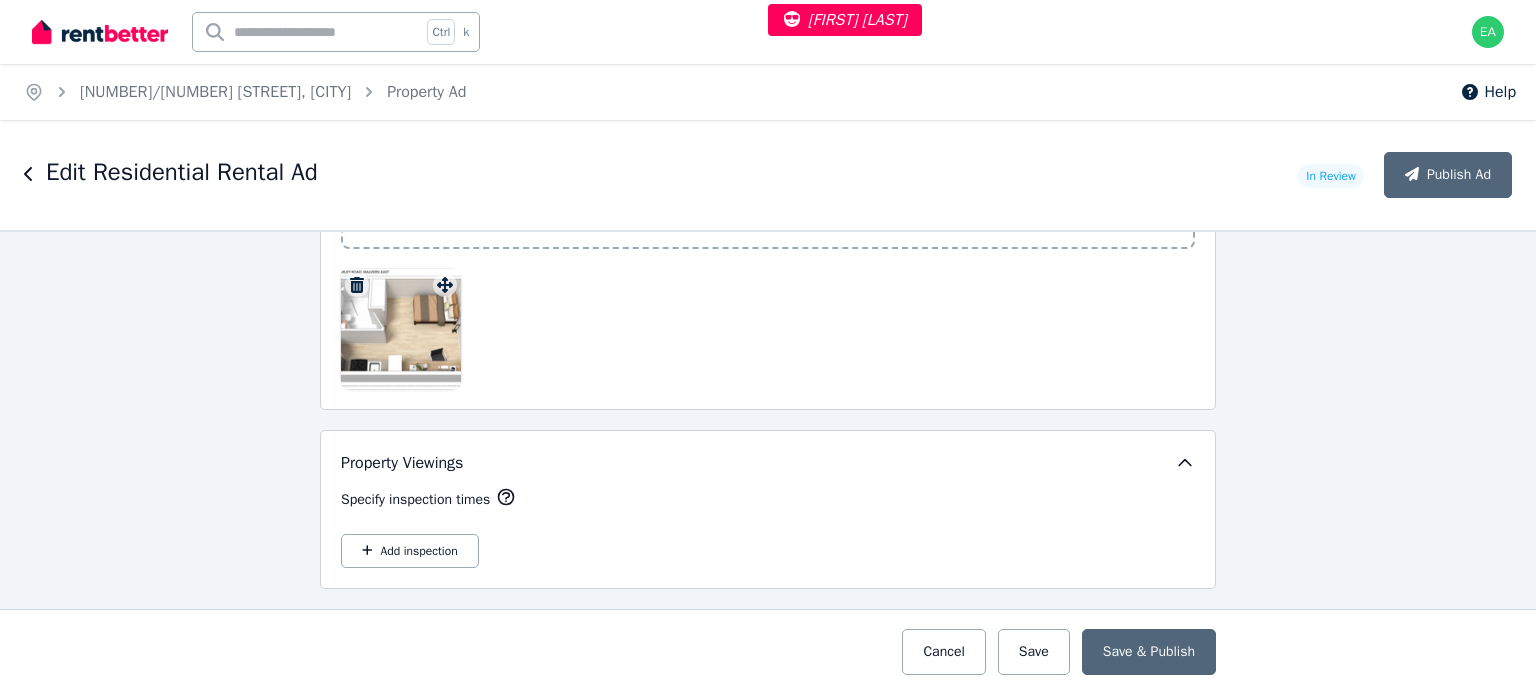 click at bounding box center [401, 329] 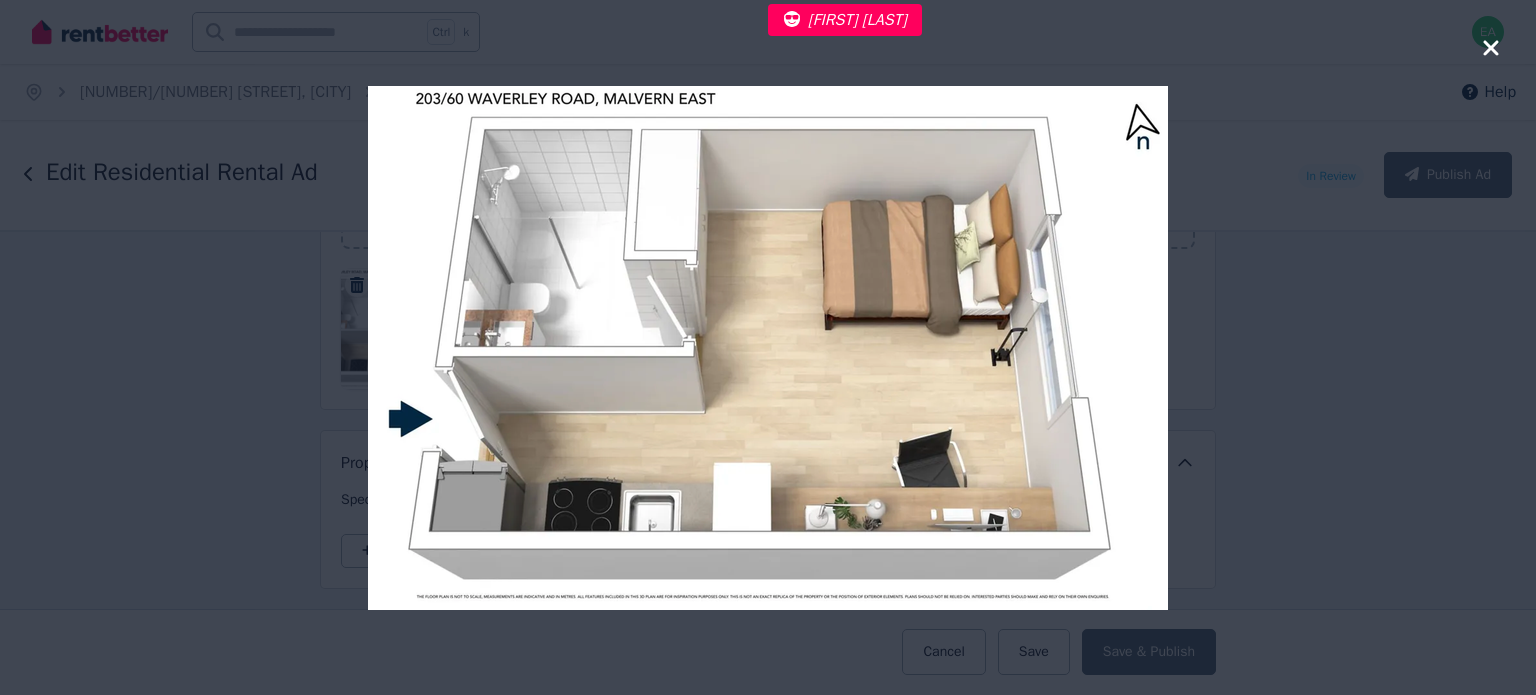 click 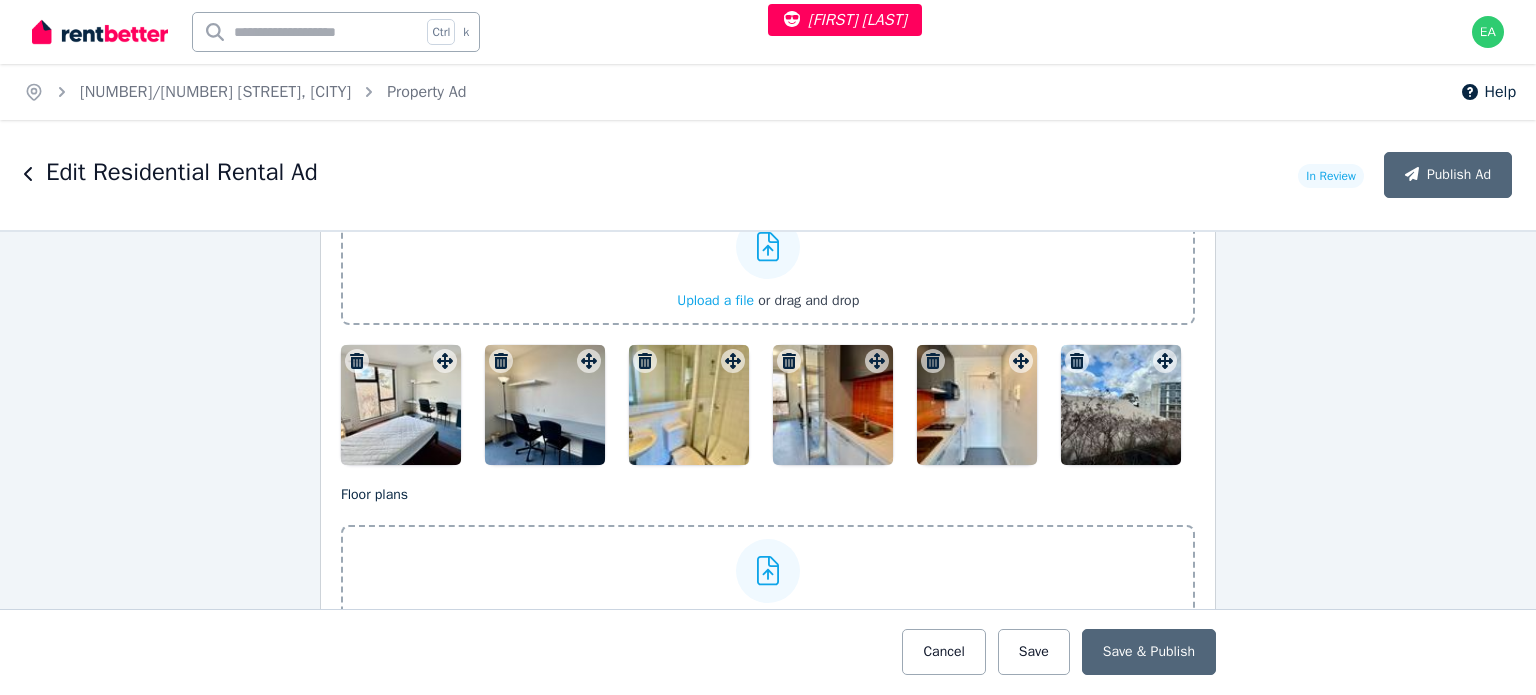 scroll, scrollTop: 2300, scrollLeft: 0, axis: vertical 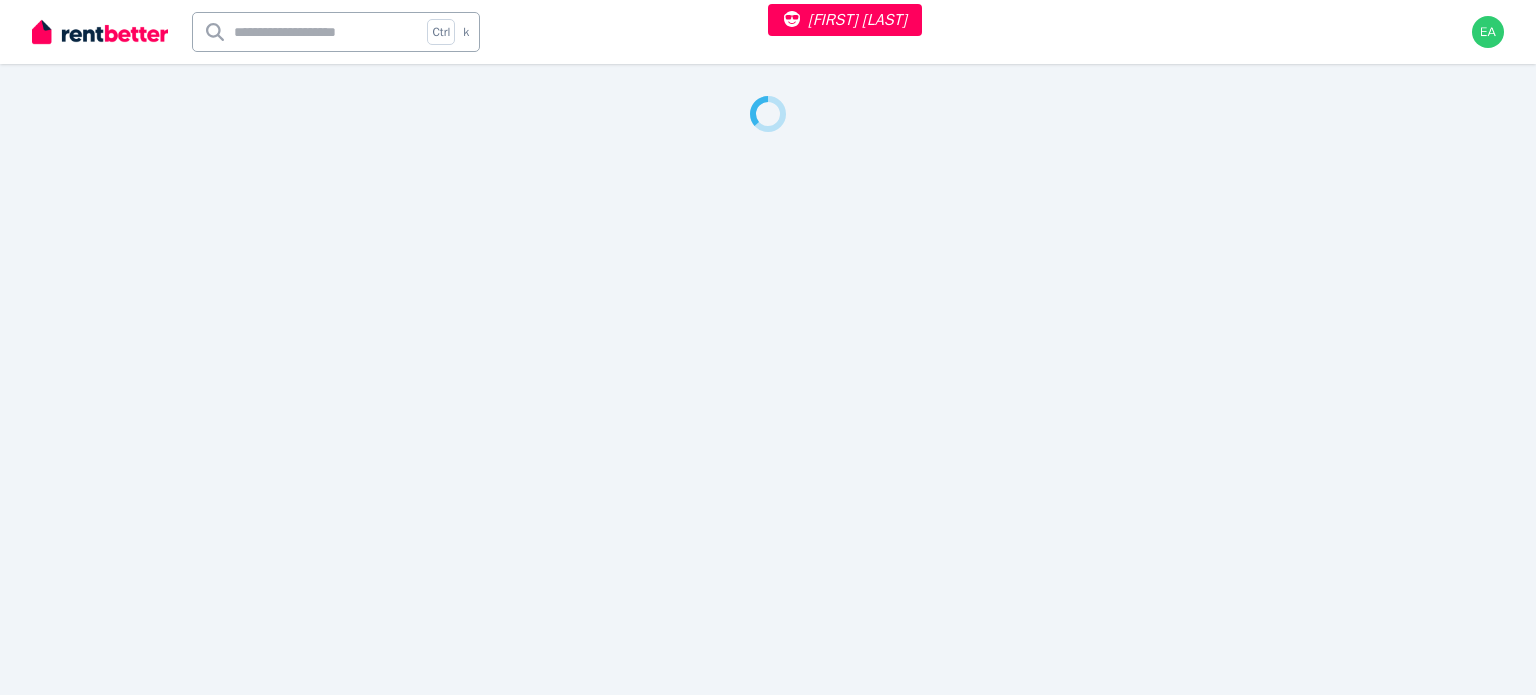 select on "***" 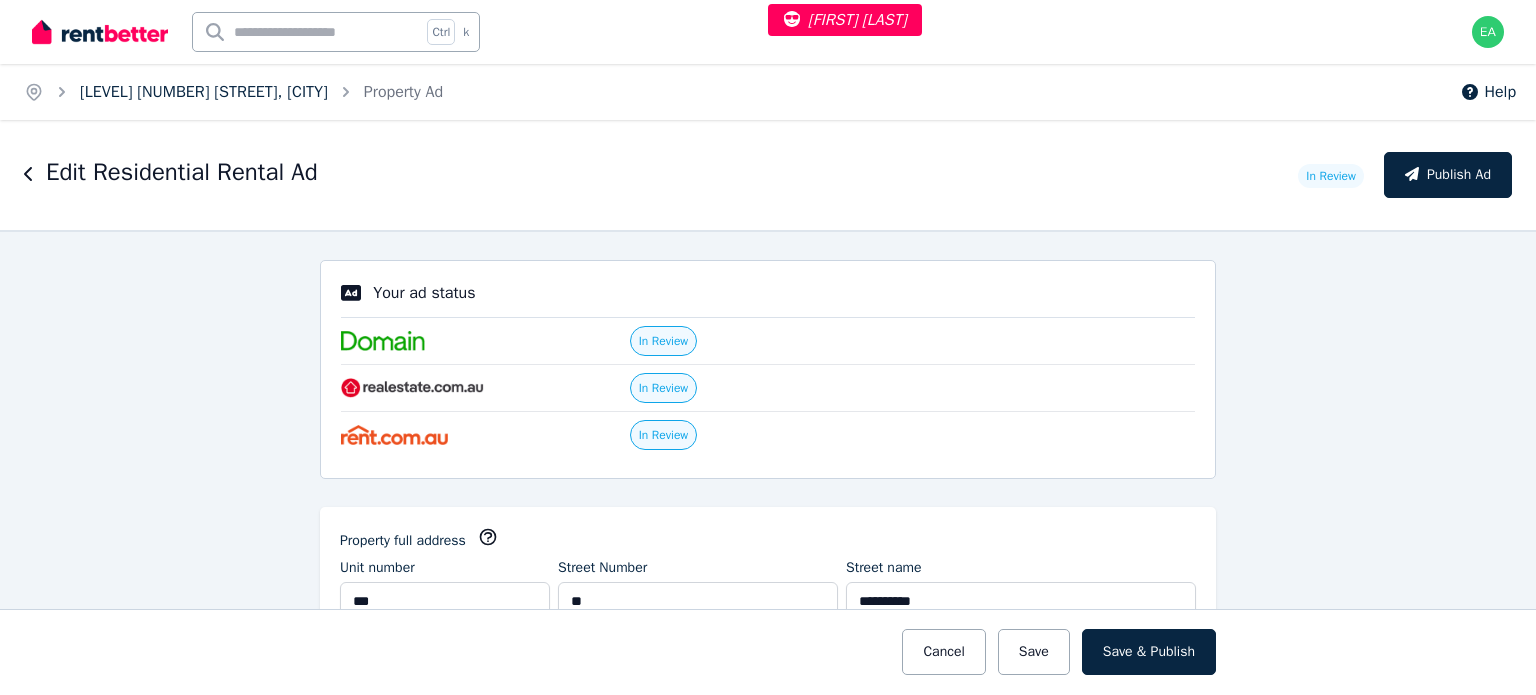 click on "[LEVEL] [NUMBER] [STREET], [CITY]" at bounding box center (204, 92) 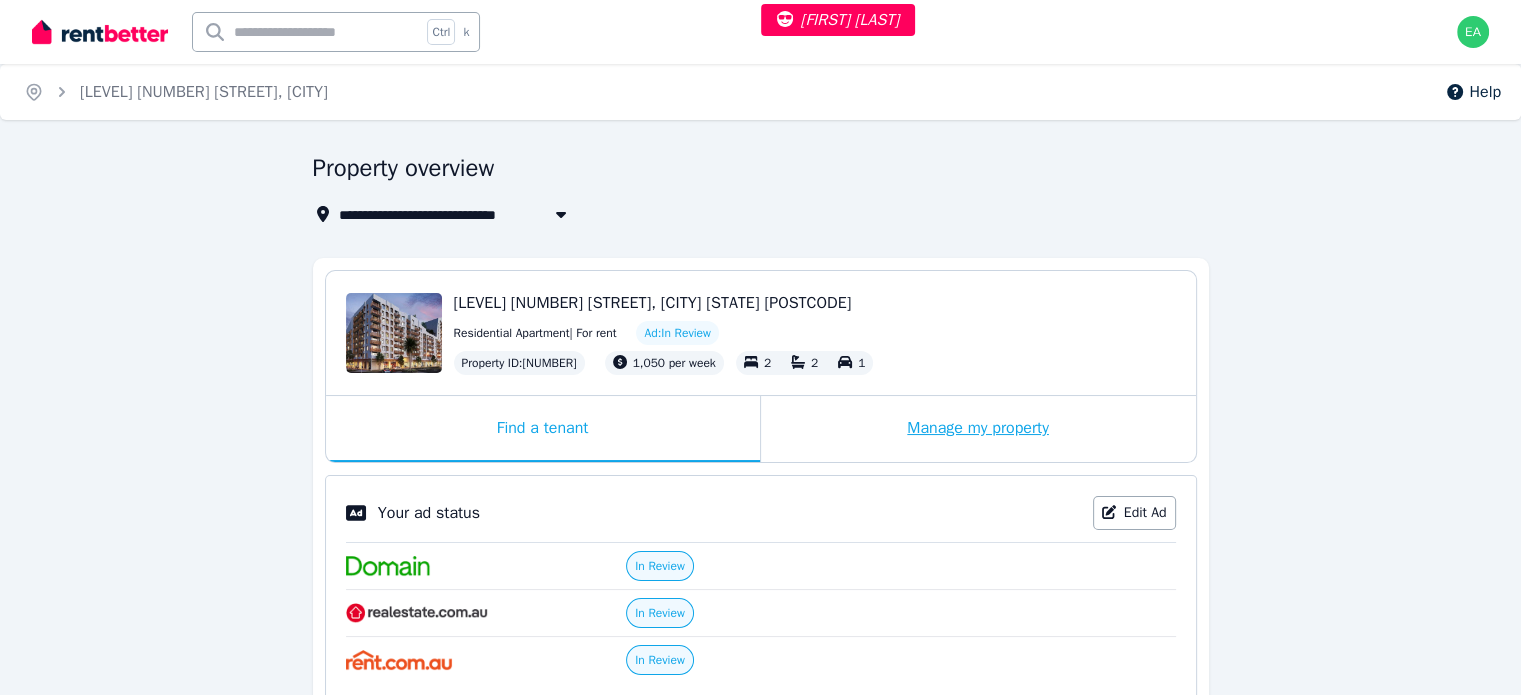 click on "Manage my property" at bounding box center [978, 429] 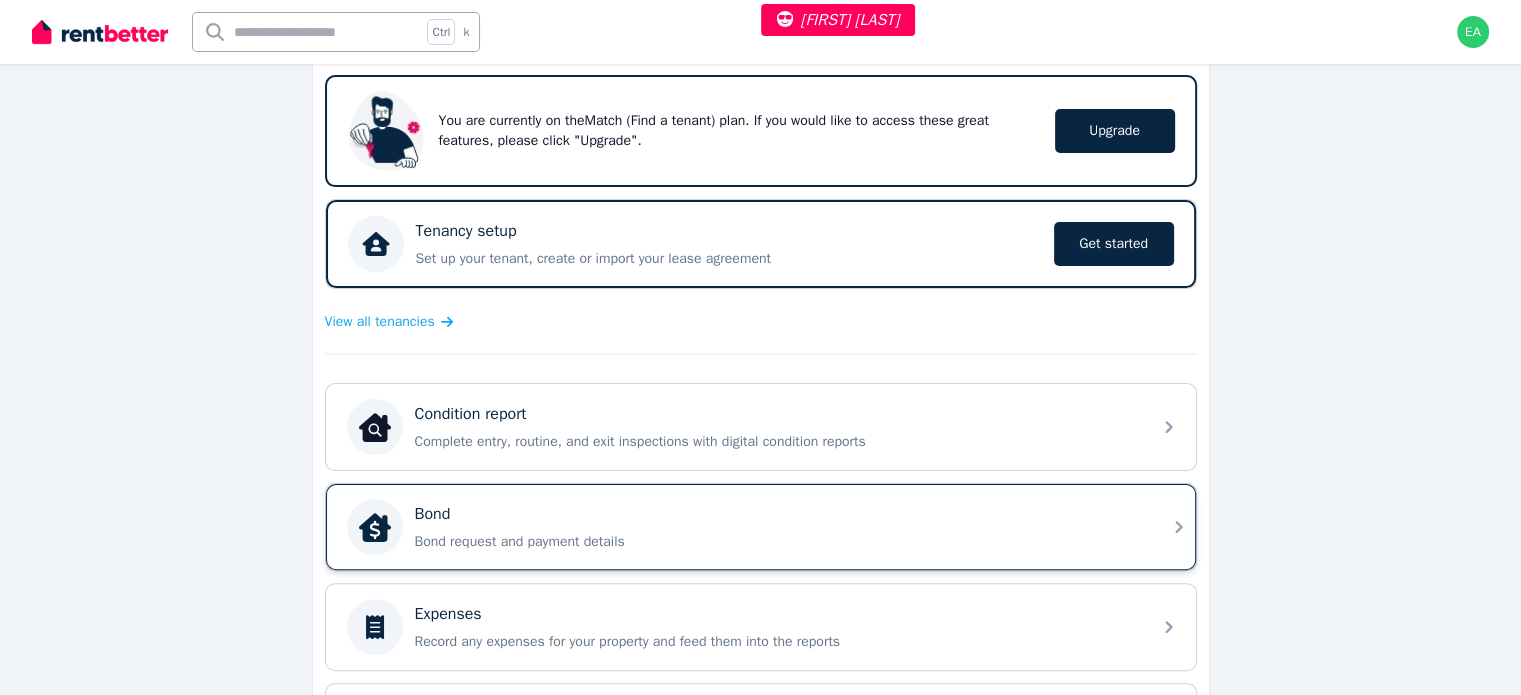 scroll, scrollTop: 500, scrollLeft: 0, axis: vertical 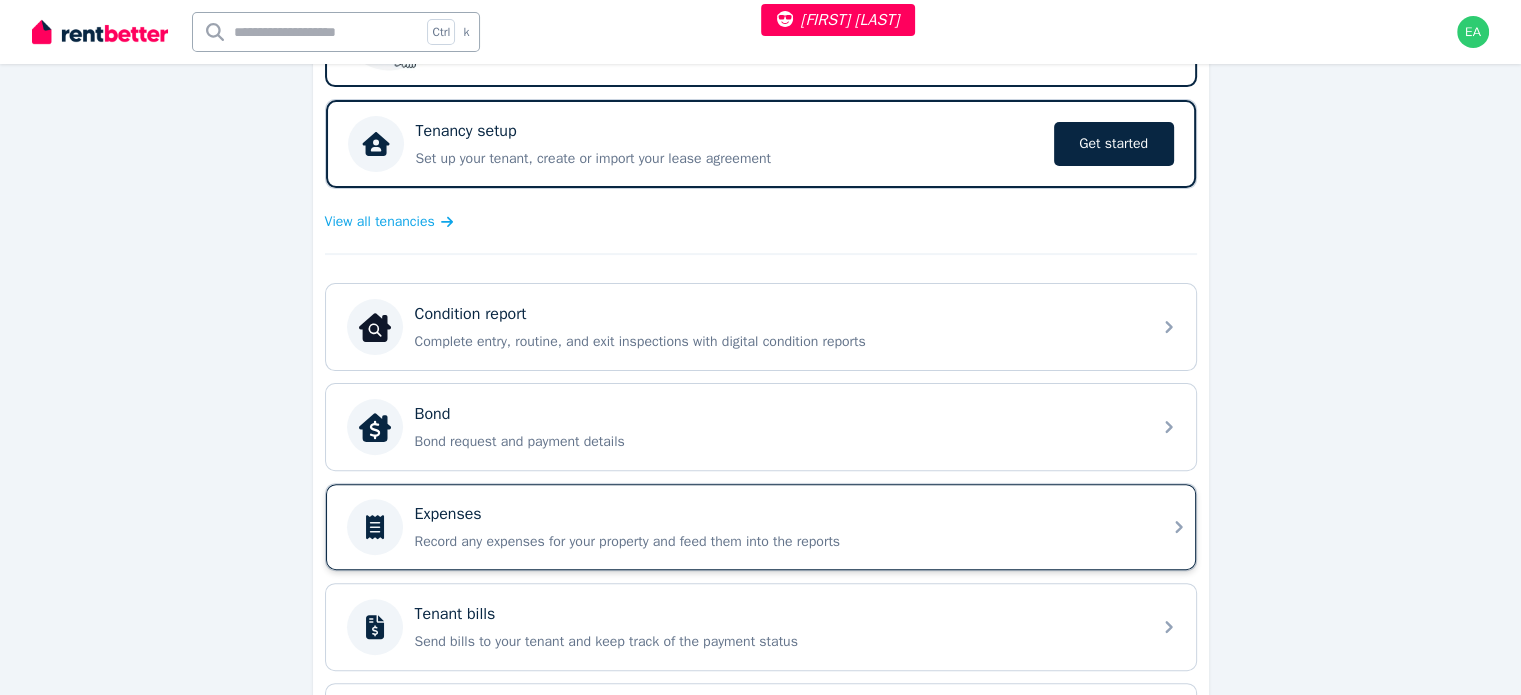 click on "Expenses" at bounding box center (777, 514) 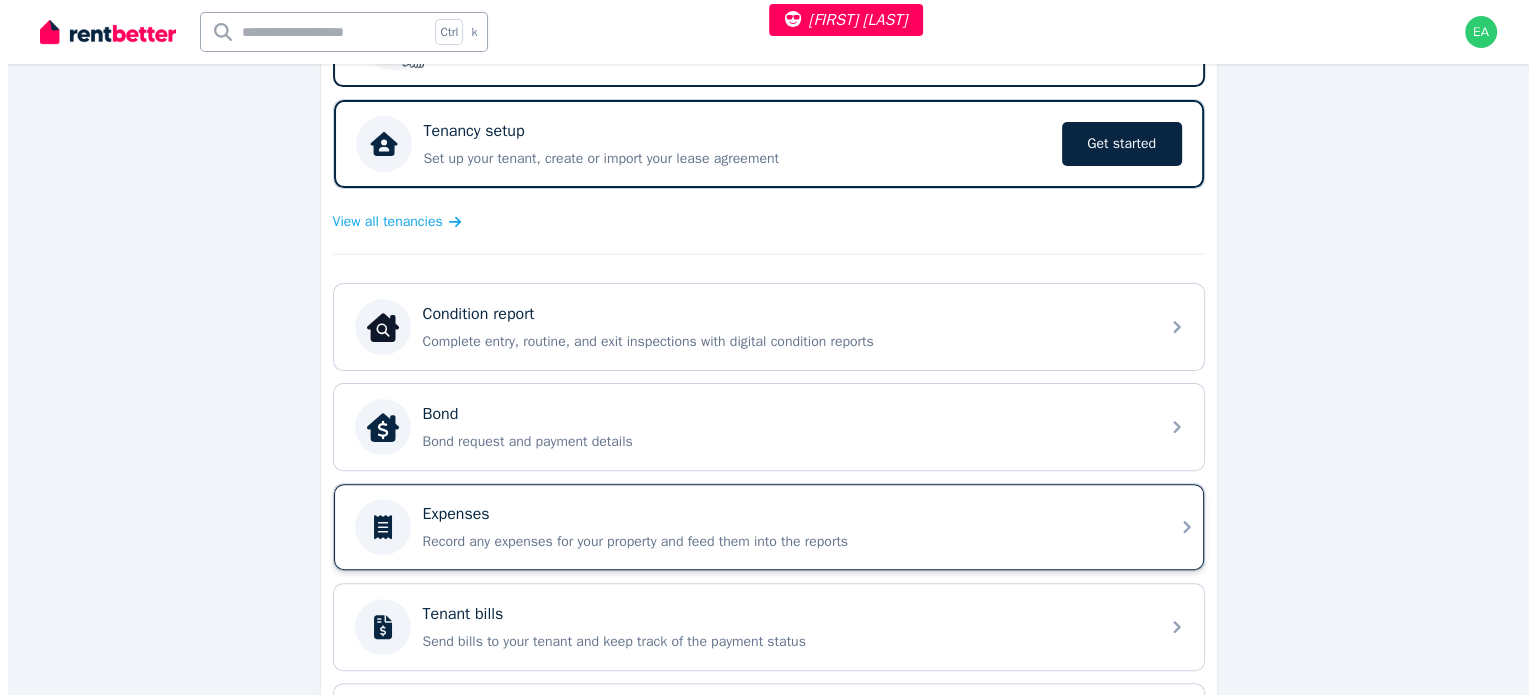scroll, scrollTop: 0, scrollLeft: 0, axis: both 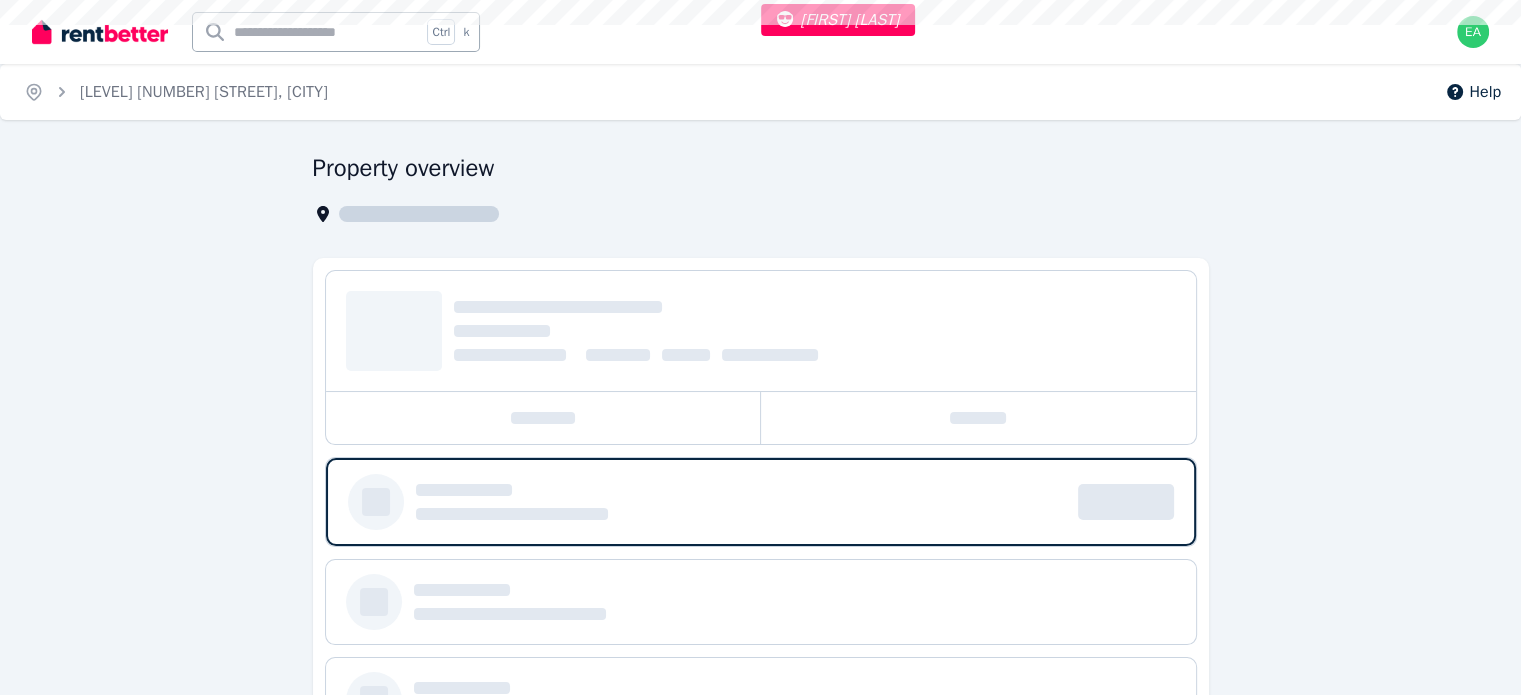select on "***" 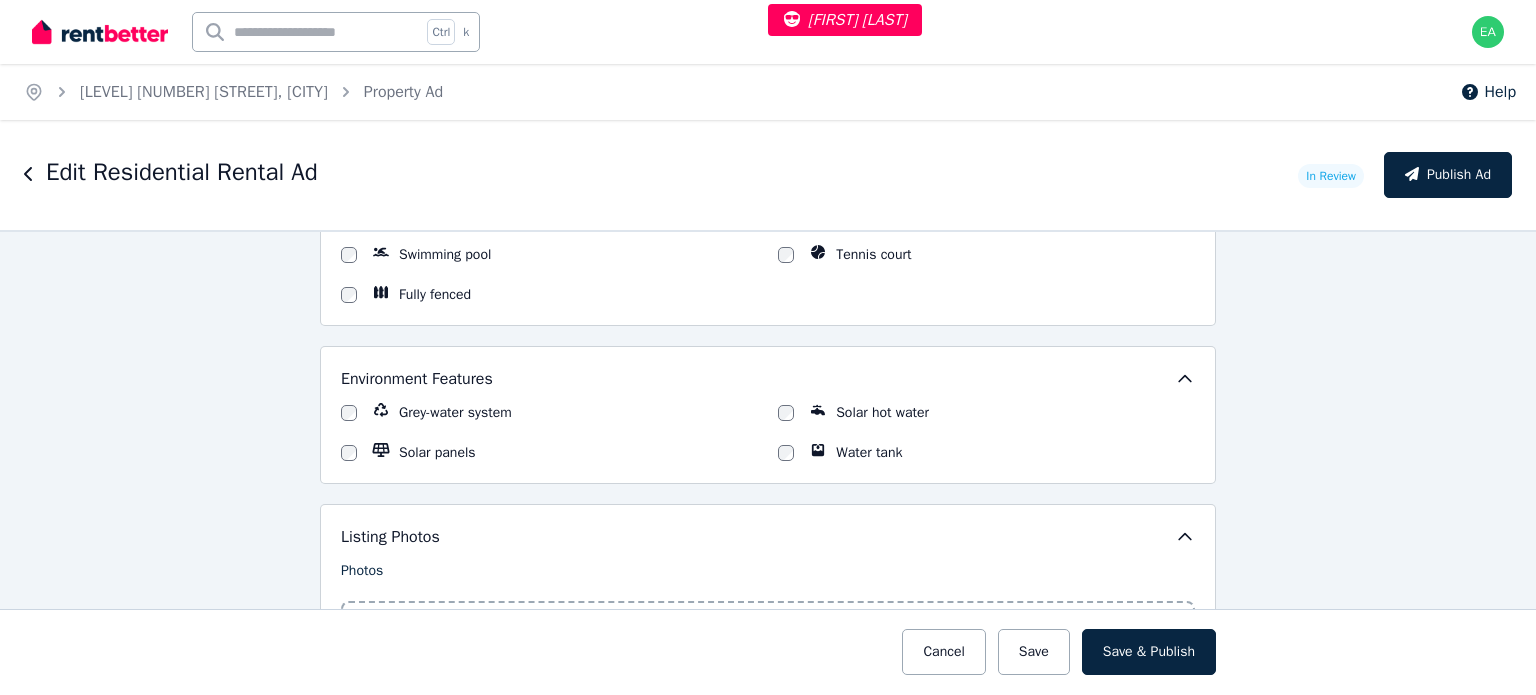 scroll, scrollTop: 2600, scrollLeft: 0, axis: vertical 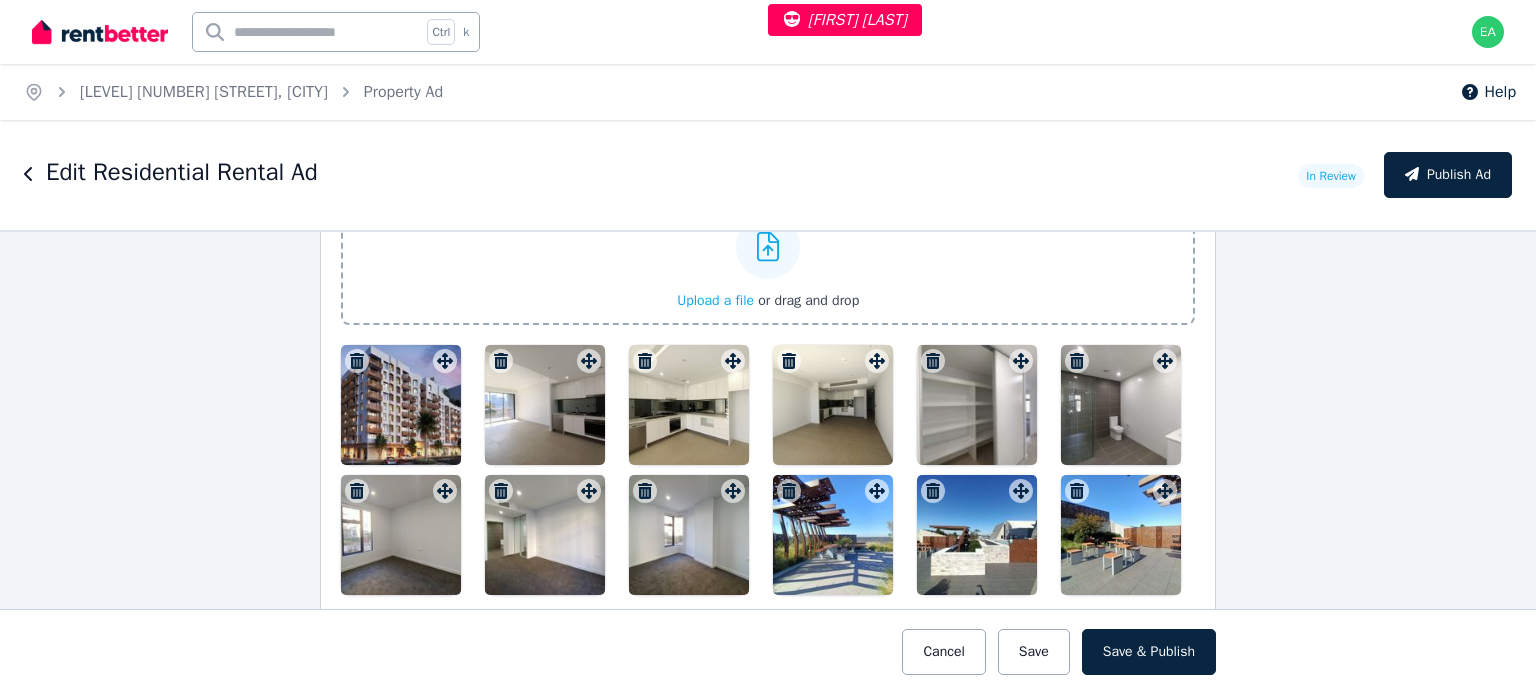 click at bounding box center (401, 405) 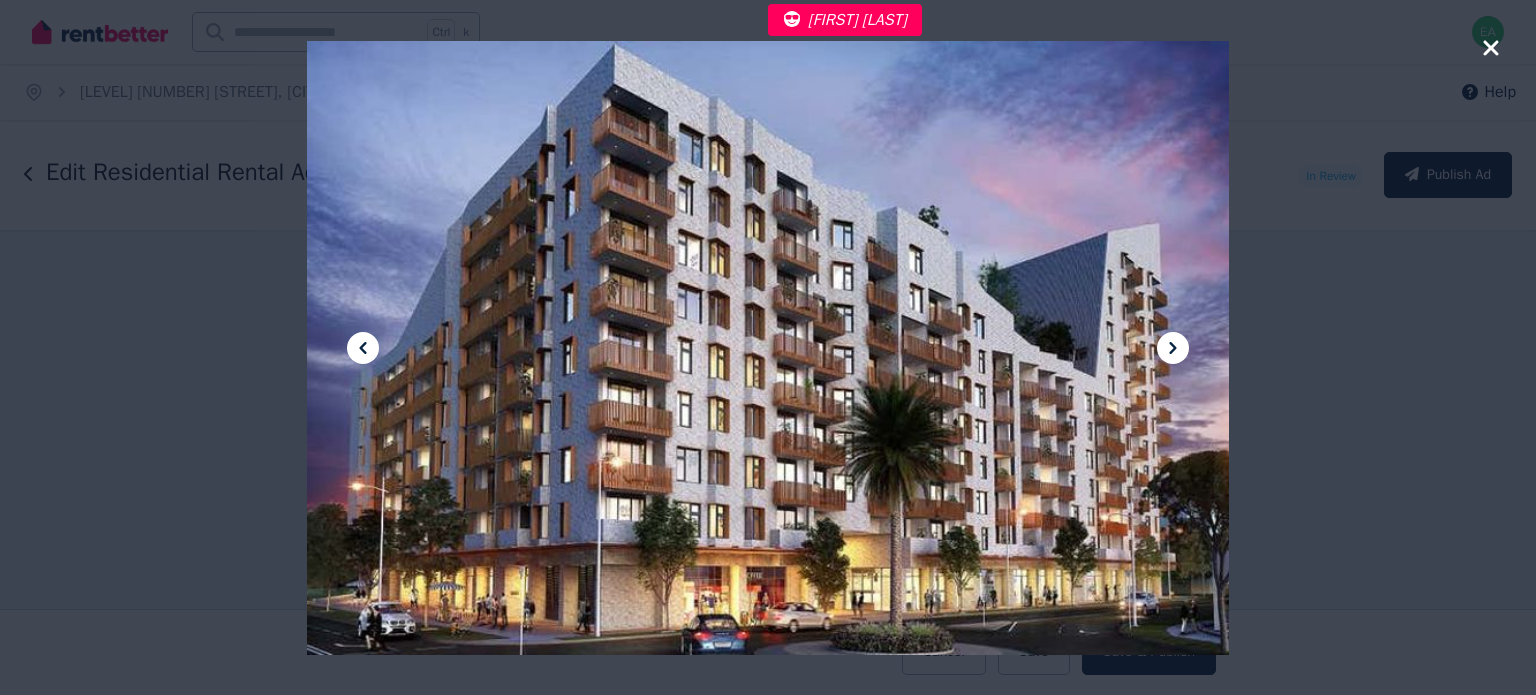 click 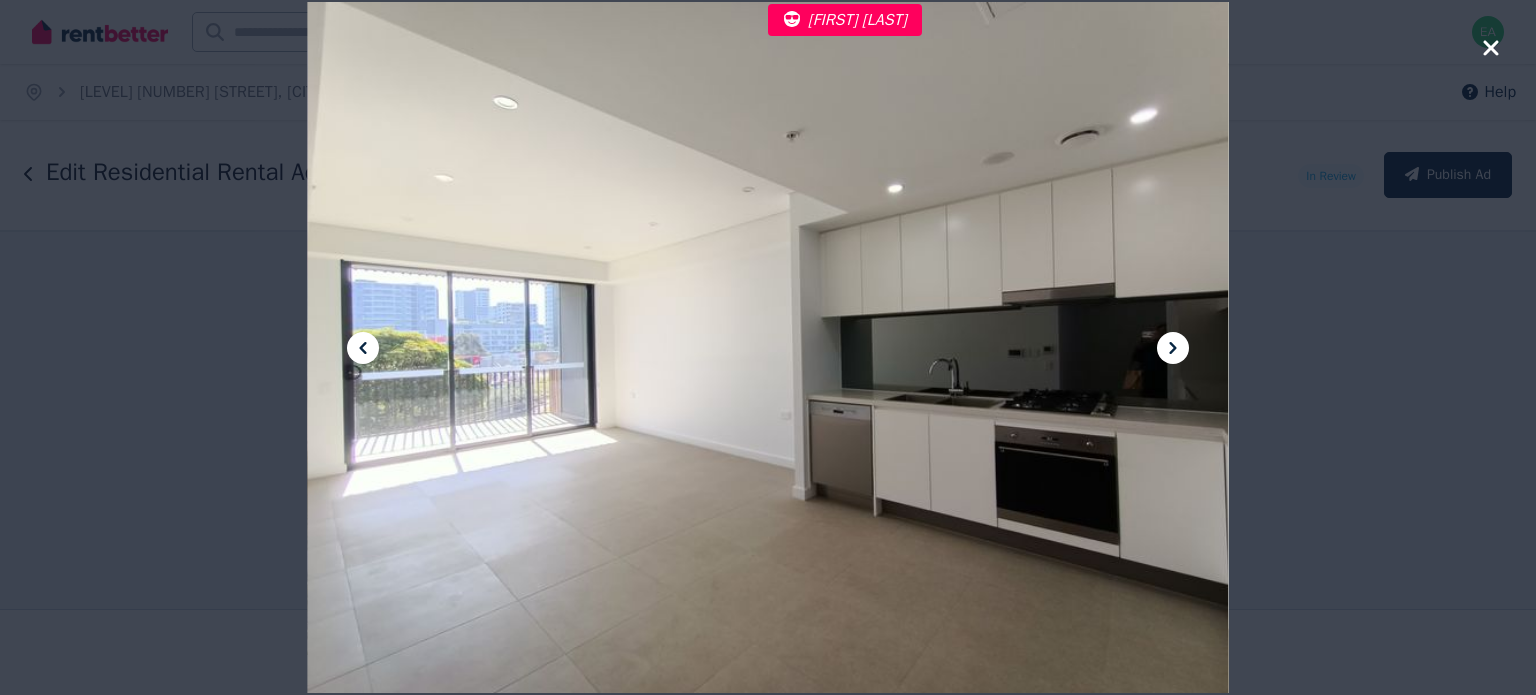 click 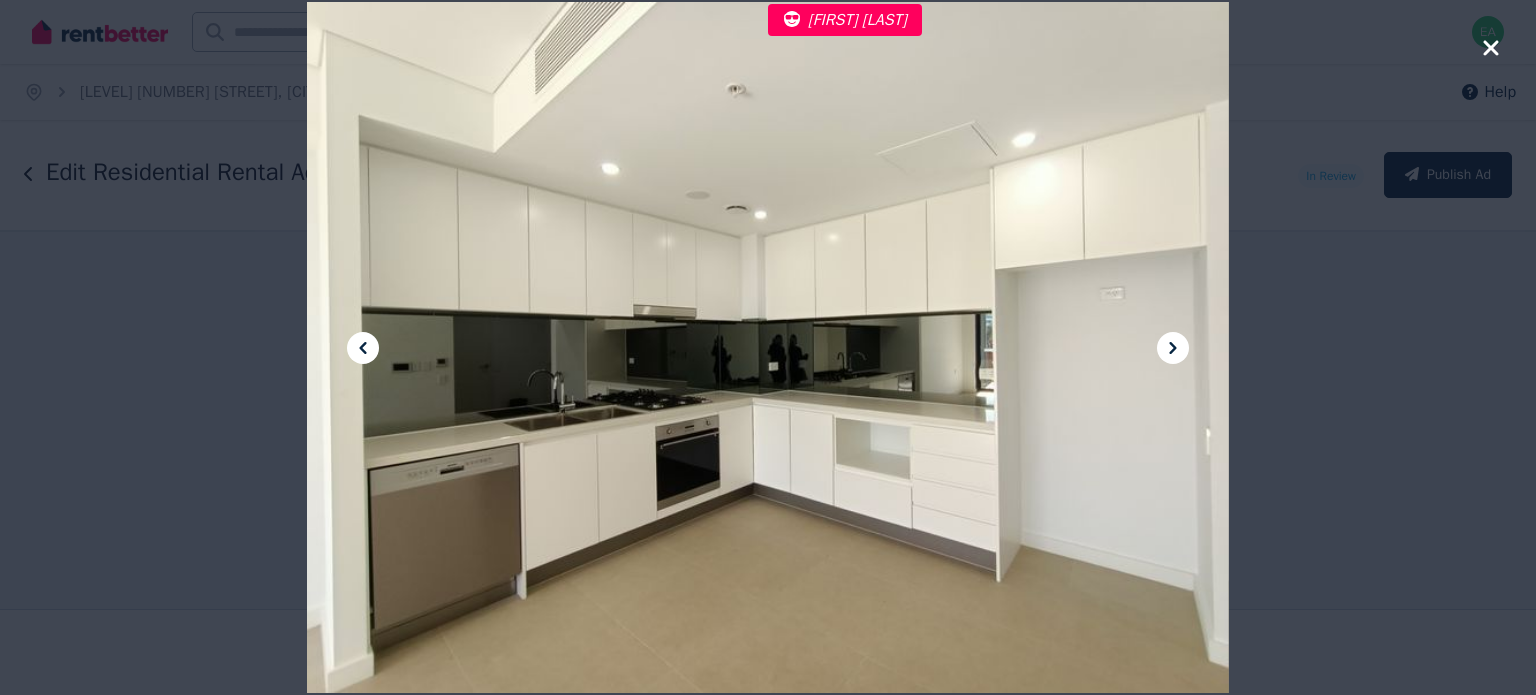 click 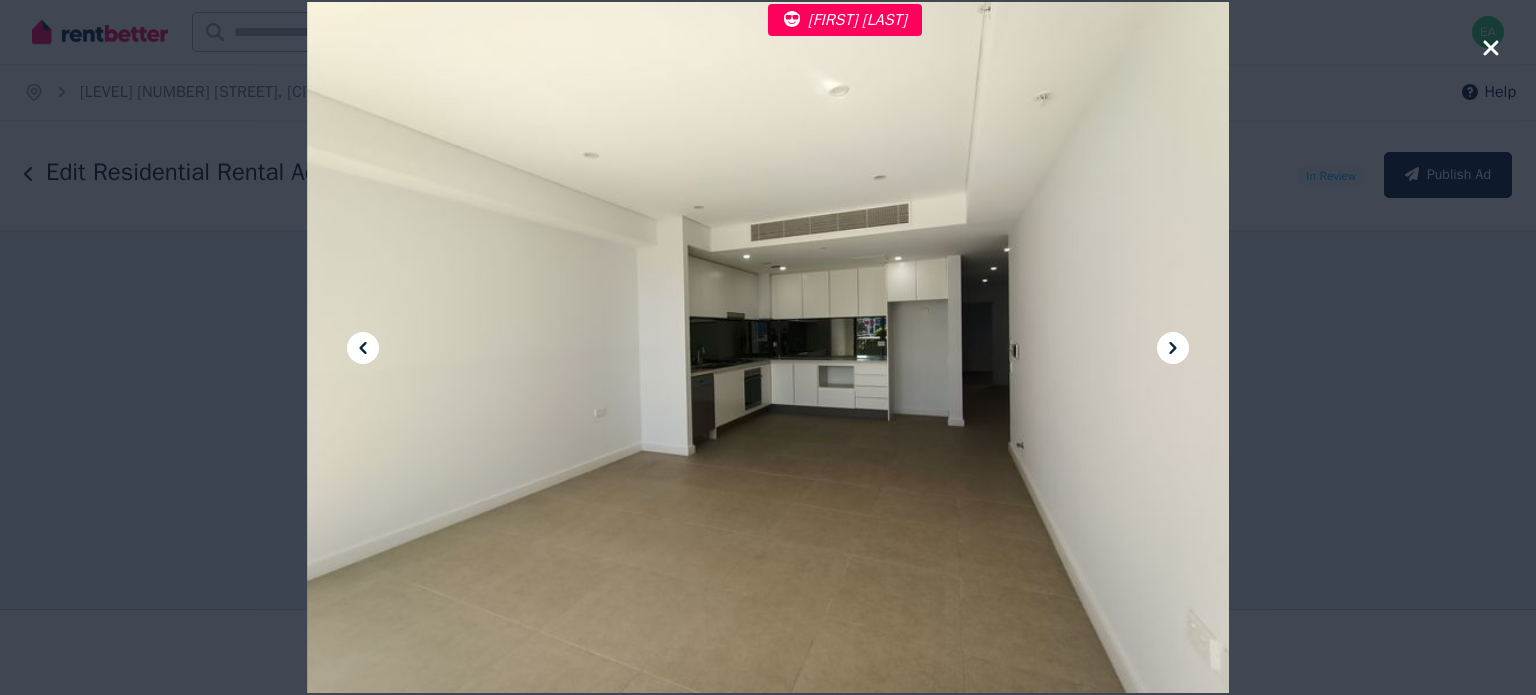 click 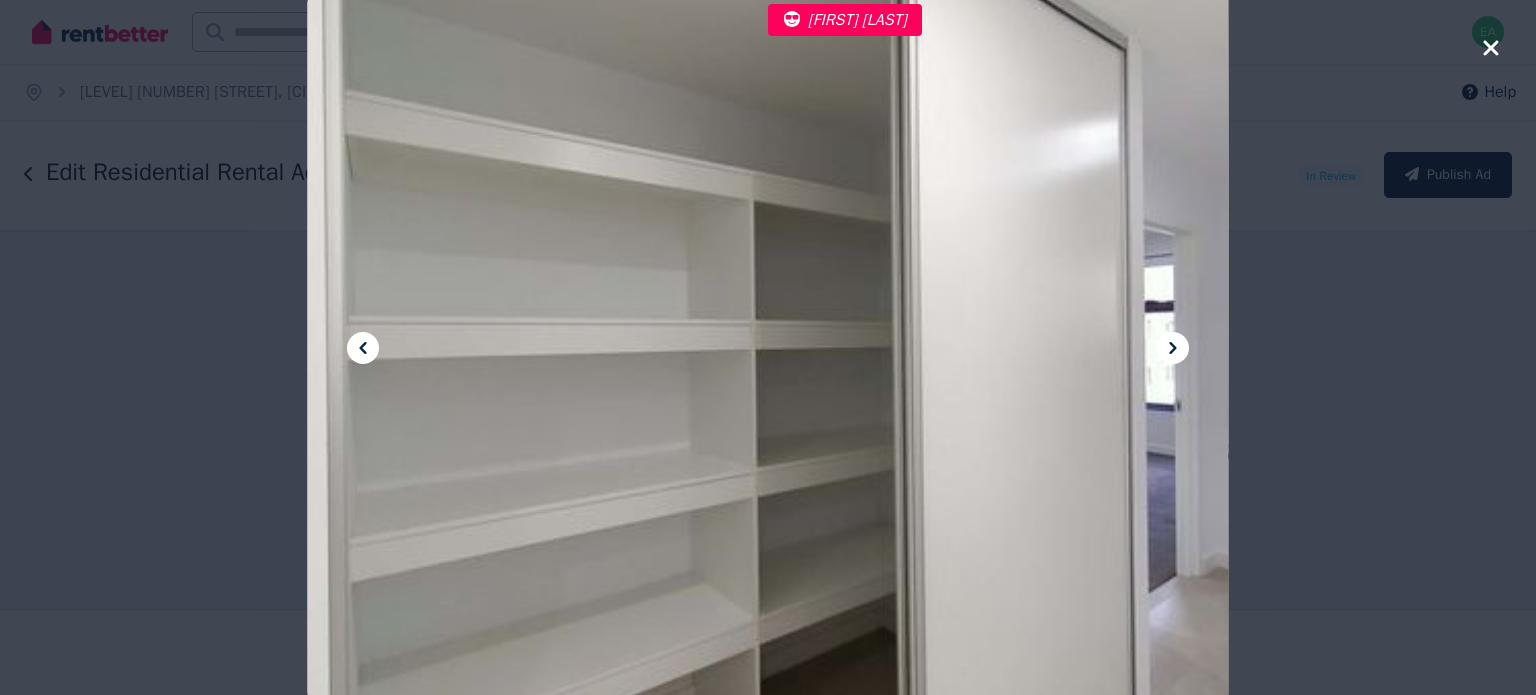 click 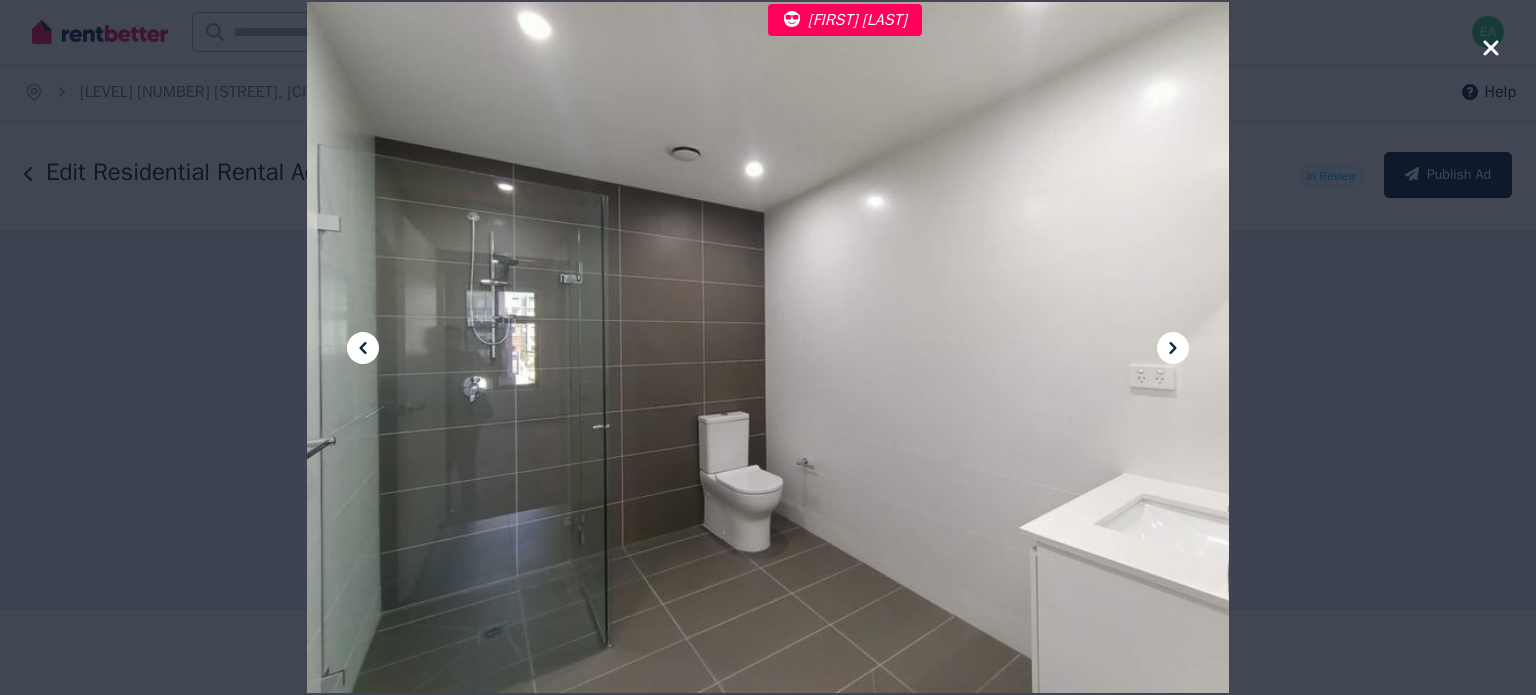 click 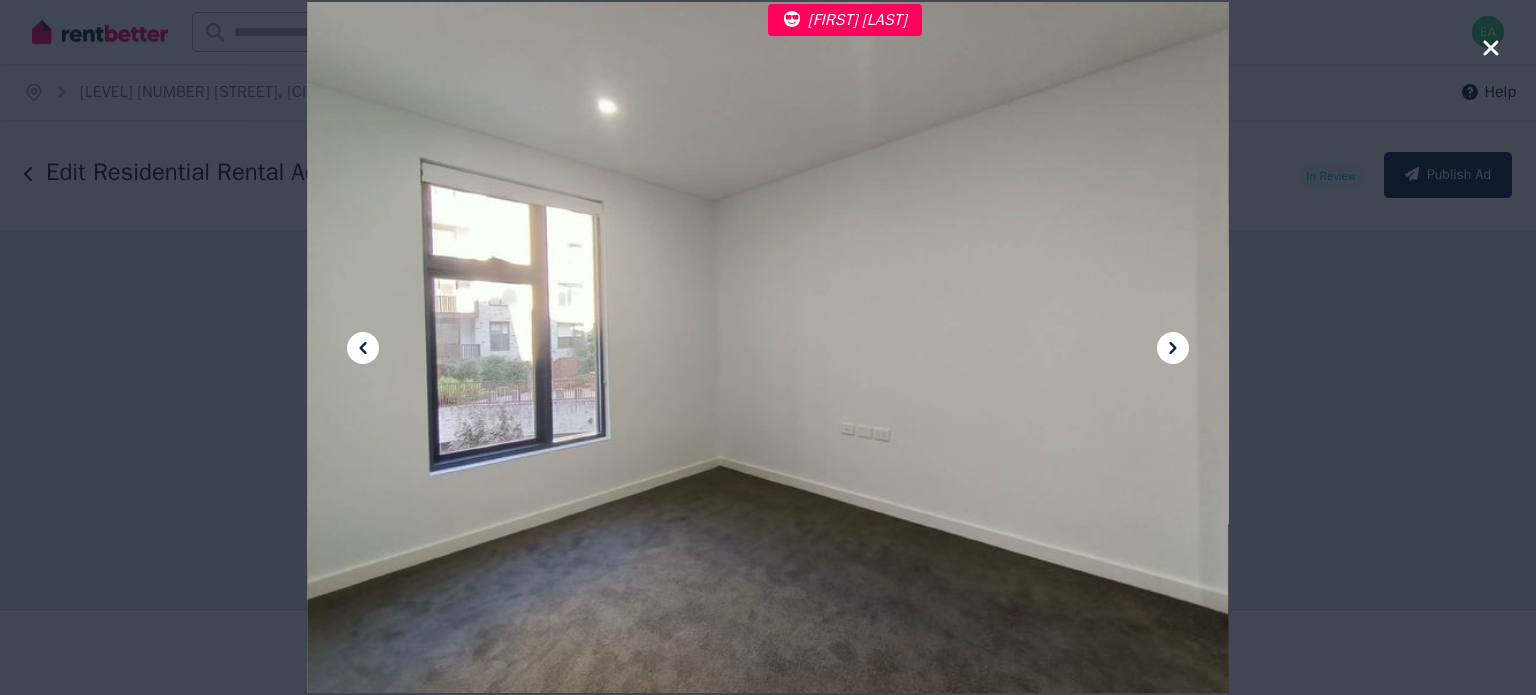 click 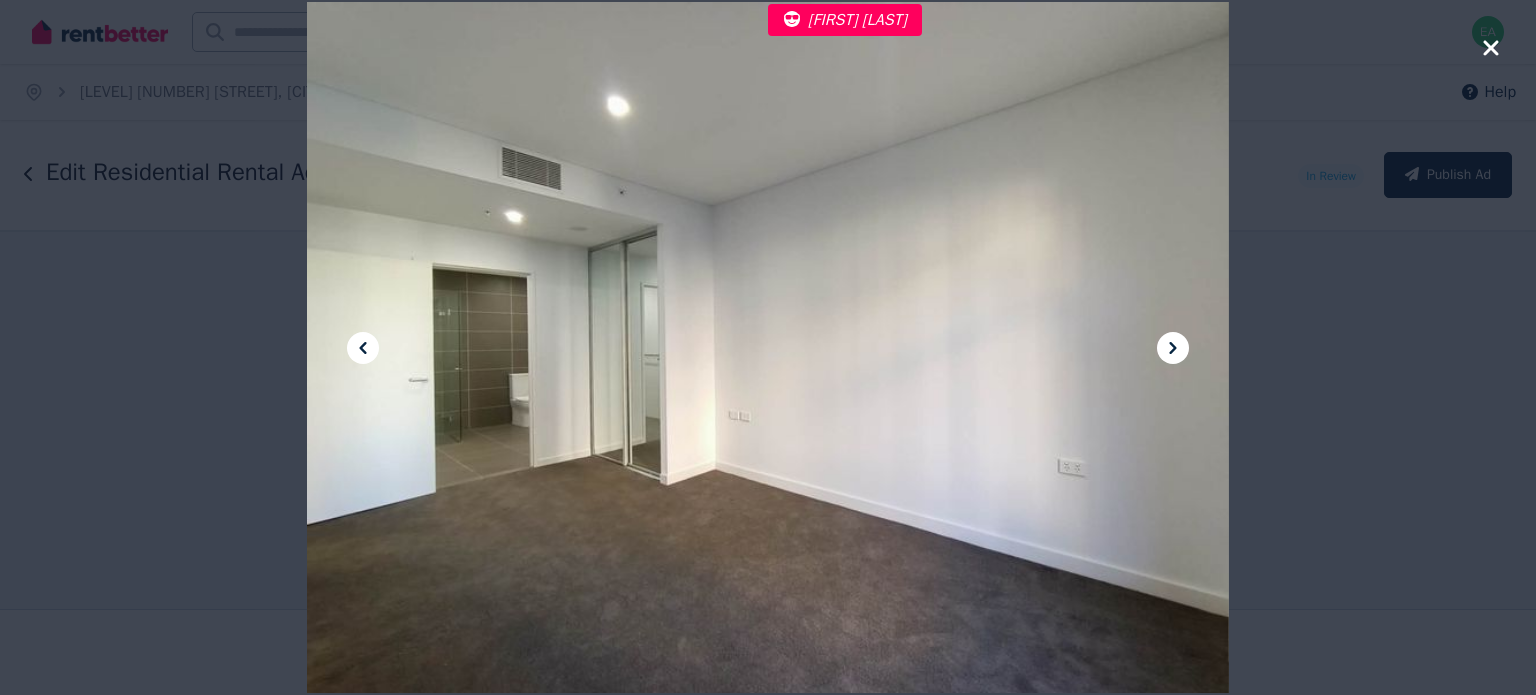 click 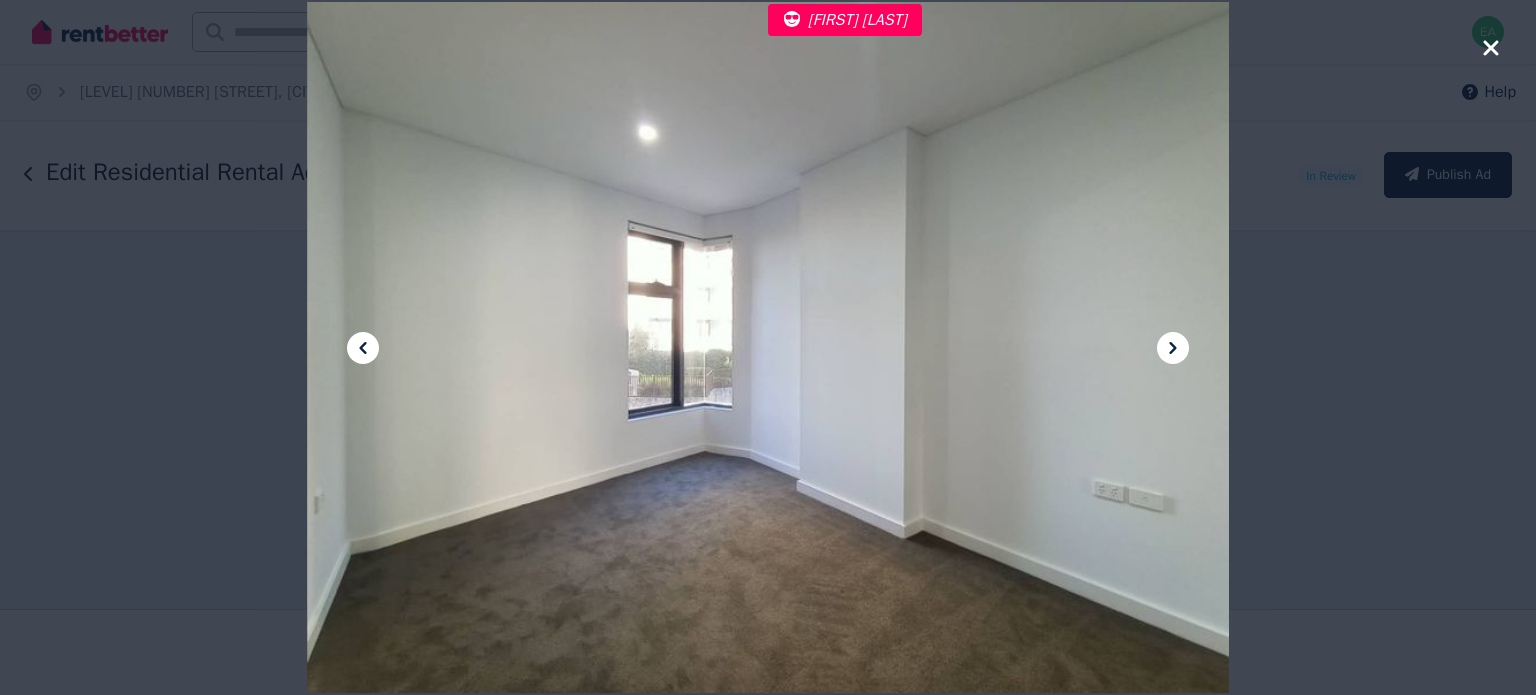 click 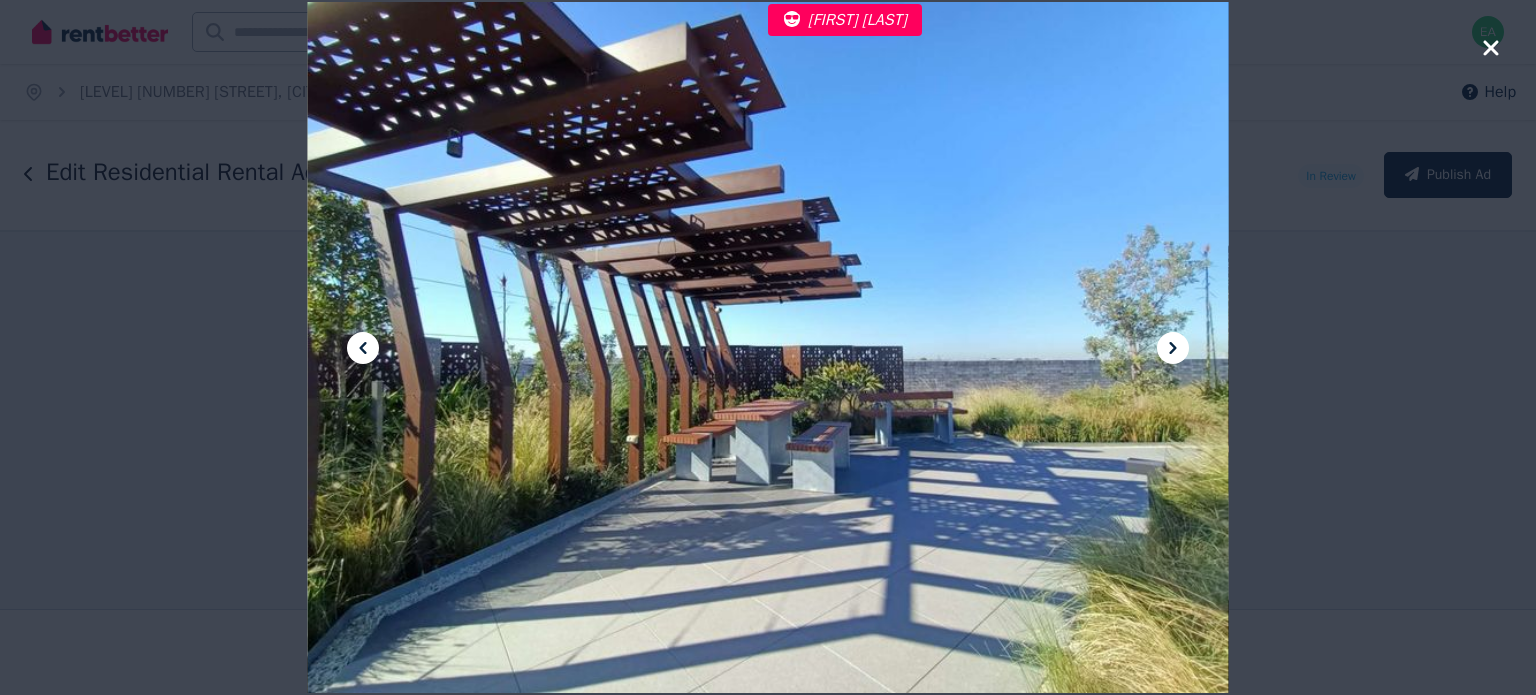 click 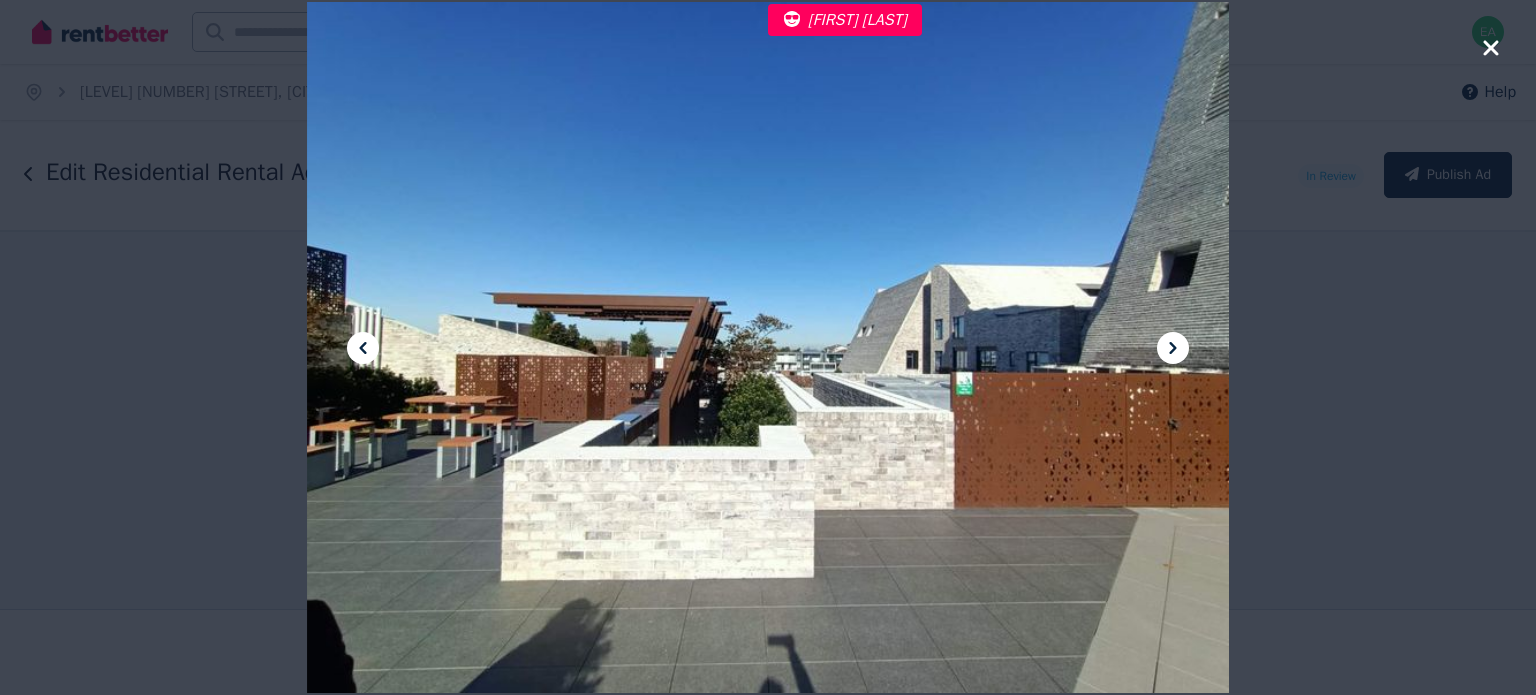 click 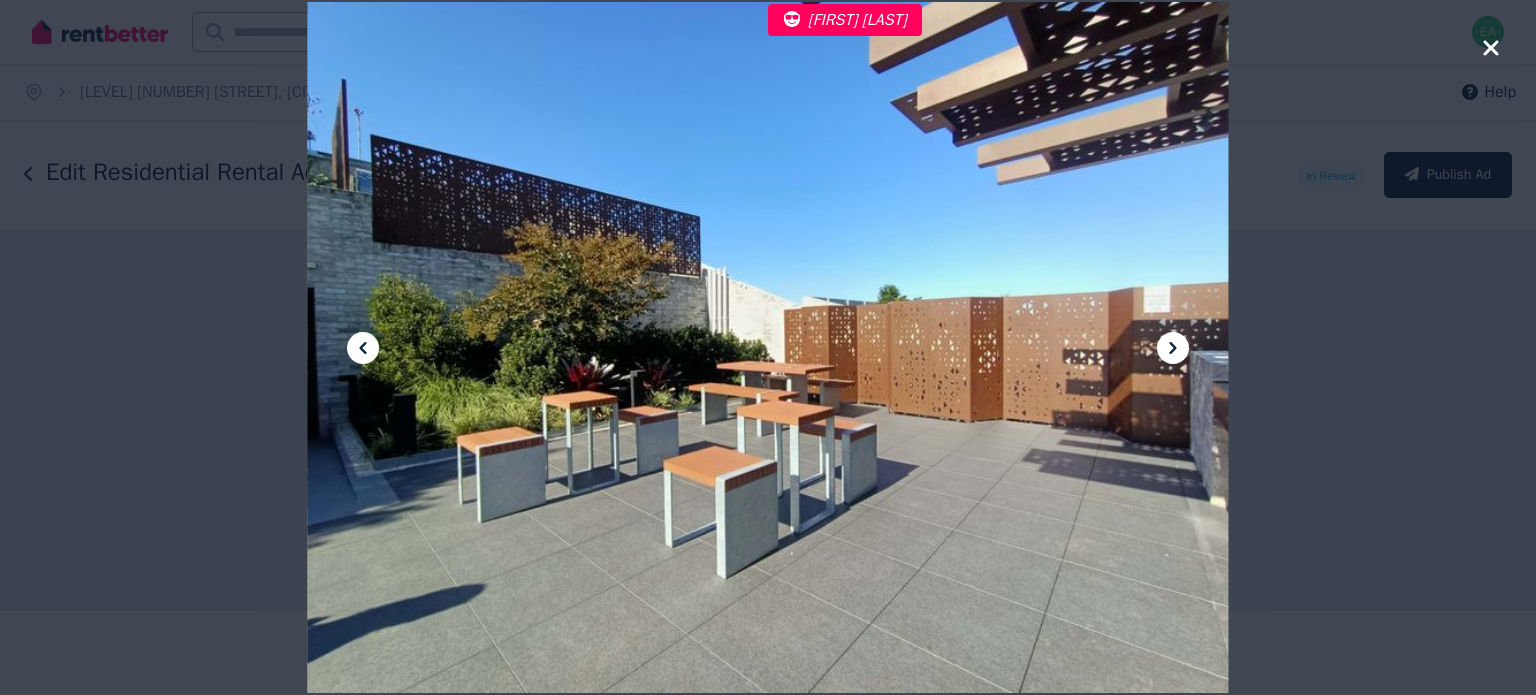 click 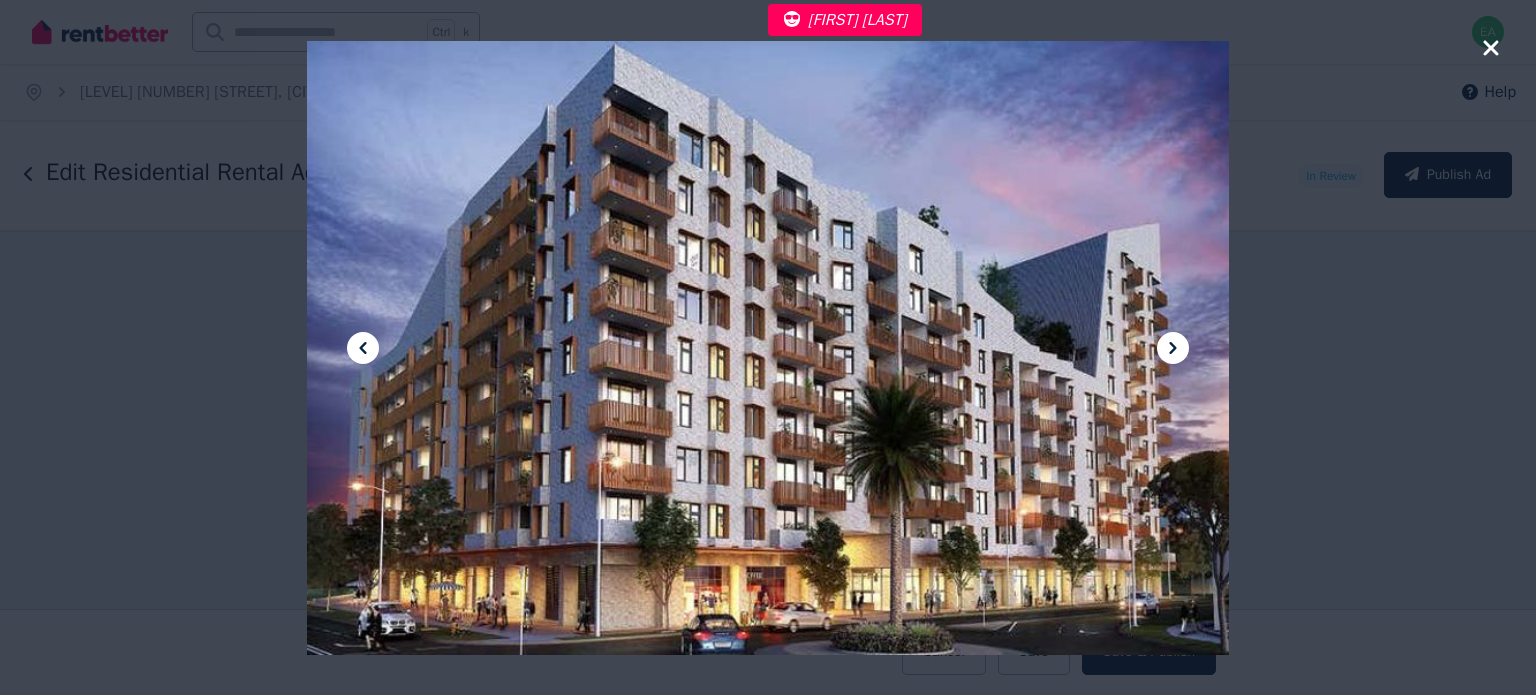 click 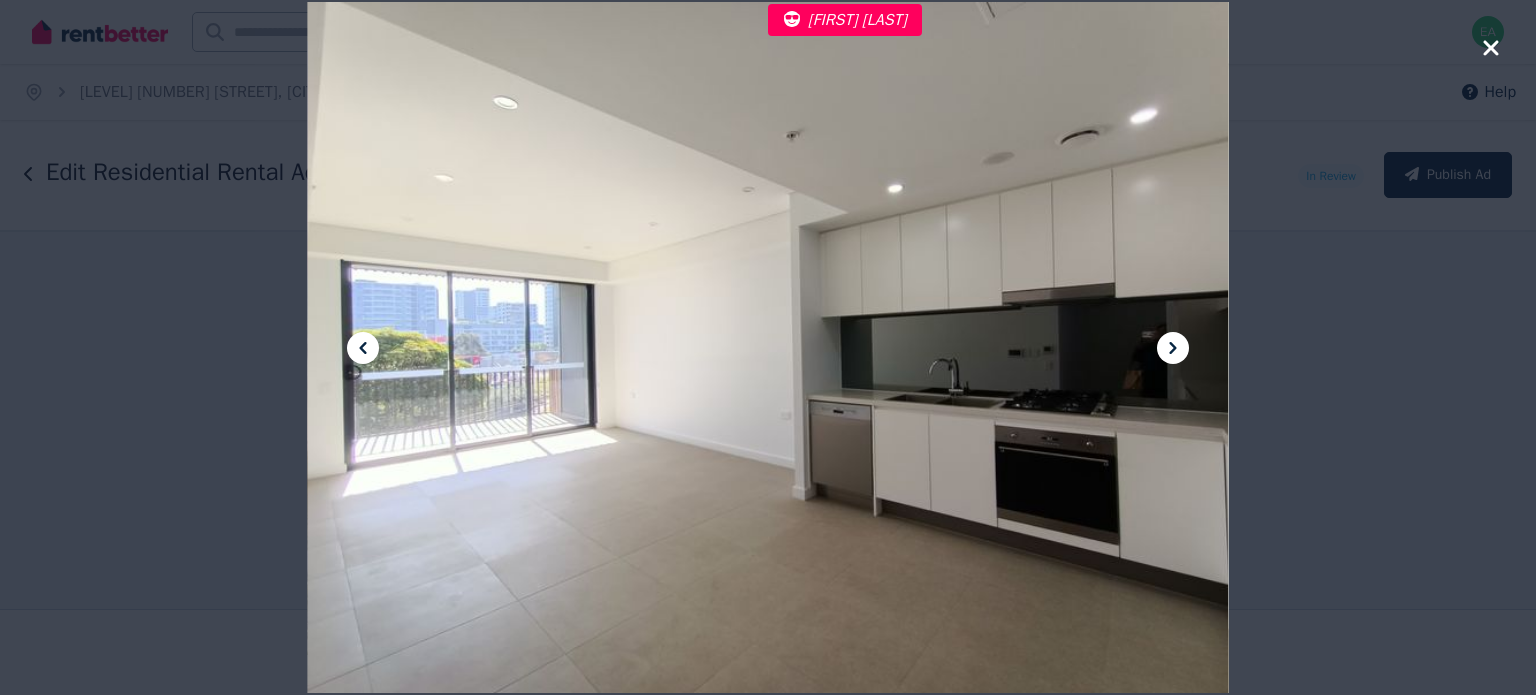 click 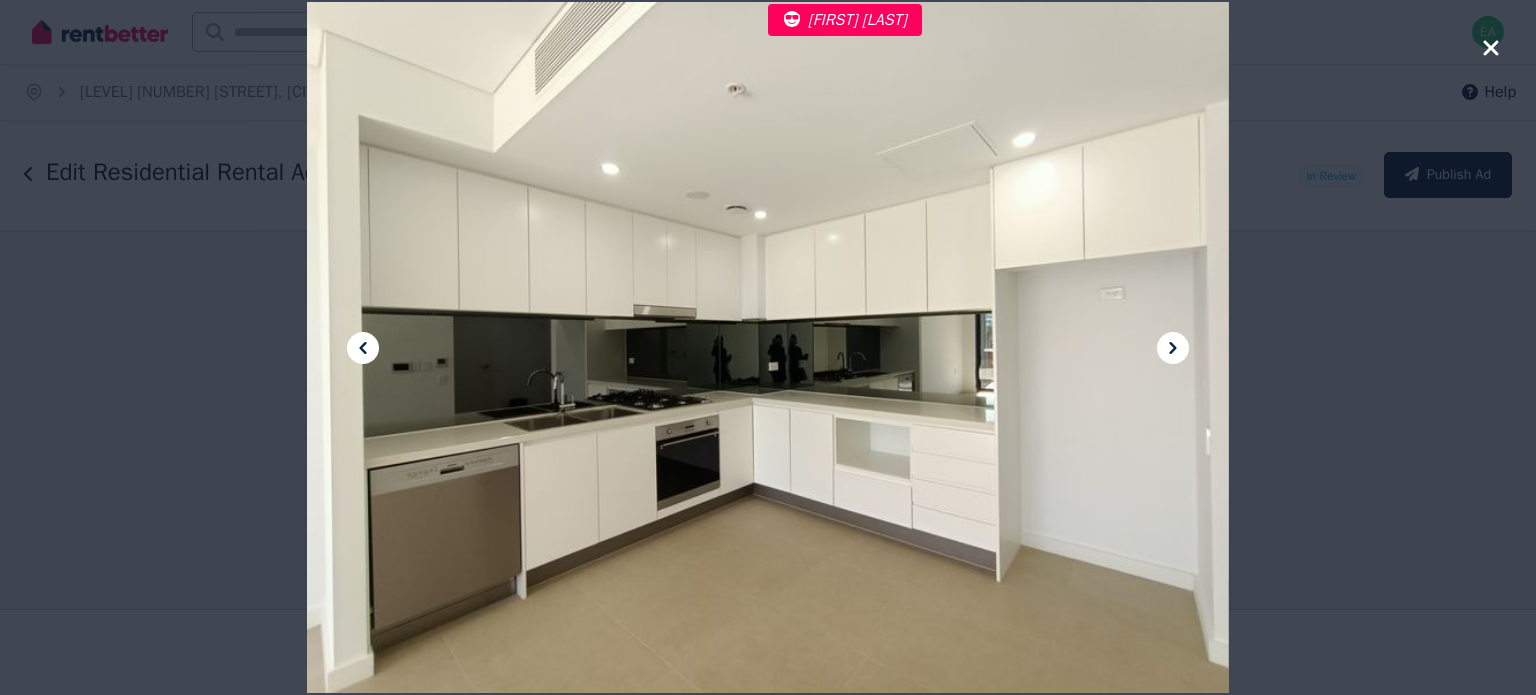 click 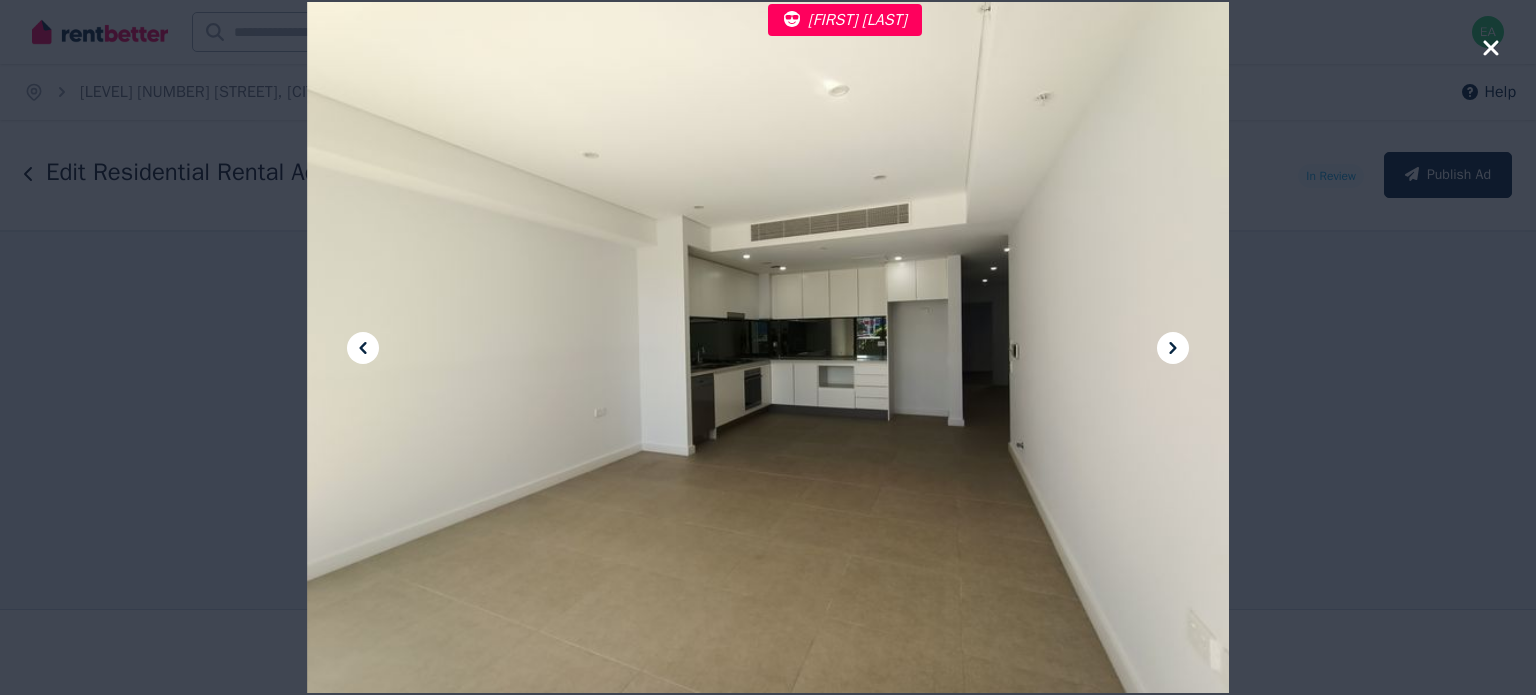 click 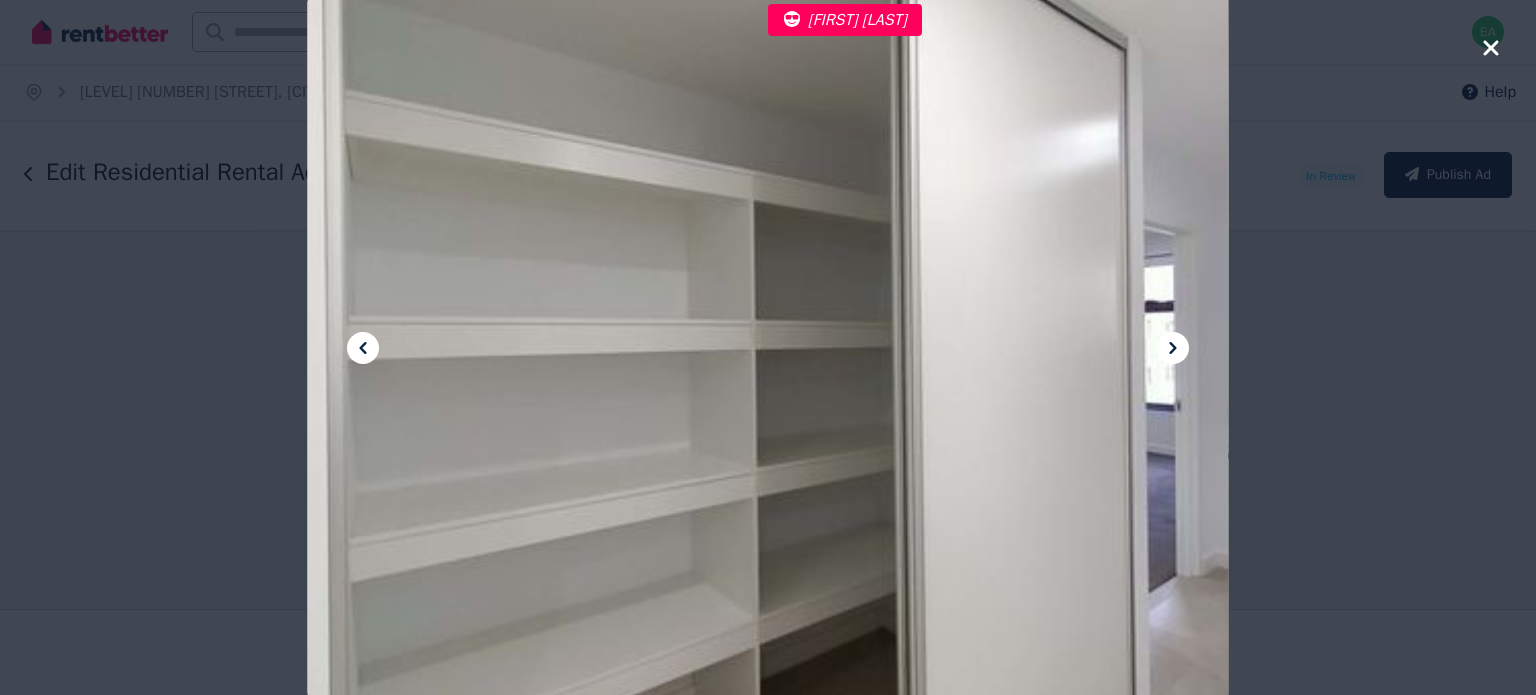 click 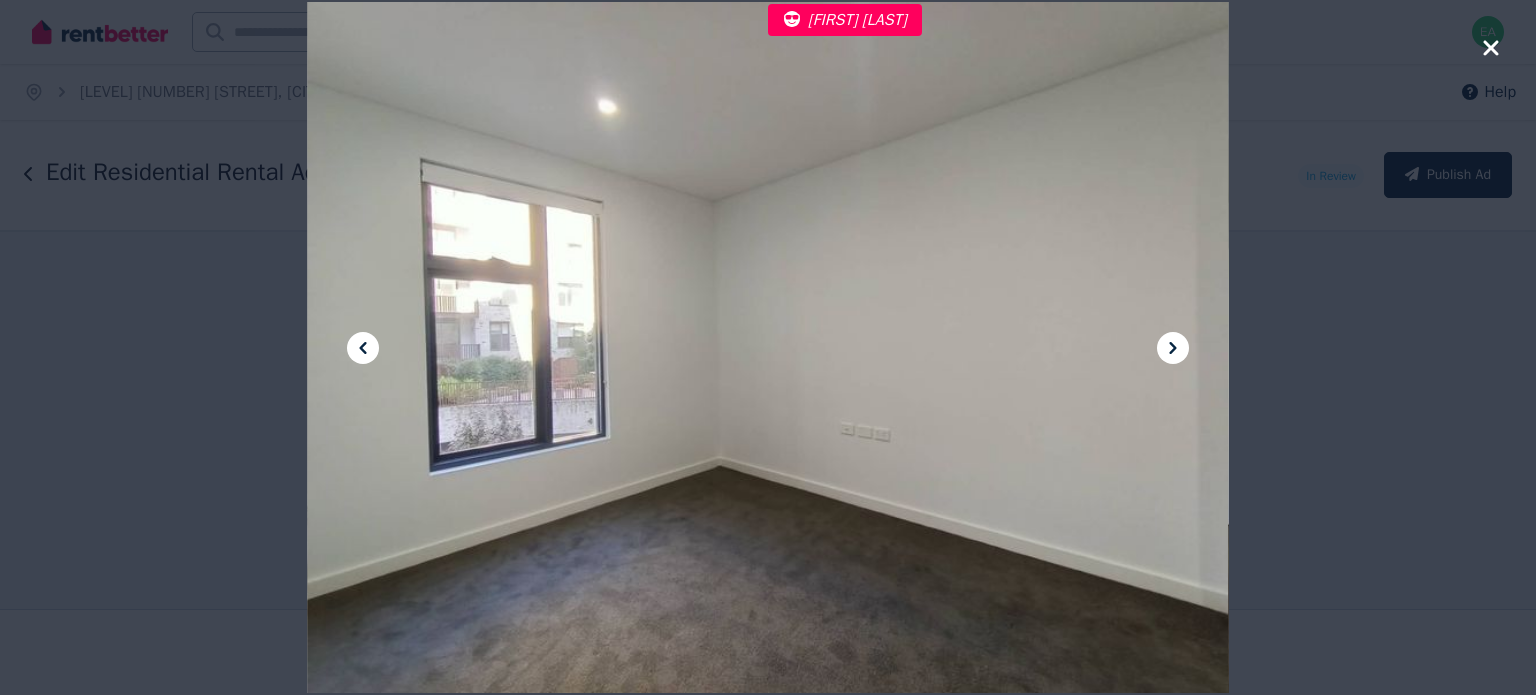 click 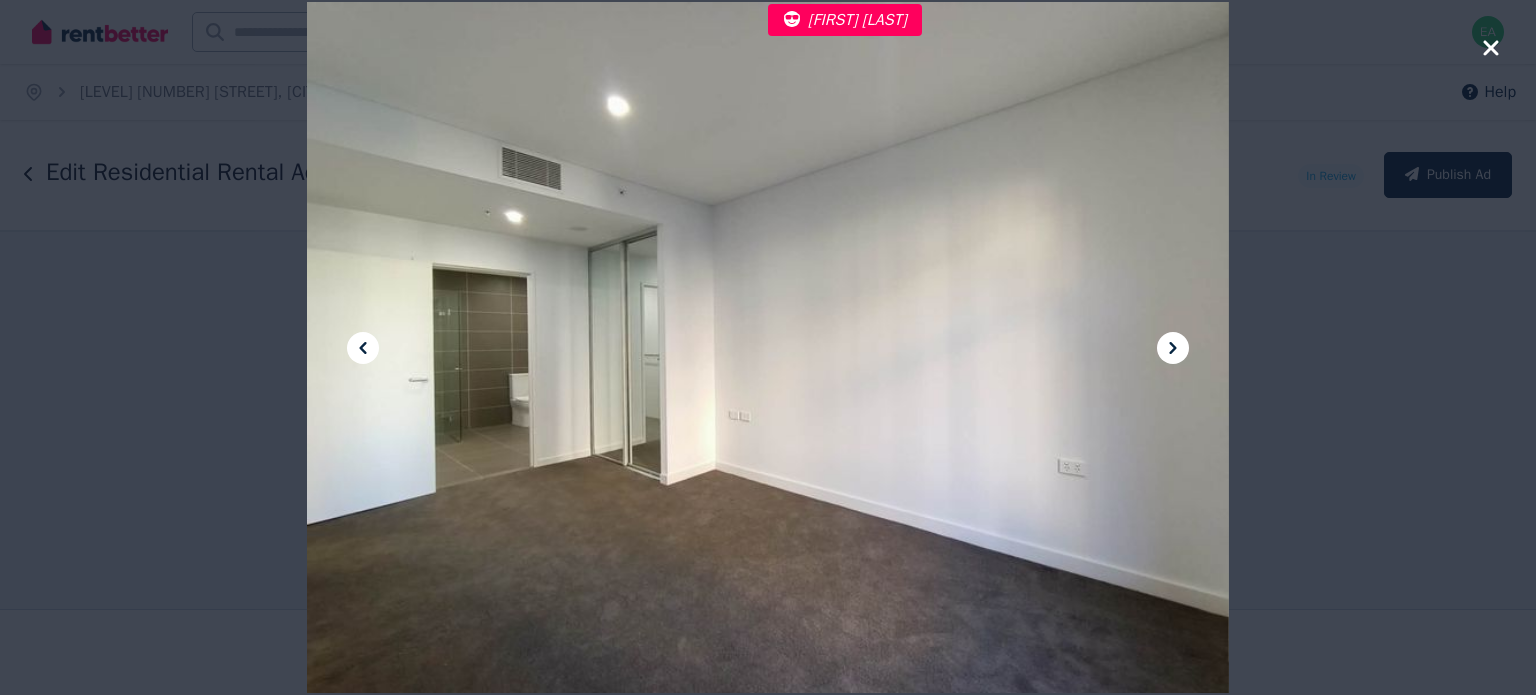 click 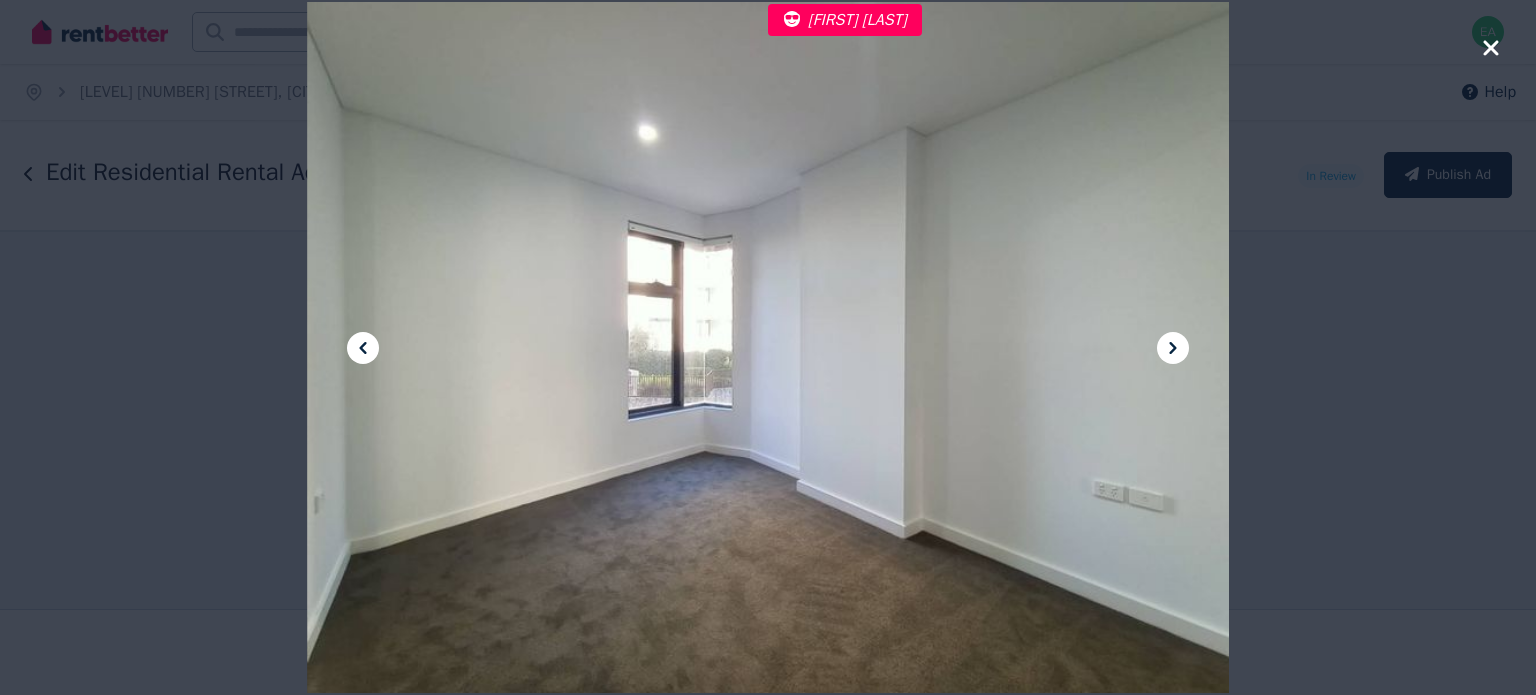 click 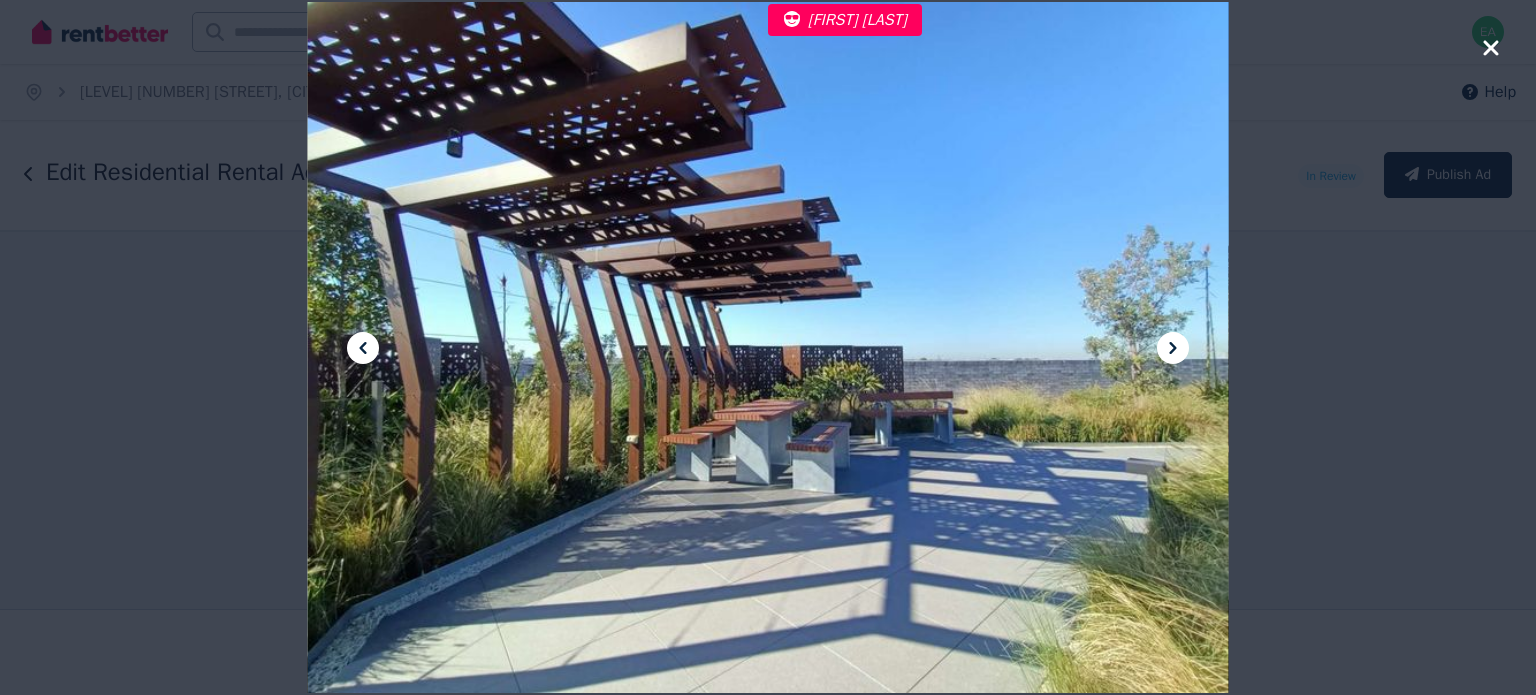 click 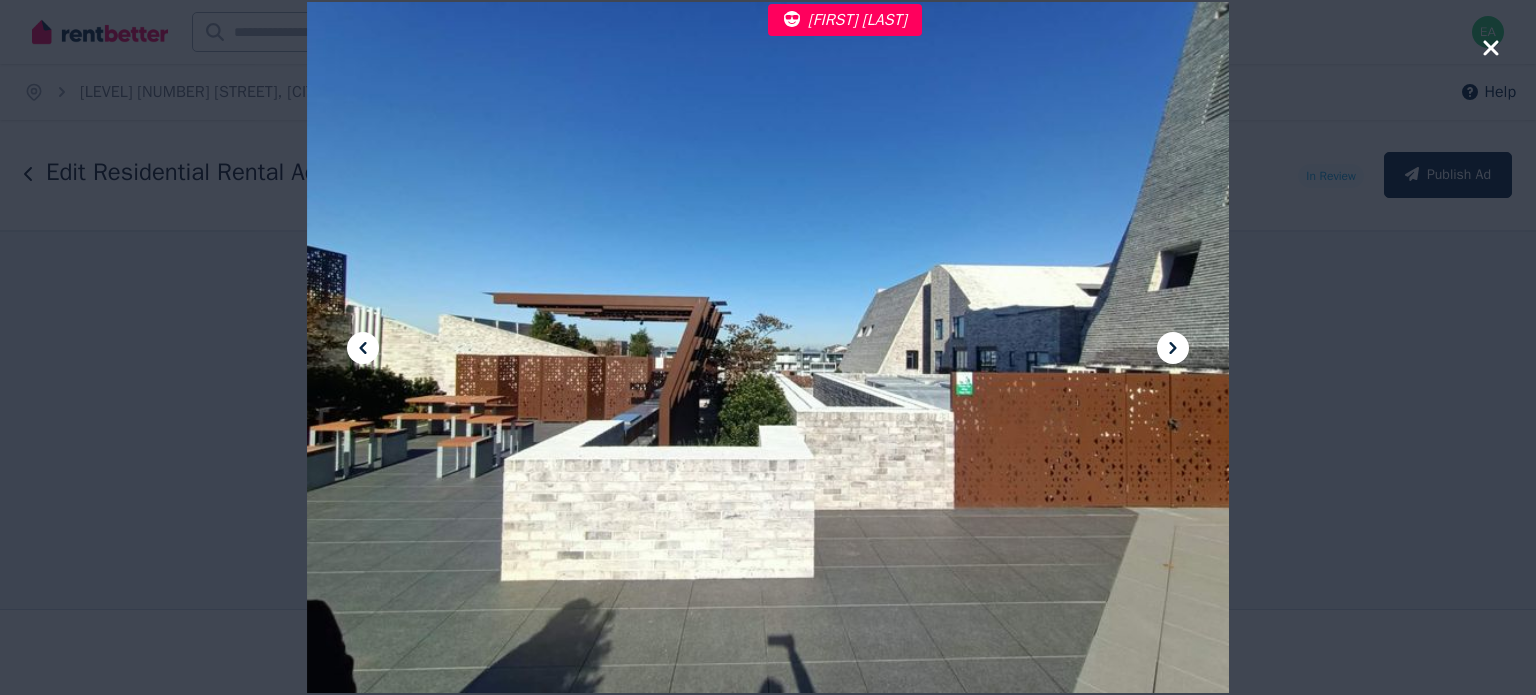 click 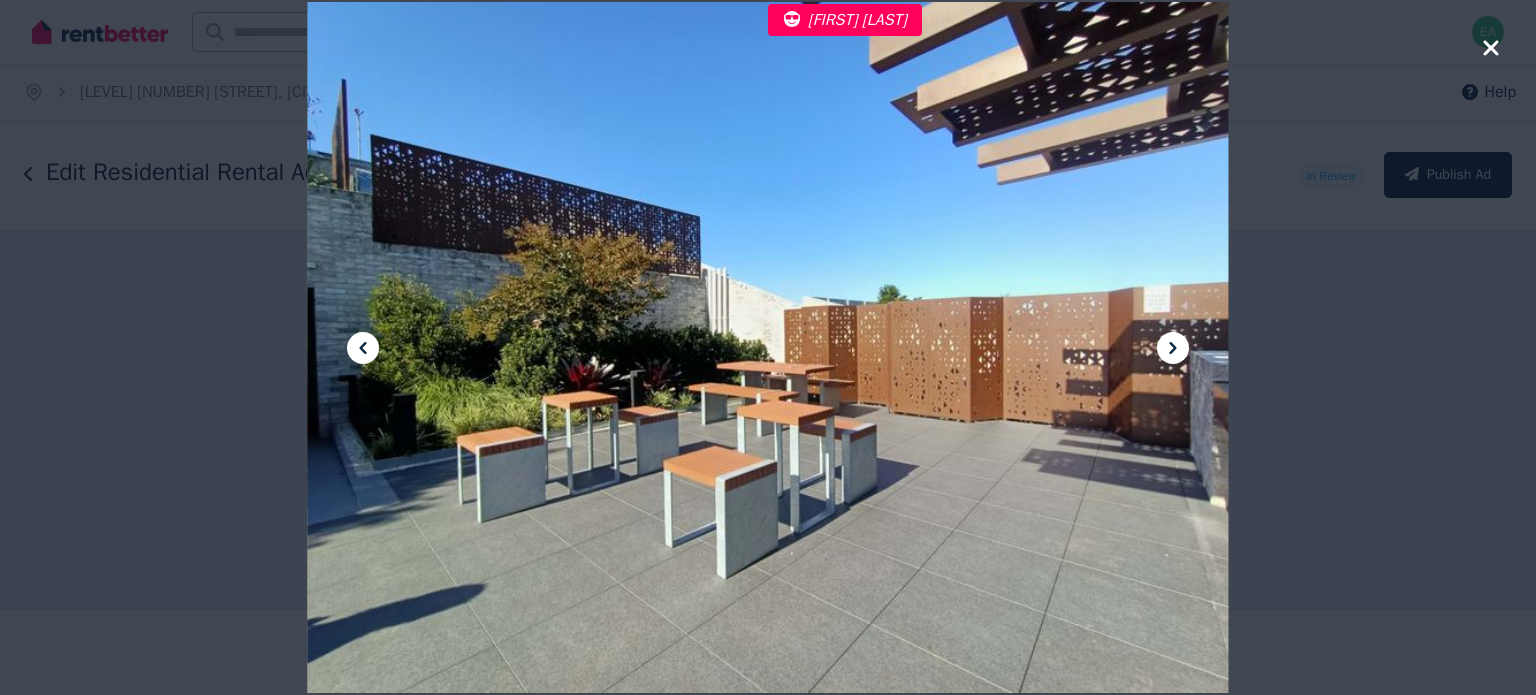 click 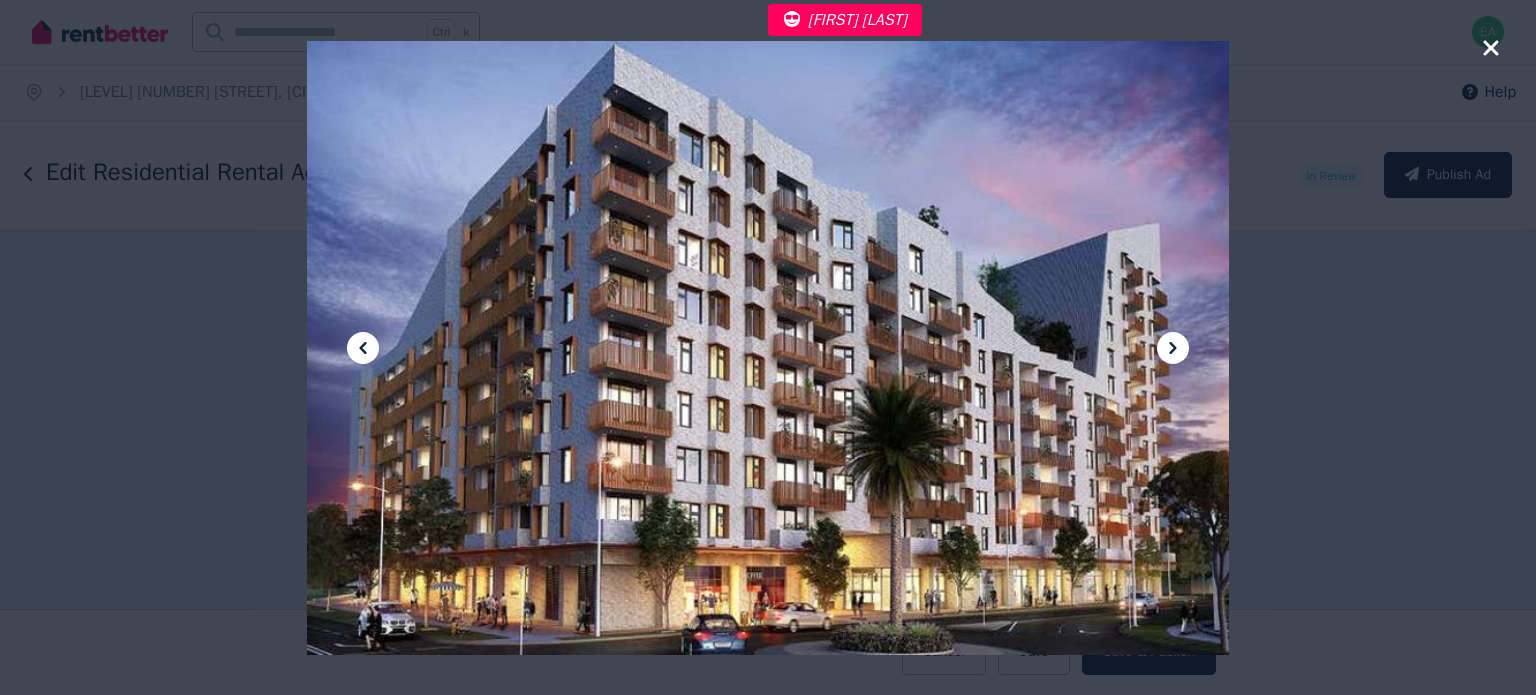 click 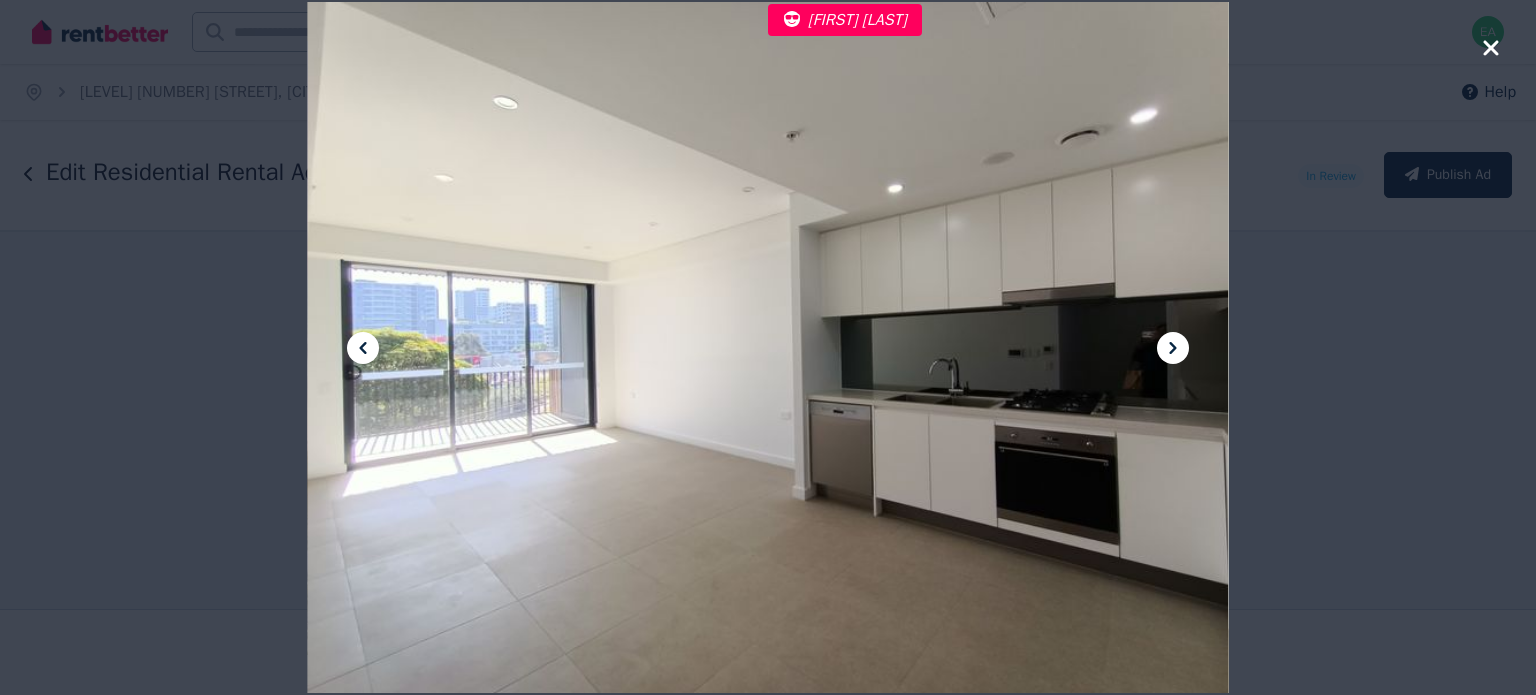 click 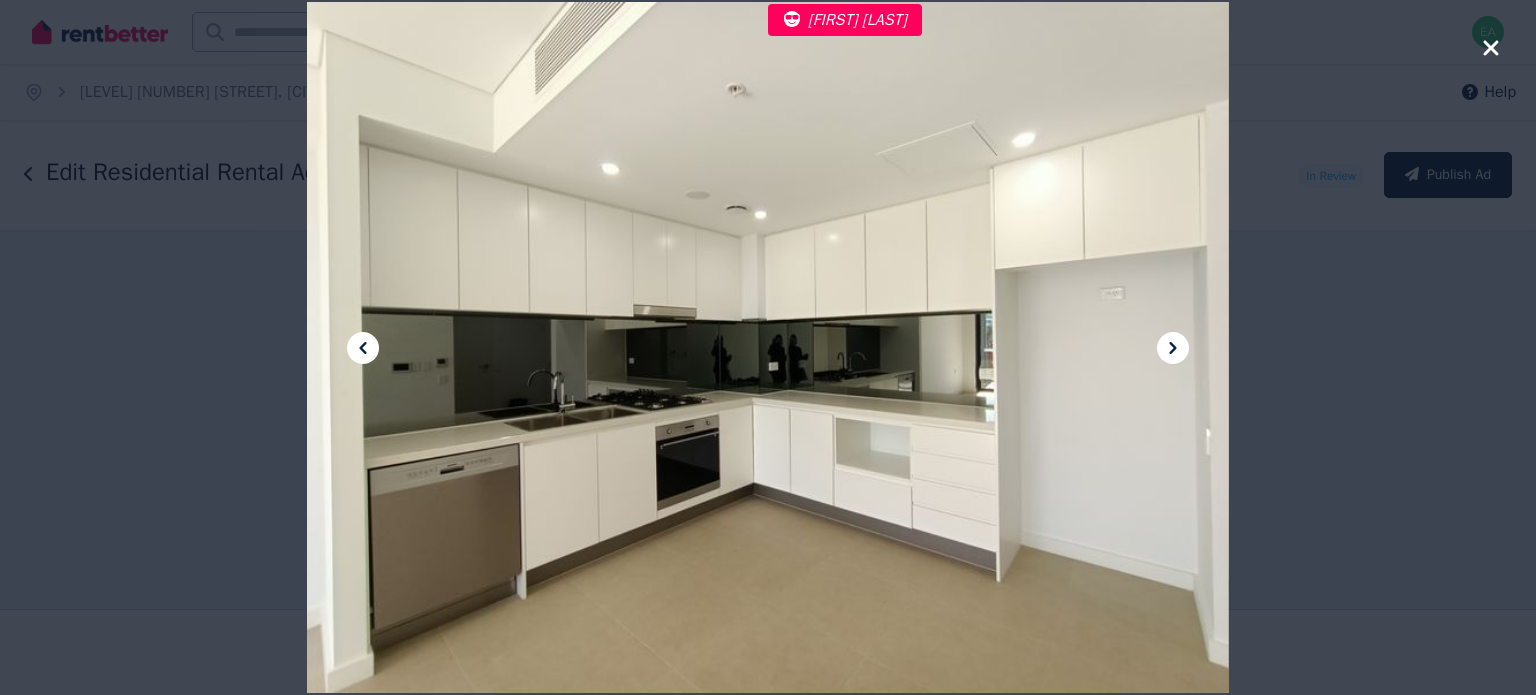 click 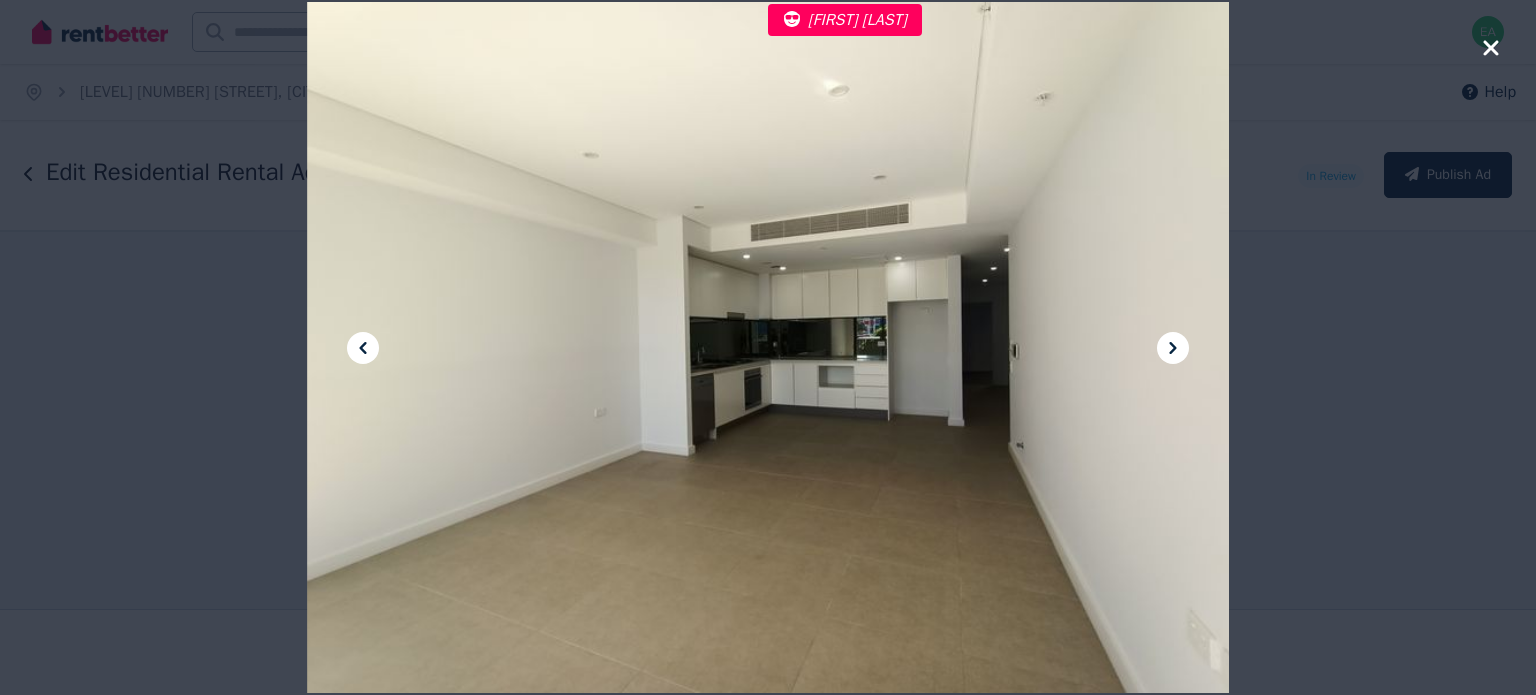 click 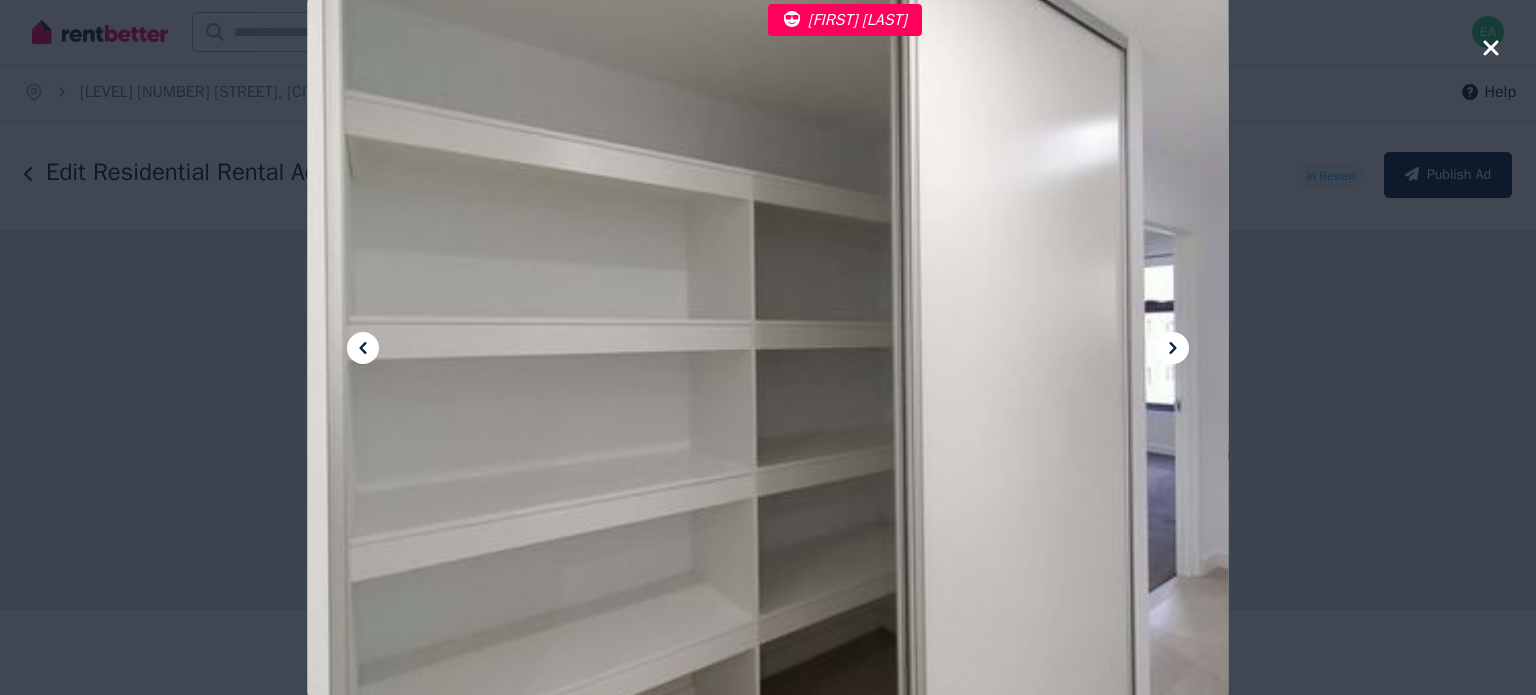 click 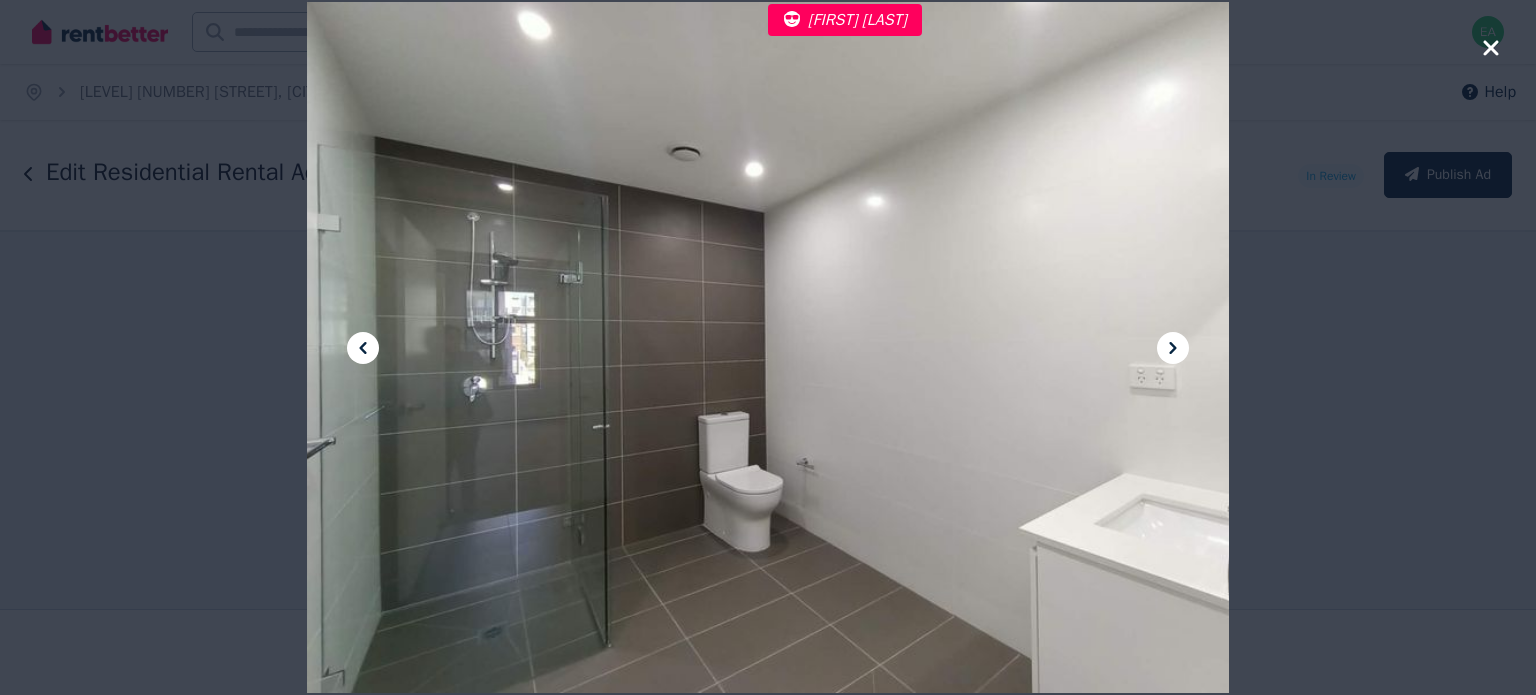 click 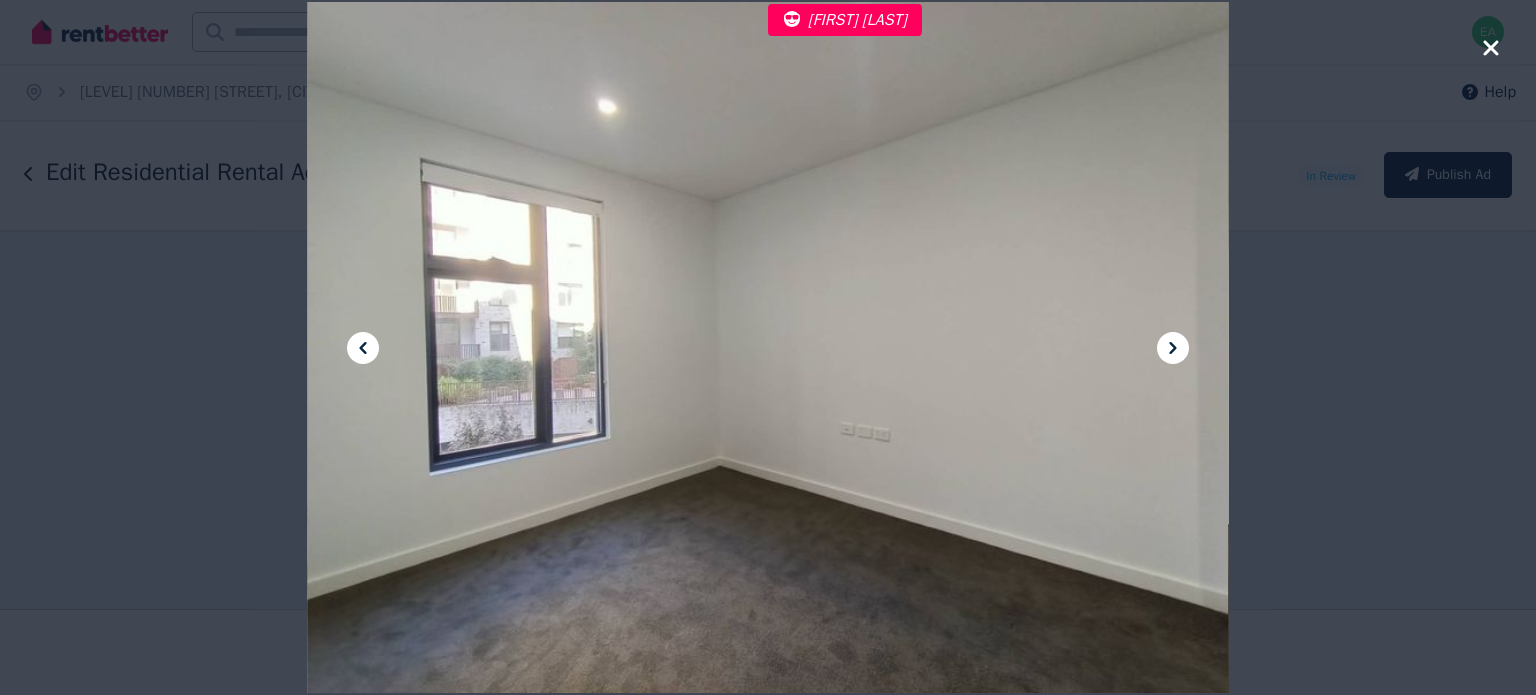 click 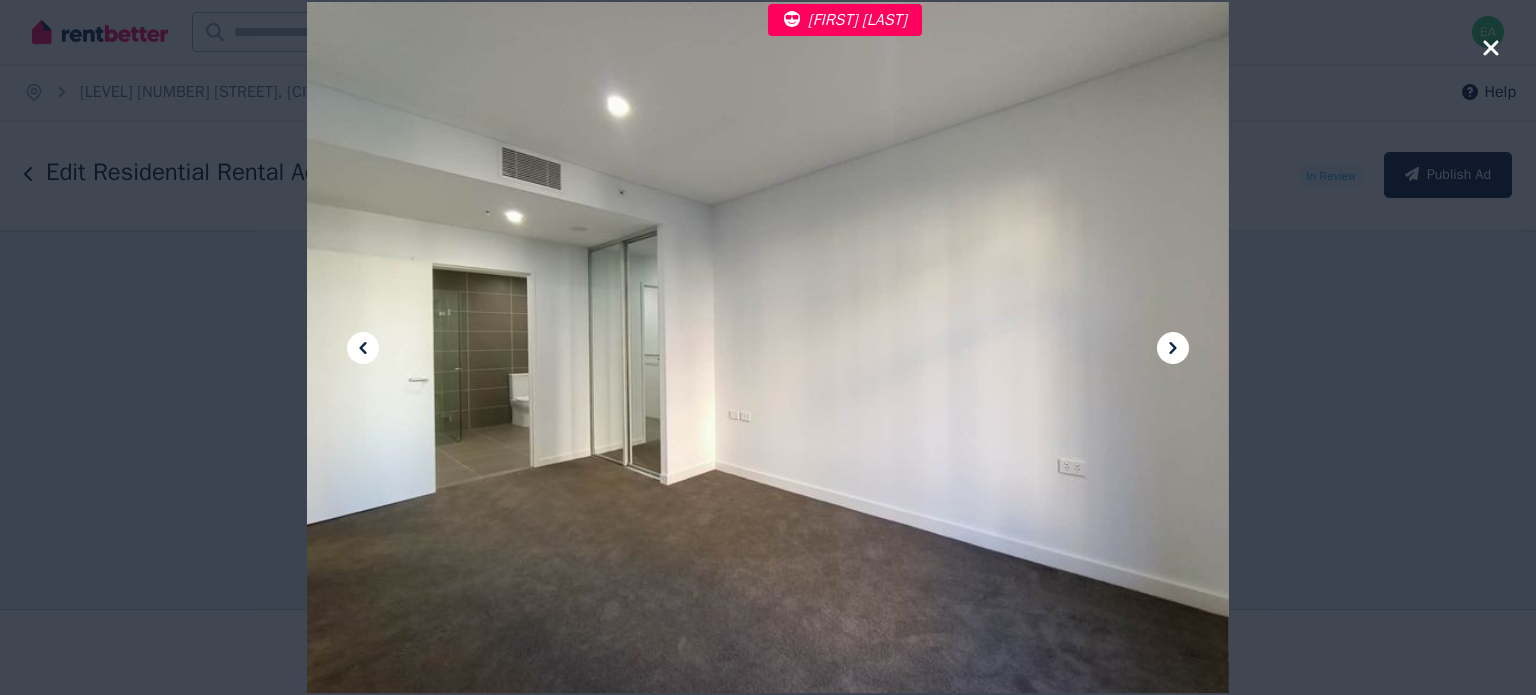 click 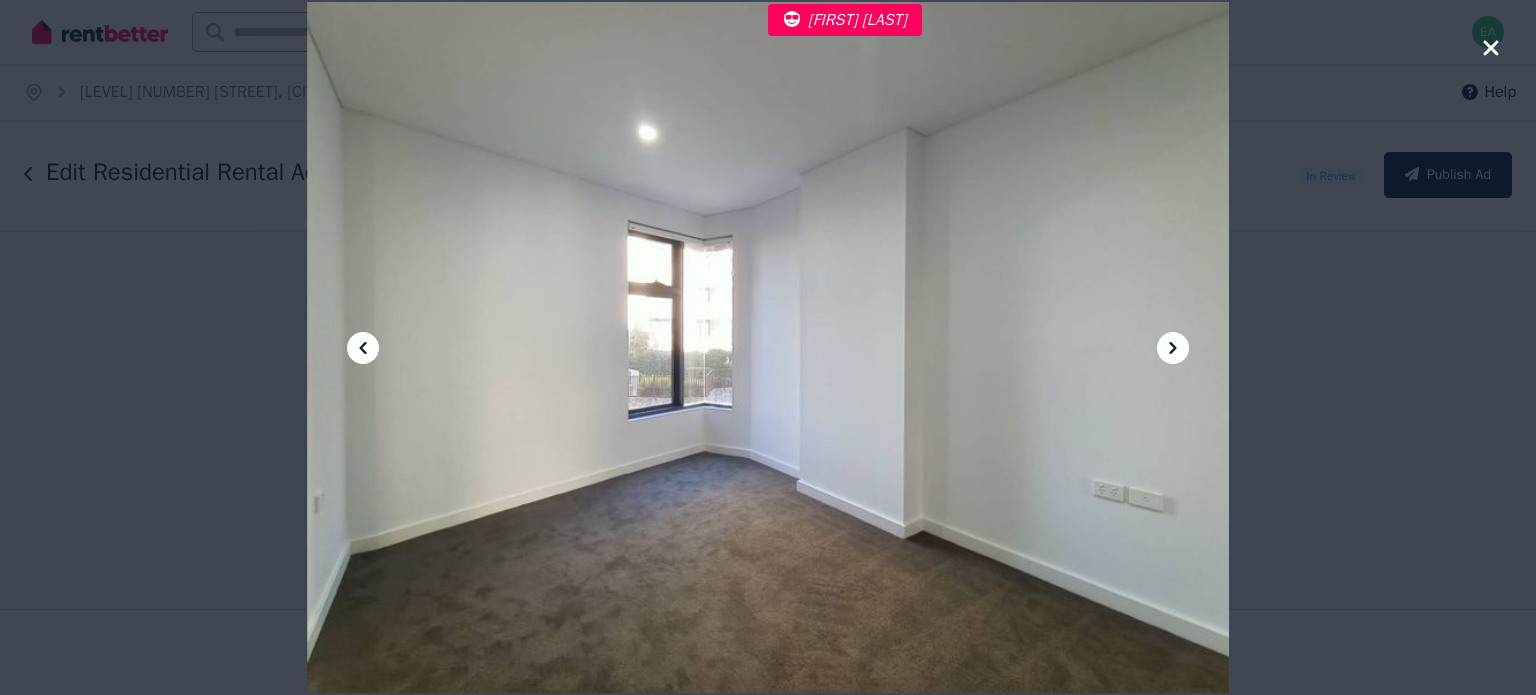 click 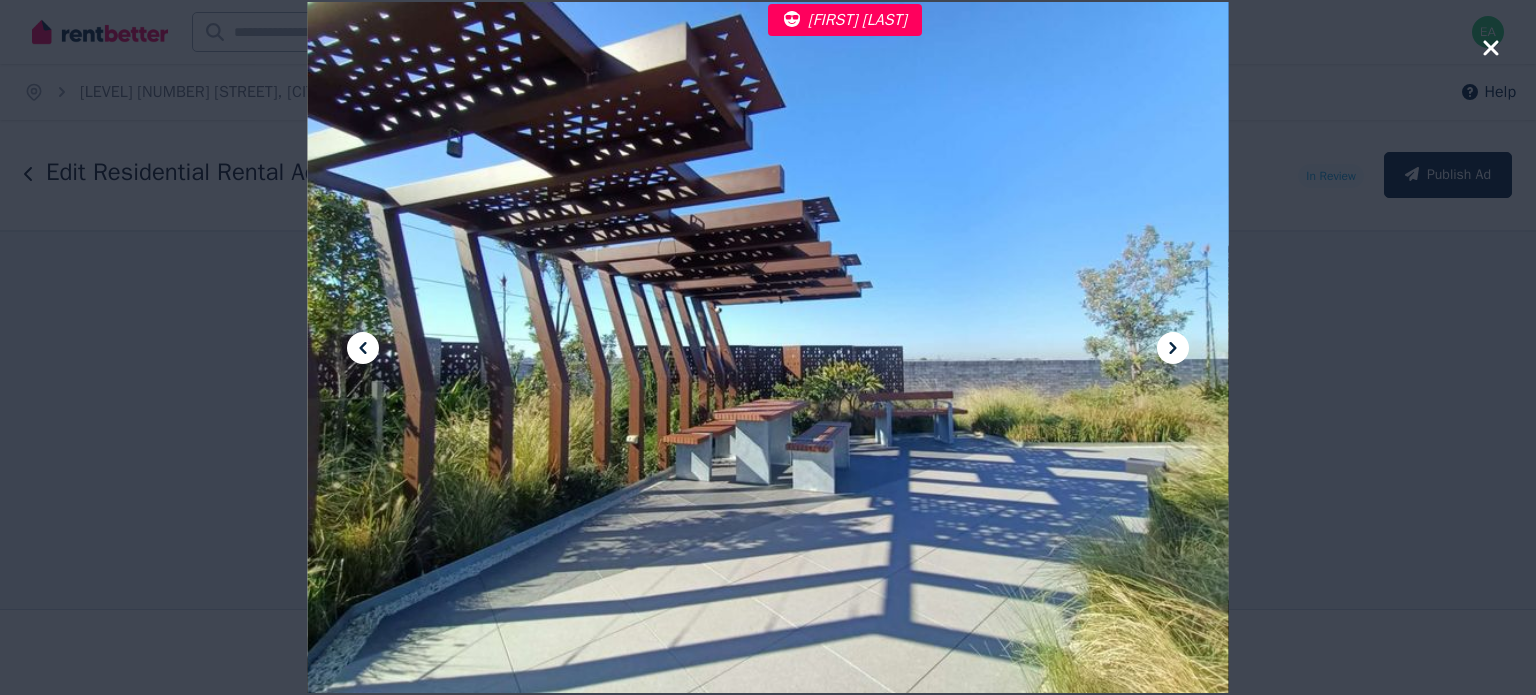click 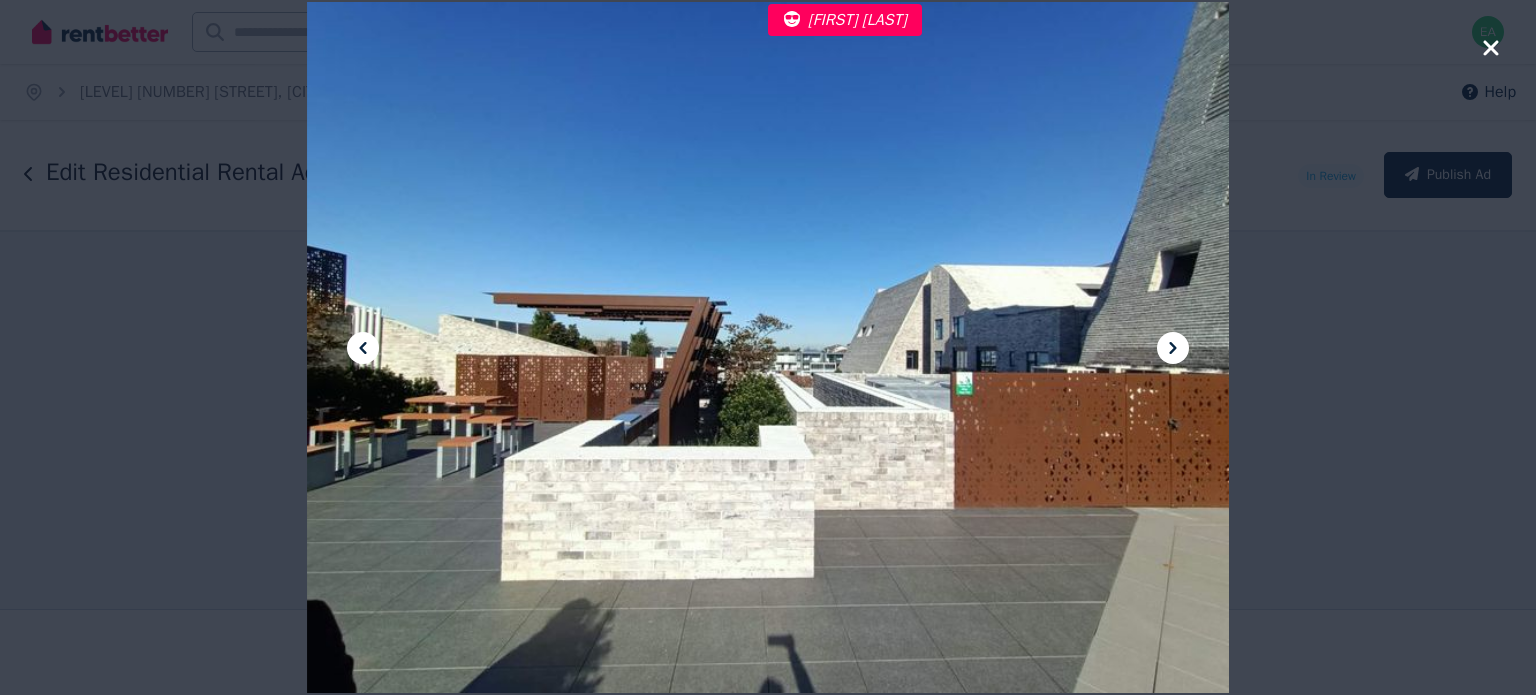 click 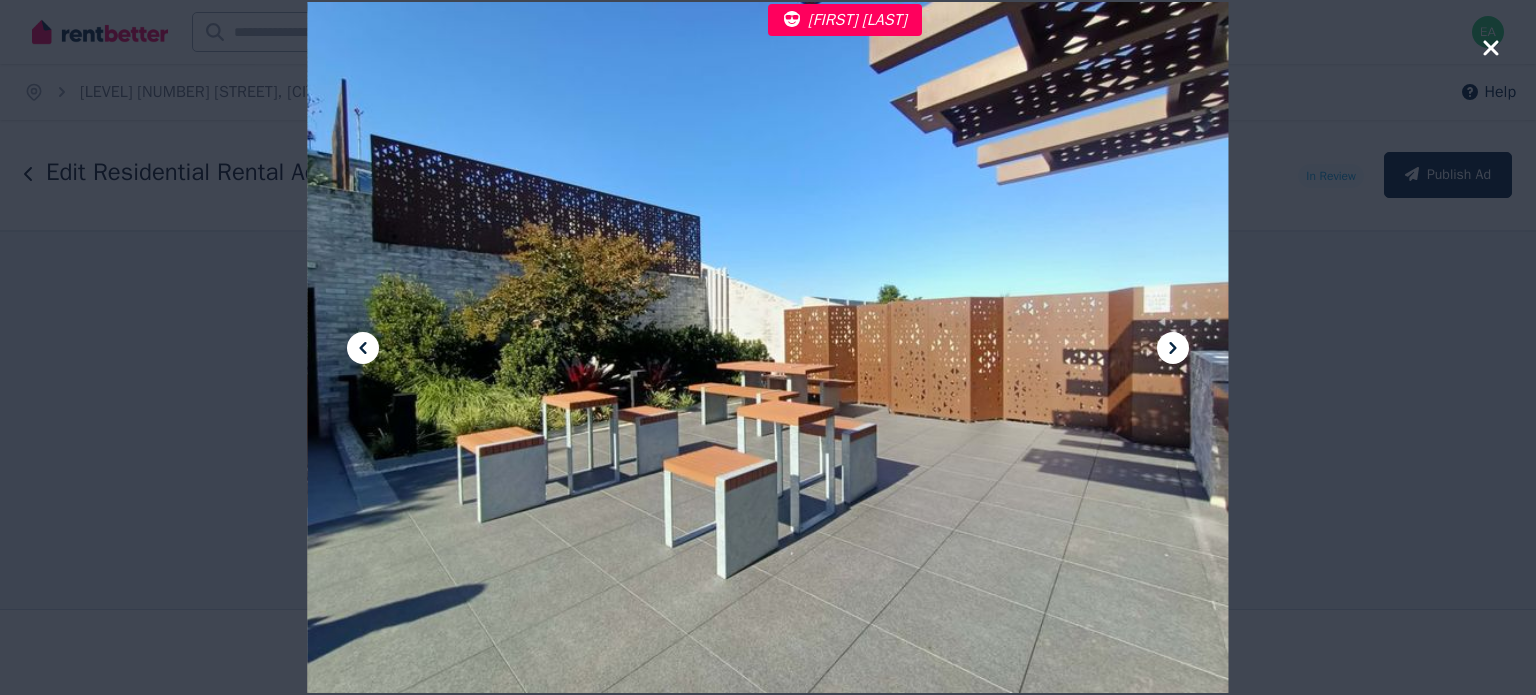 click 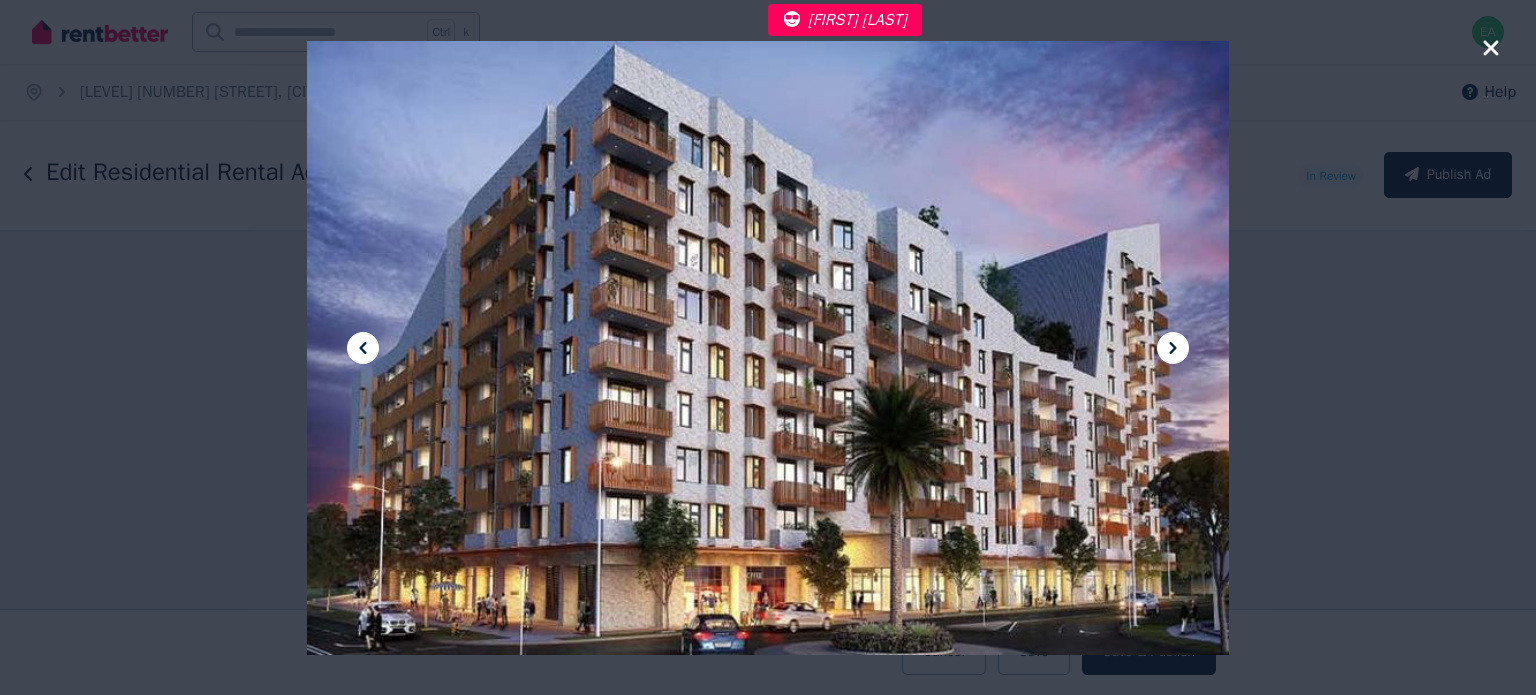 click 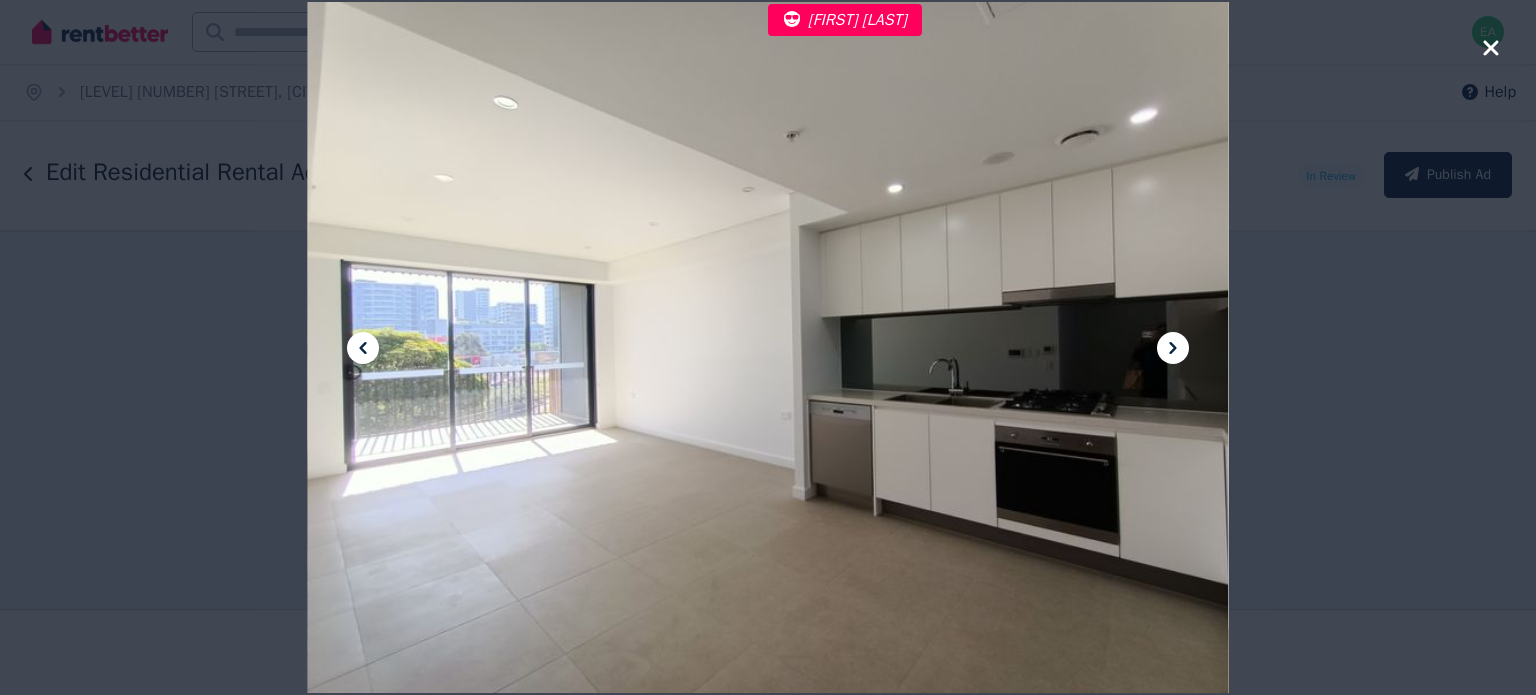 click 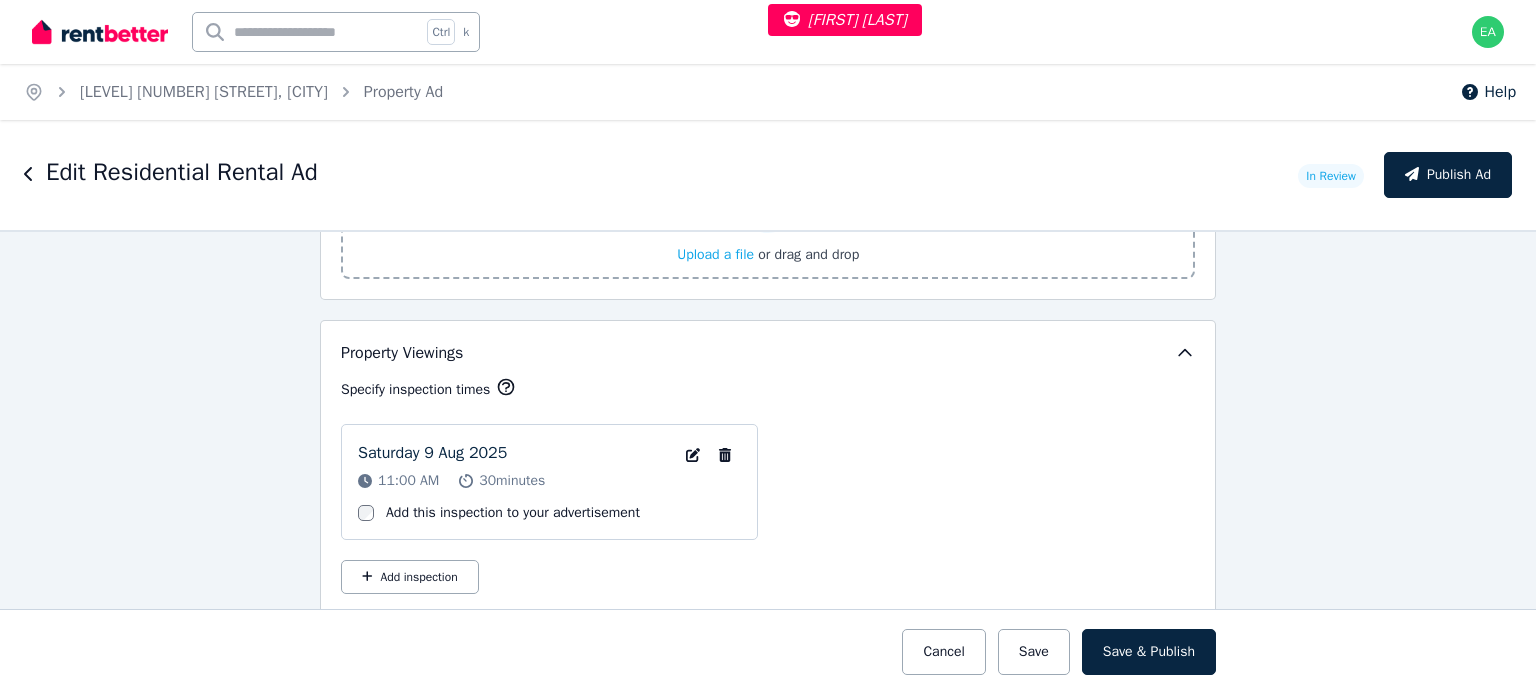 scroll, scrollTop: 2700, scrollLeft: 0, axis: vertical 